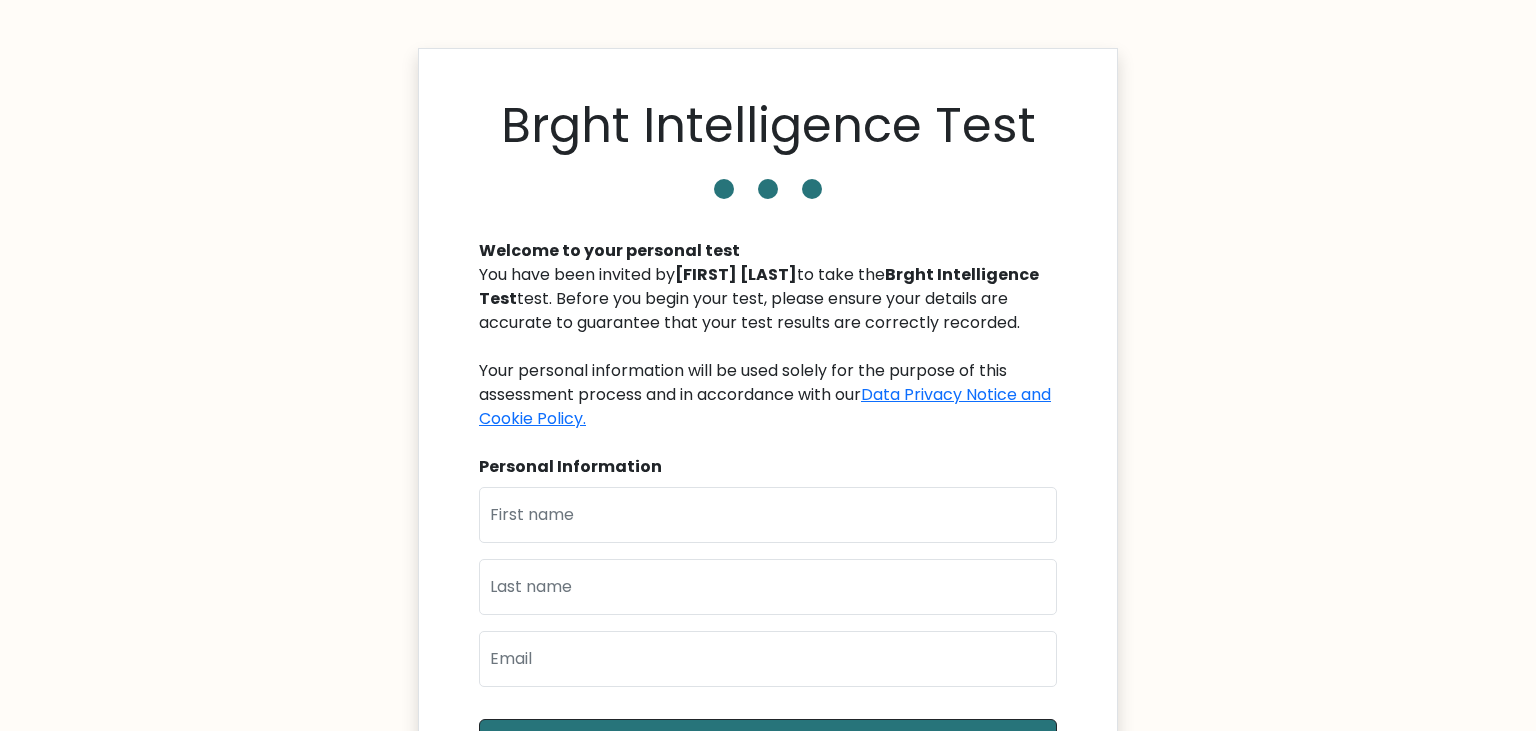 scroll, scrollTop: 0, scrollLeft: 0, axis: both 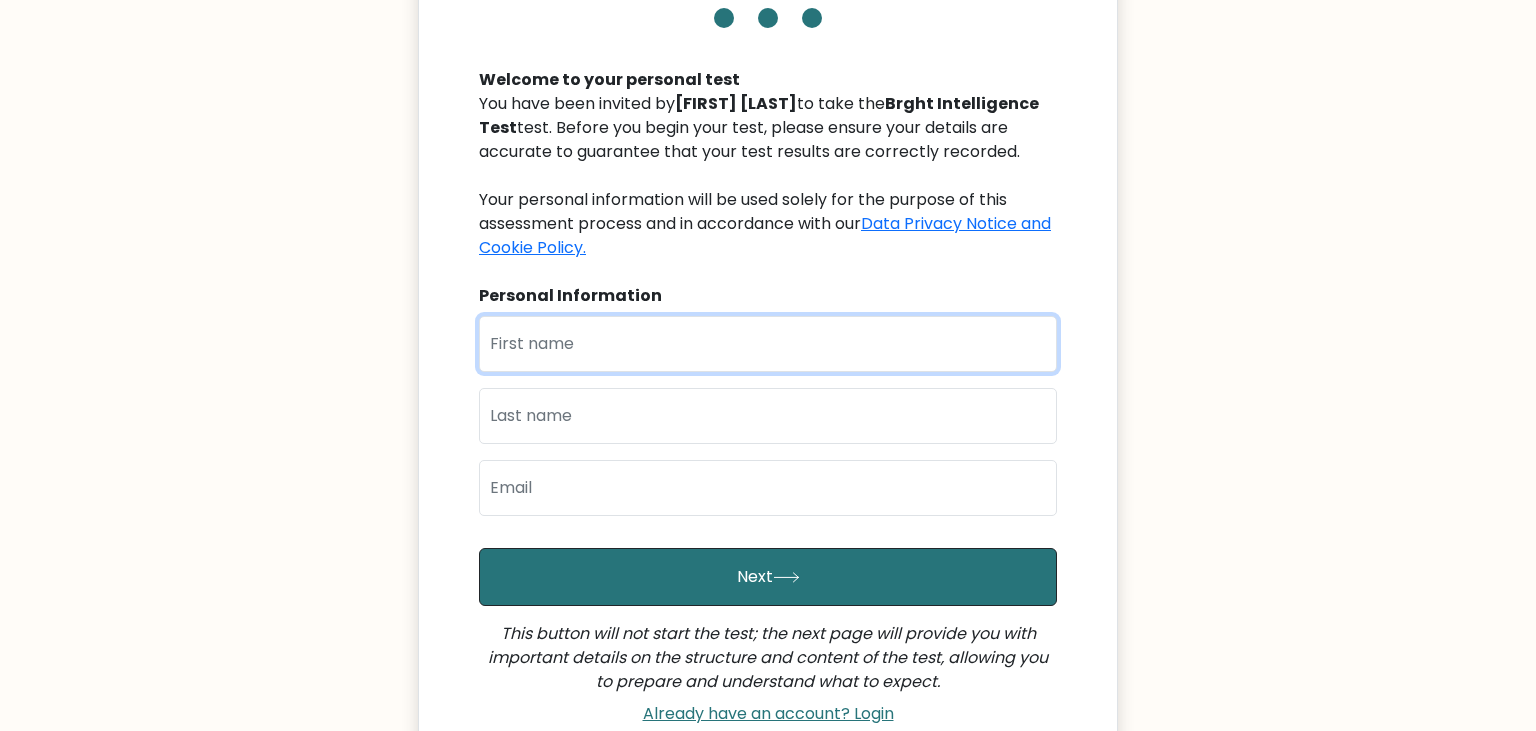 click at bounding box center [768, 344] 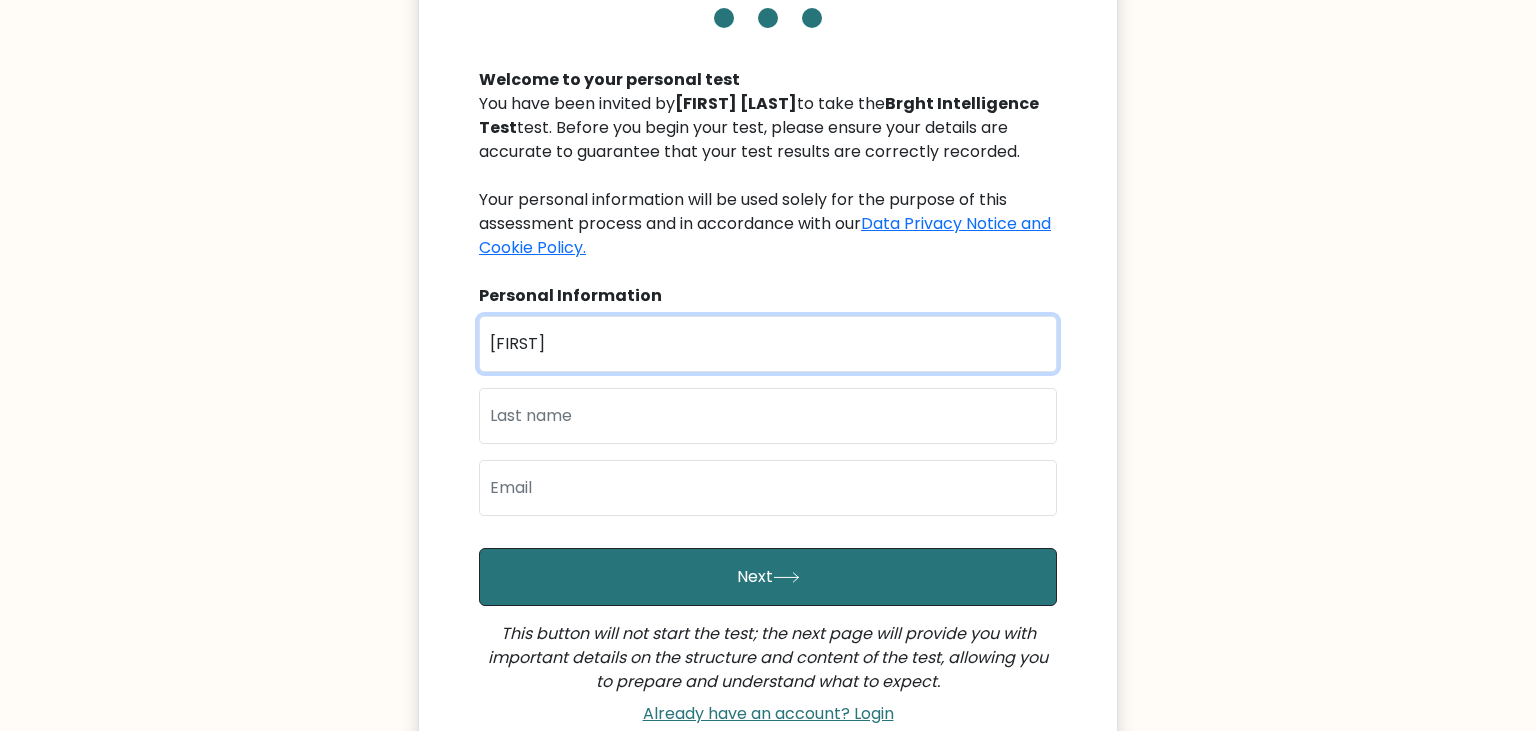 type on "Illia" 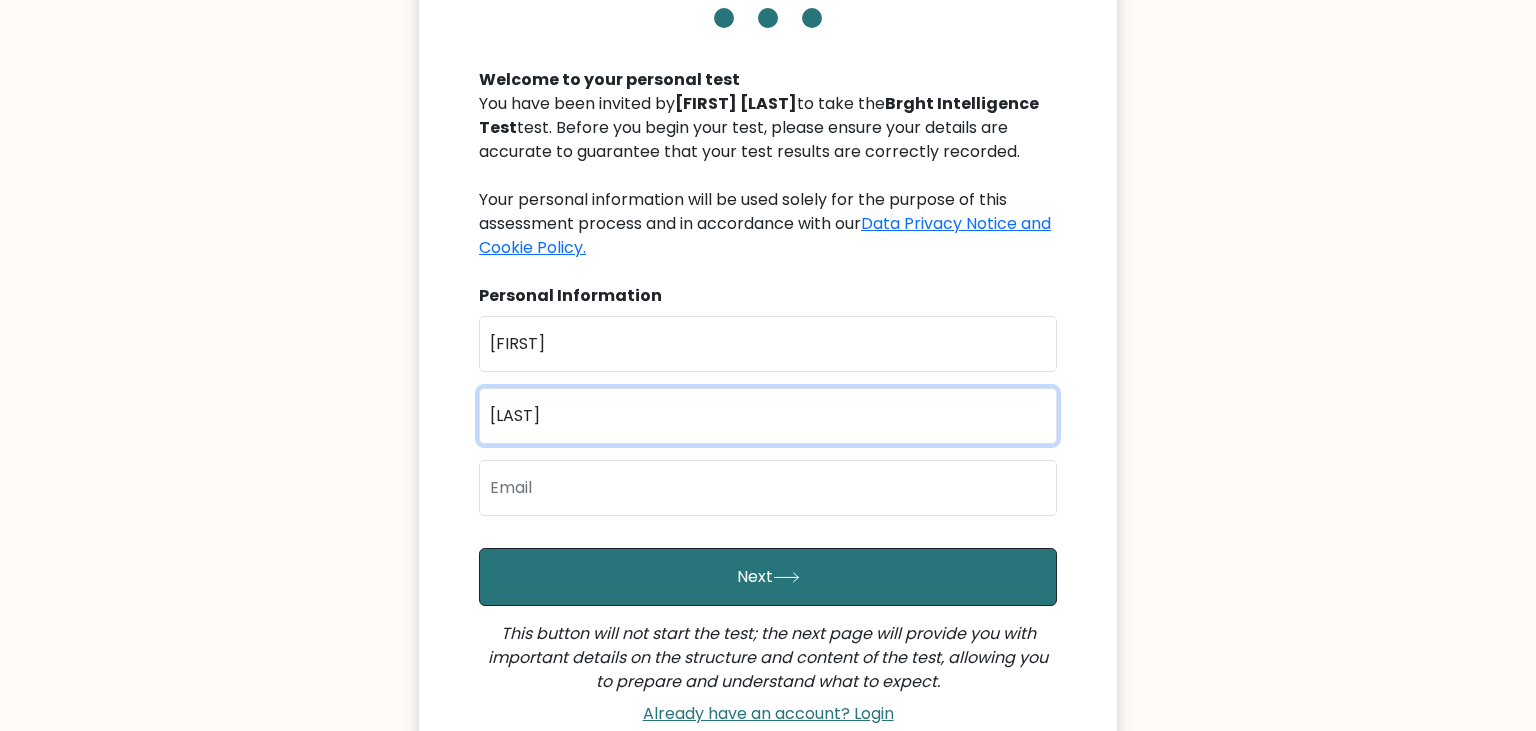 type on "Horodov" 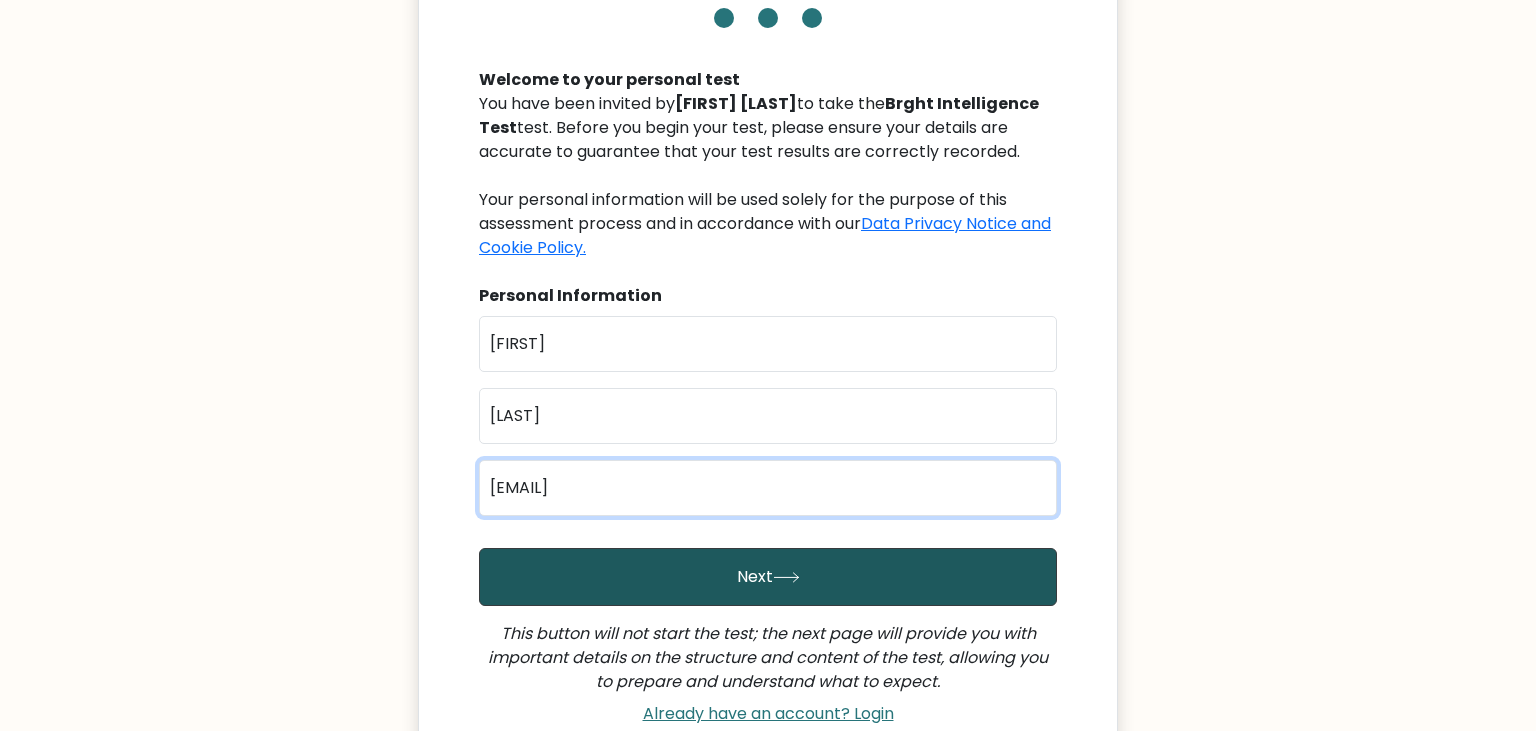 type on "i.horodov@gmail.com" 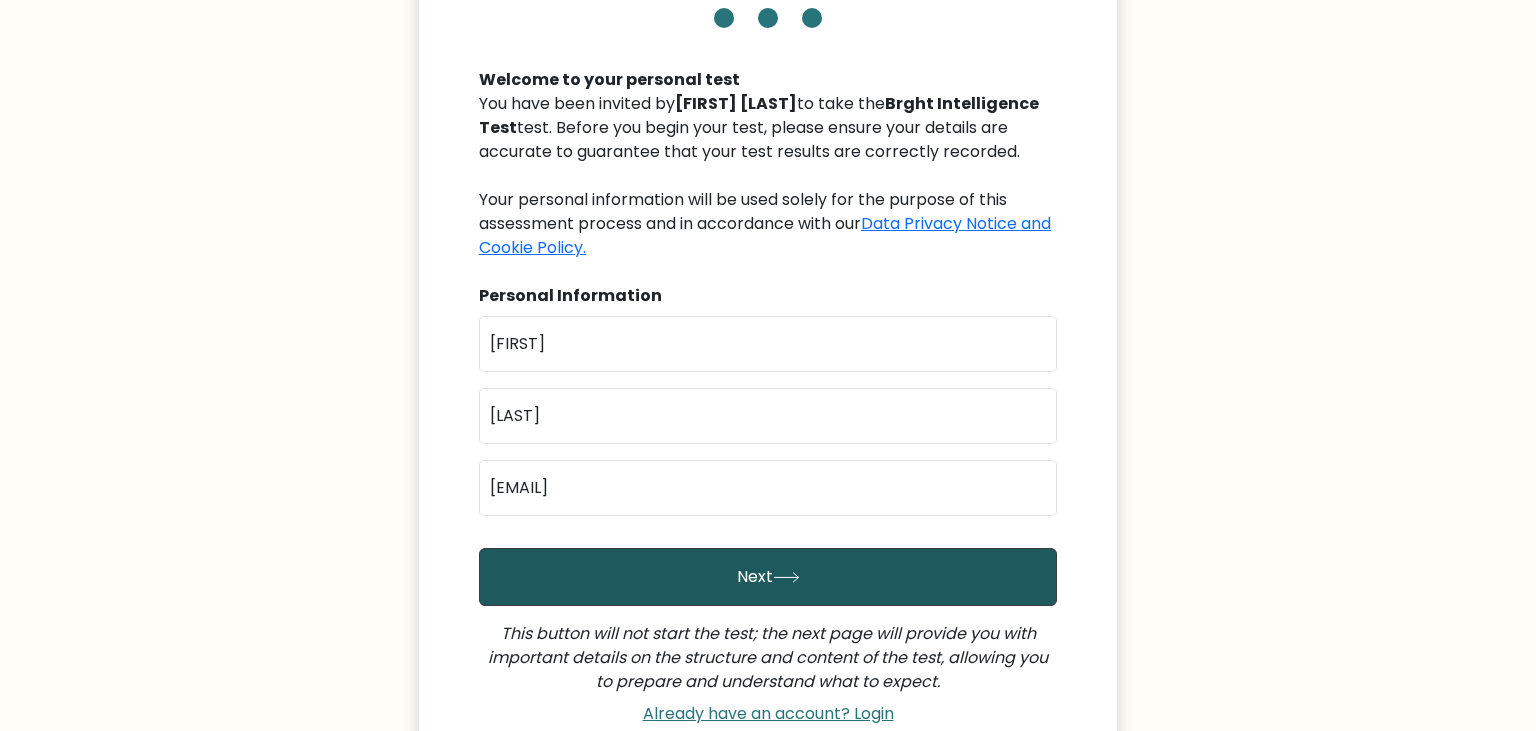 click on "Next" at bounding box center (768, 577) 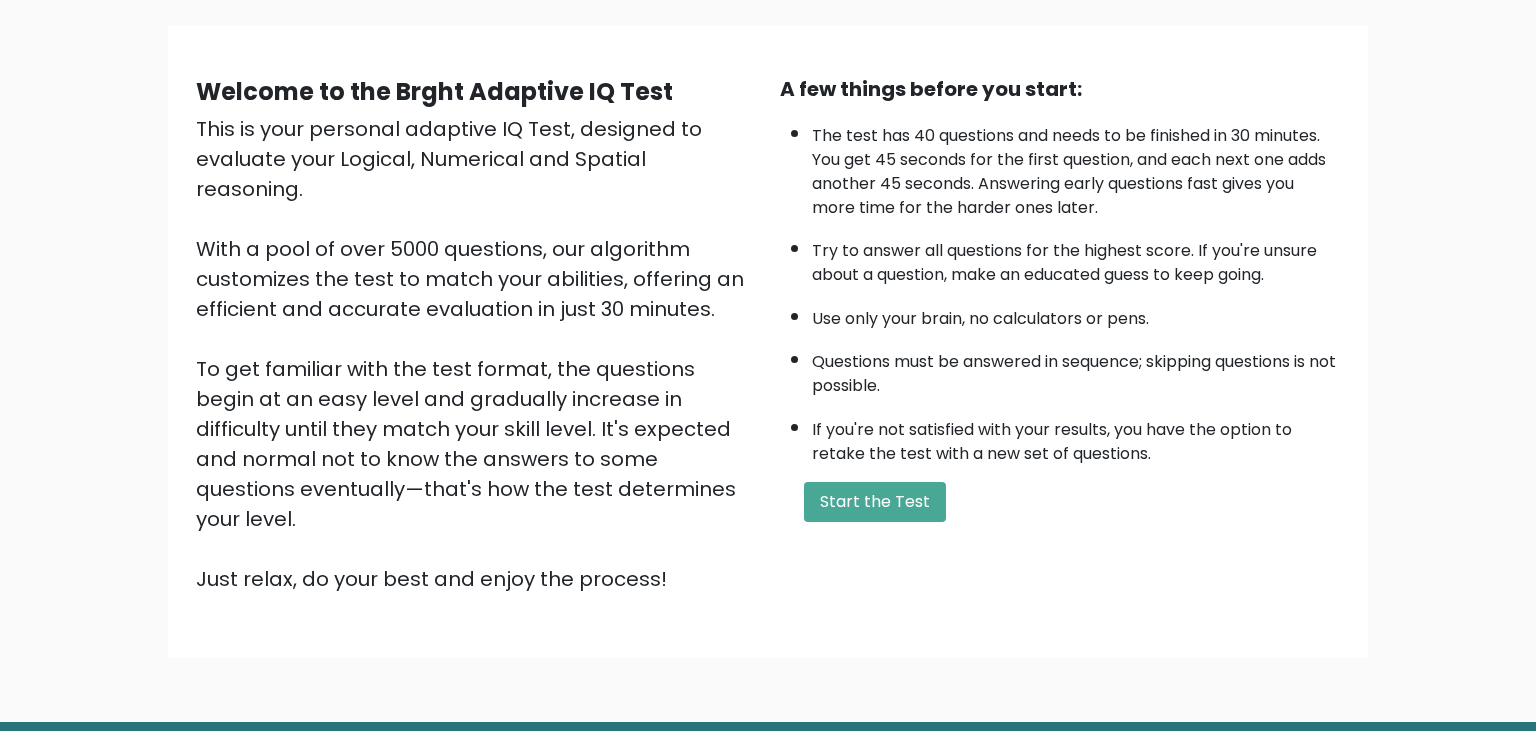 scroll, scrollTop: 131, scrollLeft: 0, axis: vertical 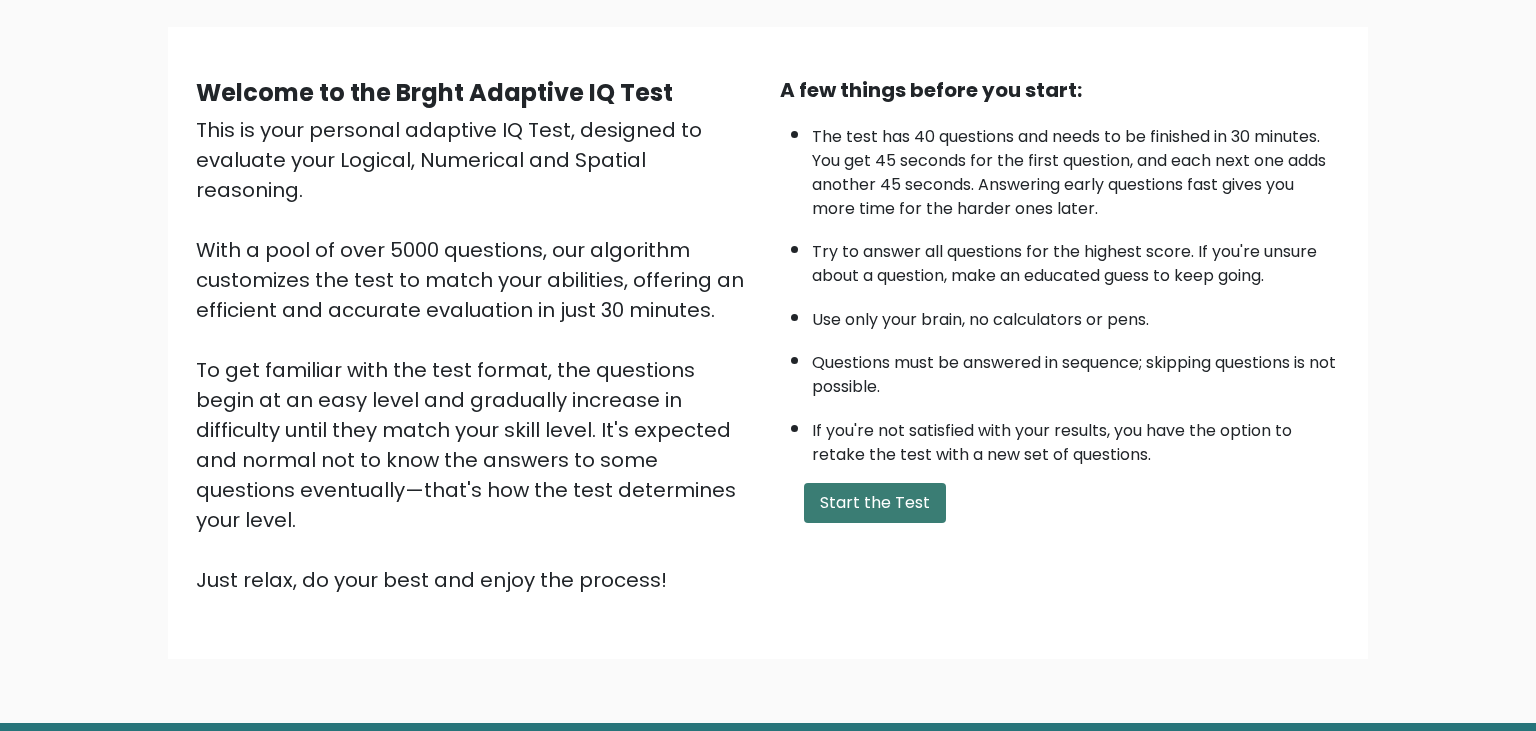 click on "Start the Test" at bounding box center (875, 503) 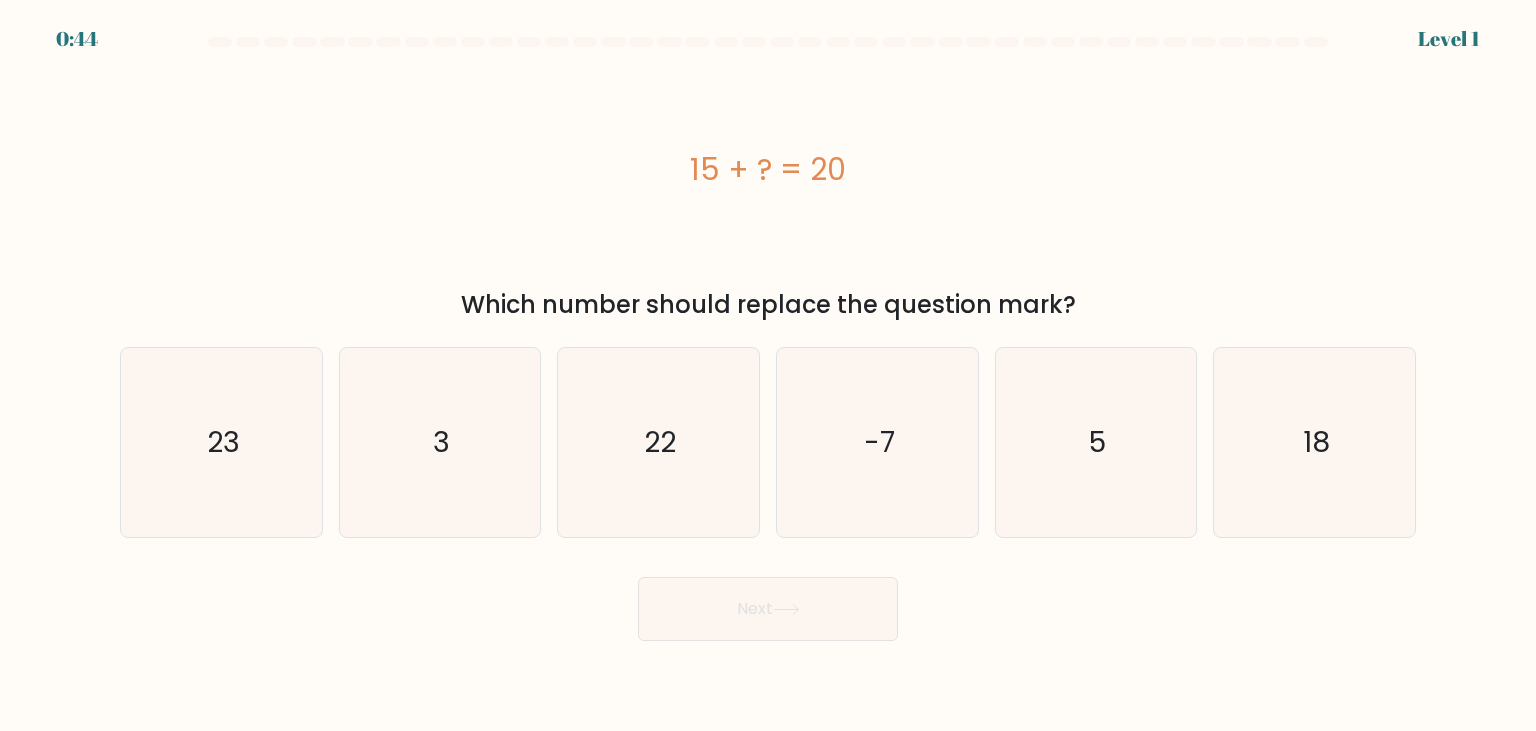 scroll, scrollTop: 0, scrollLeft: 0, axis: both 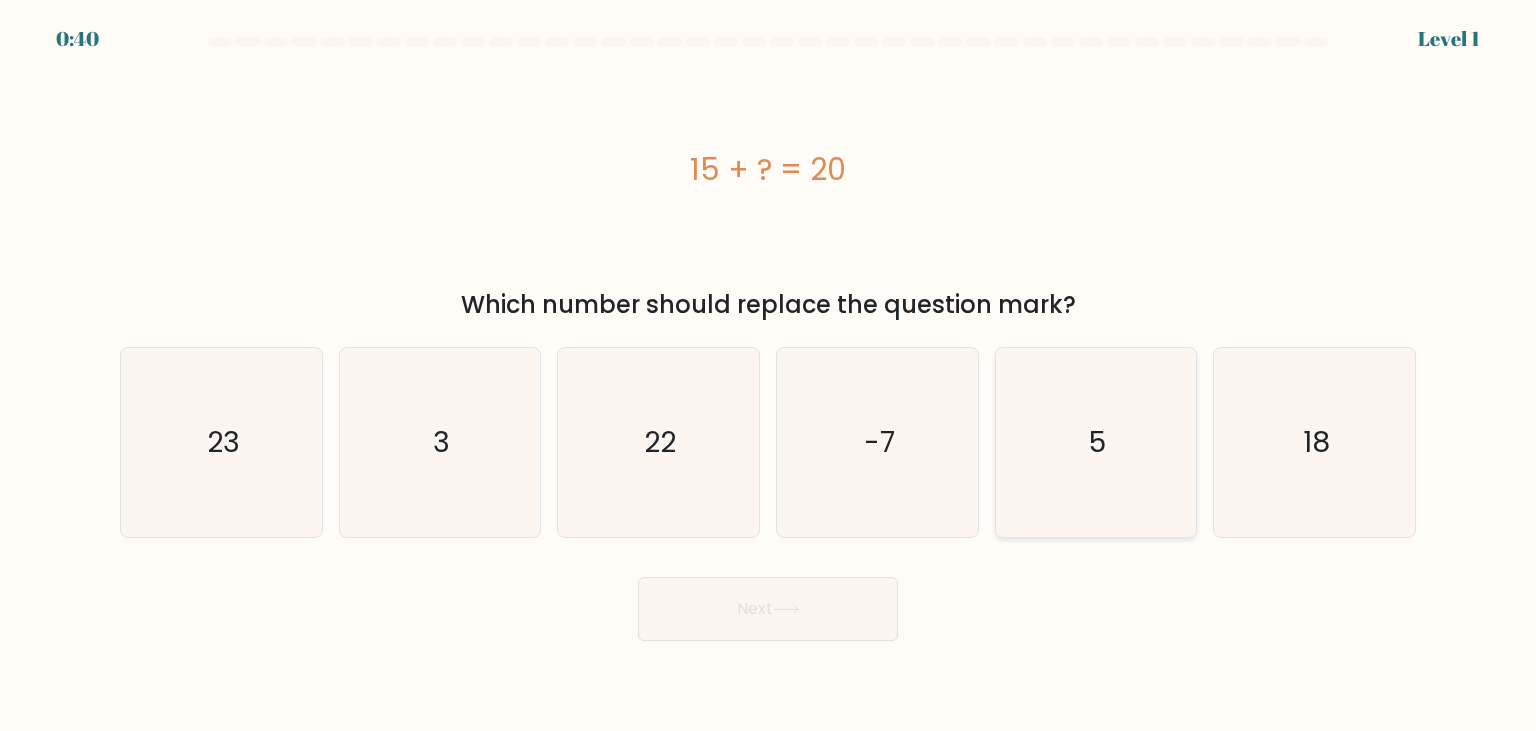 click on "5" 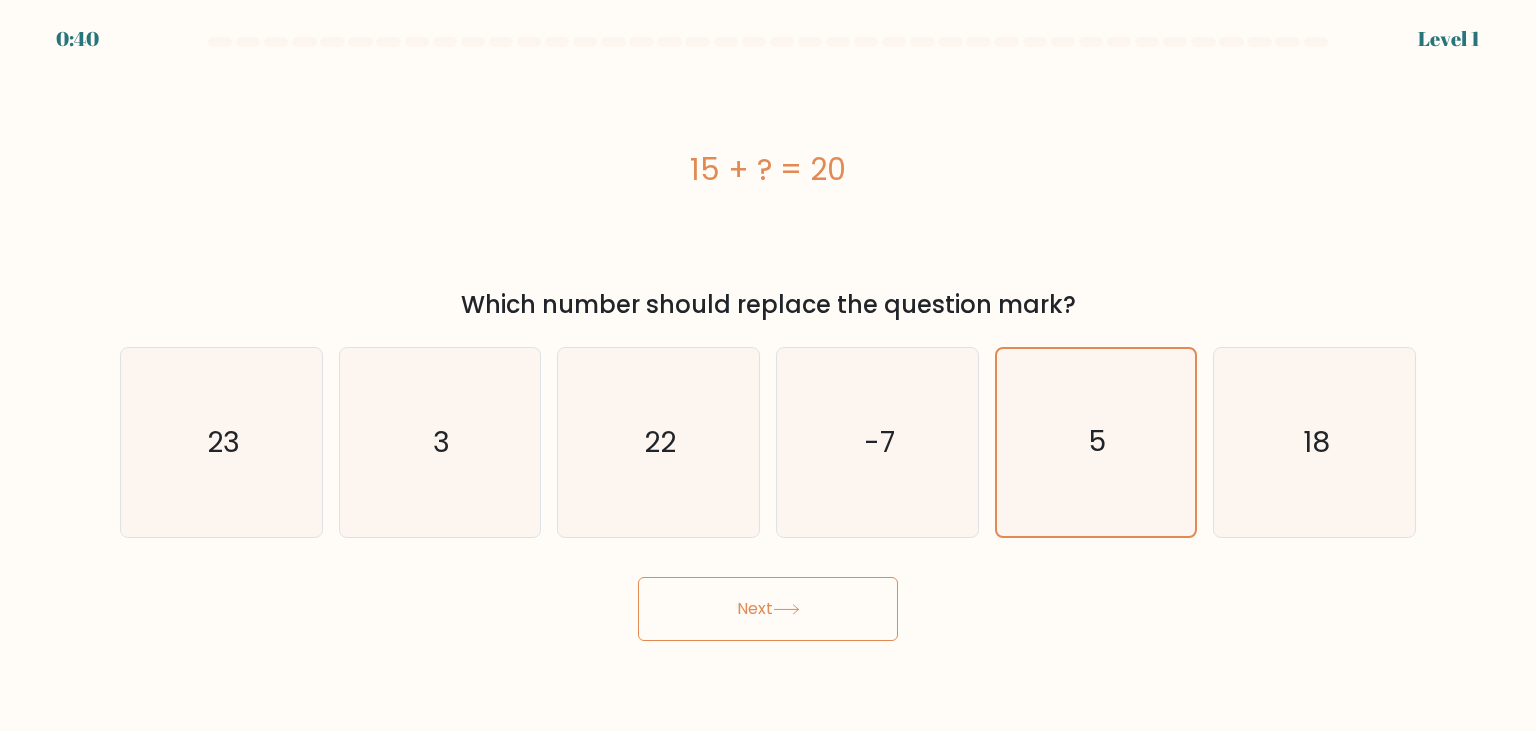 click 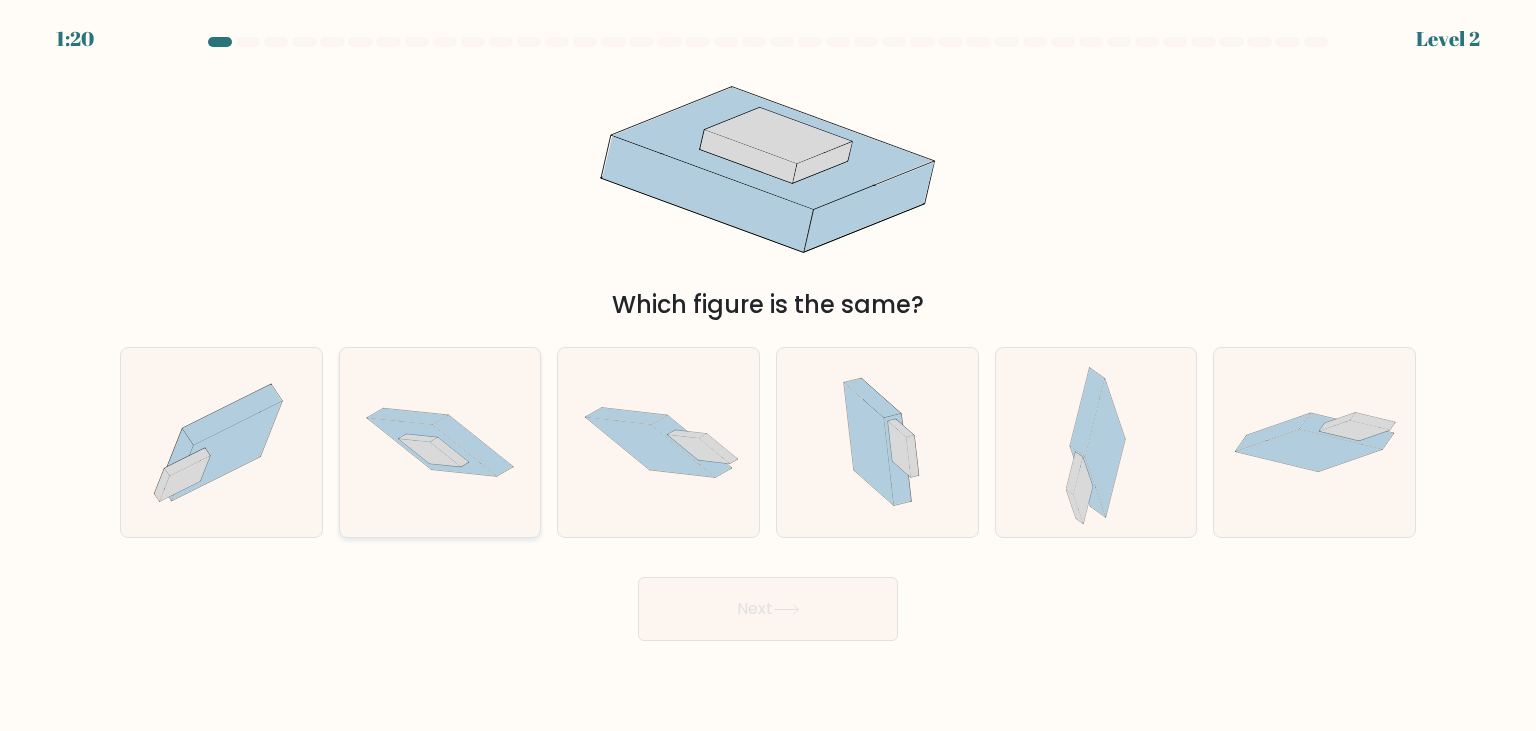 click 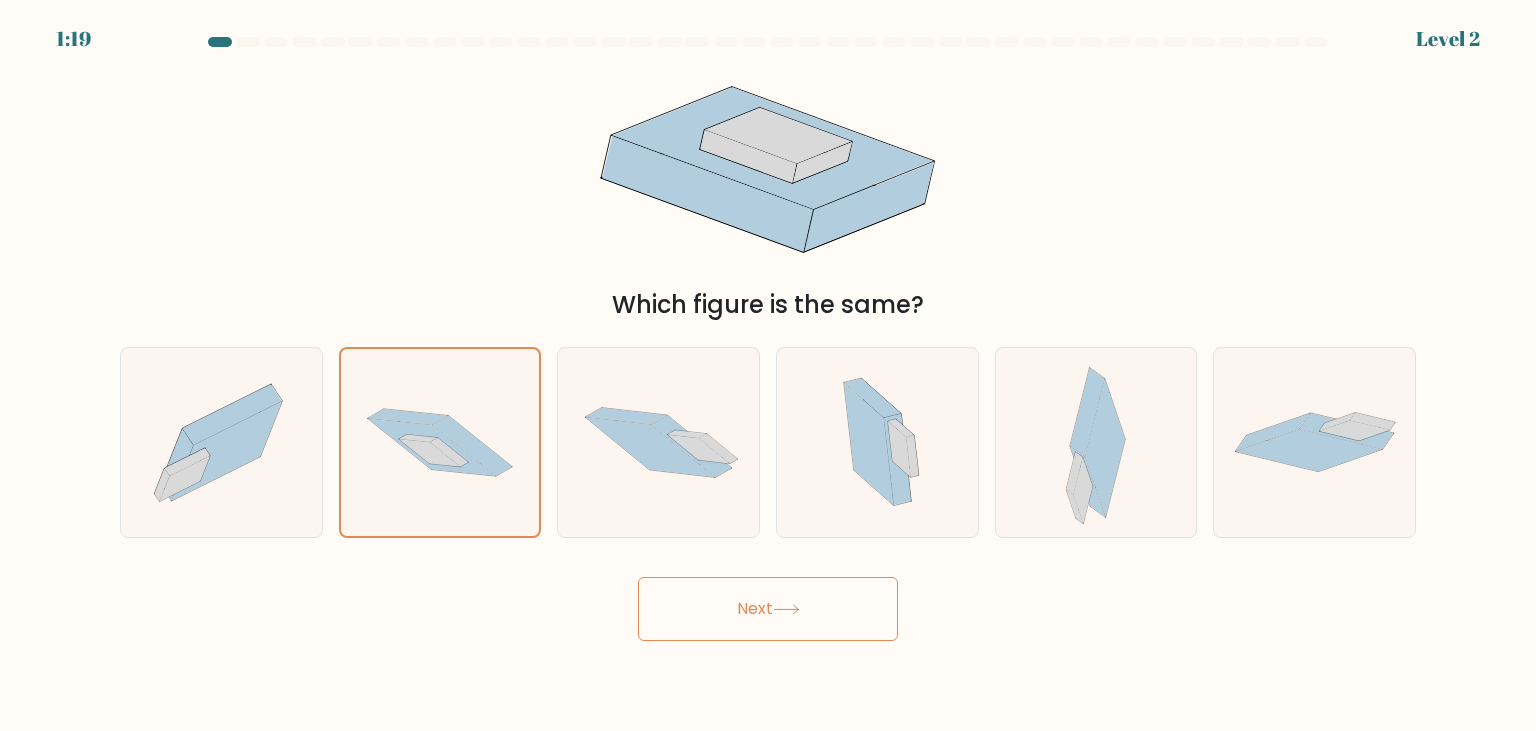 click on "Next" at bounding box center (768, 609) 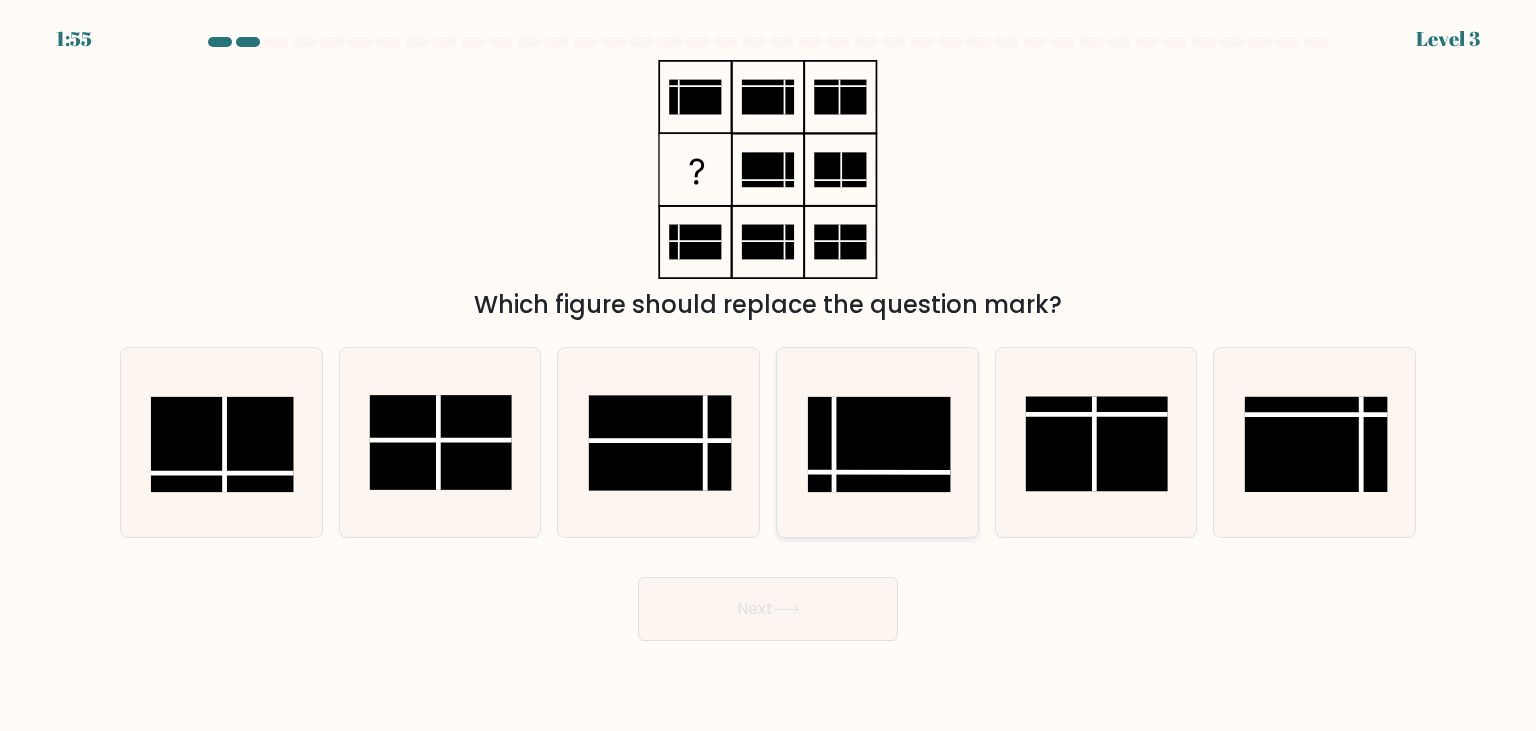 click 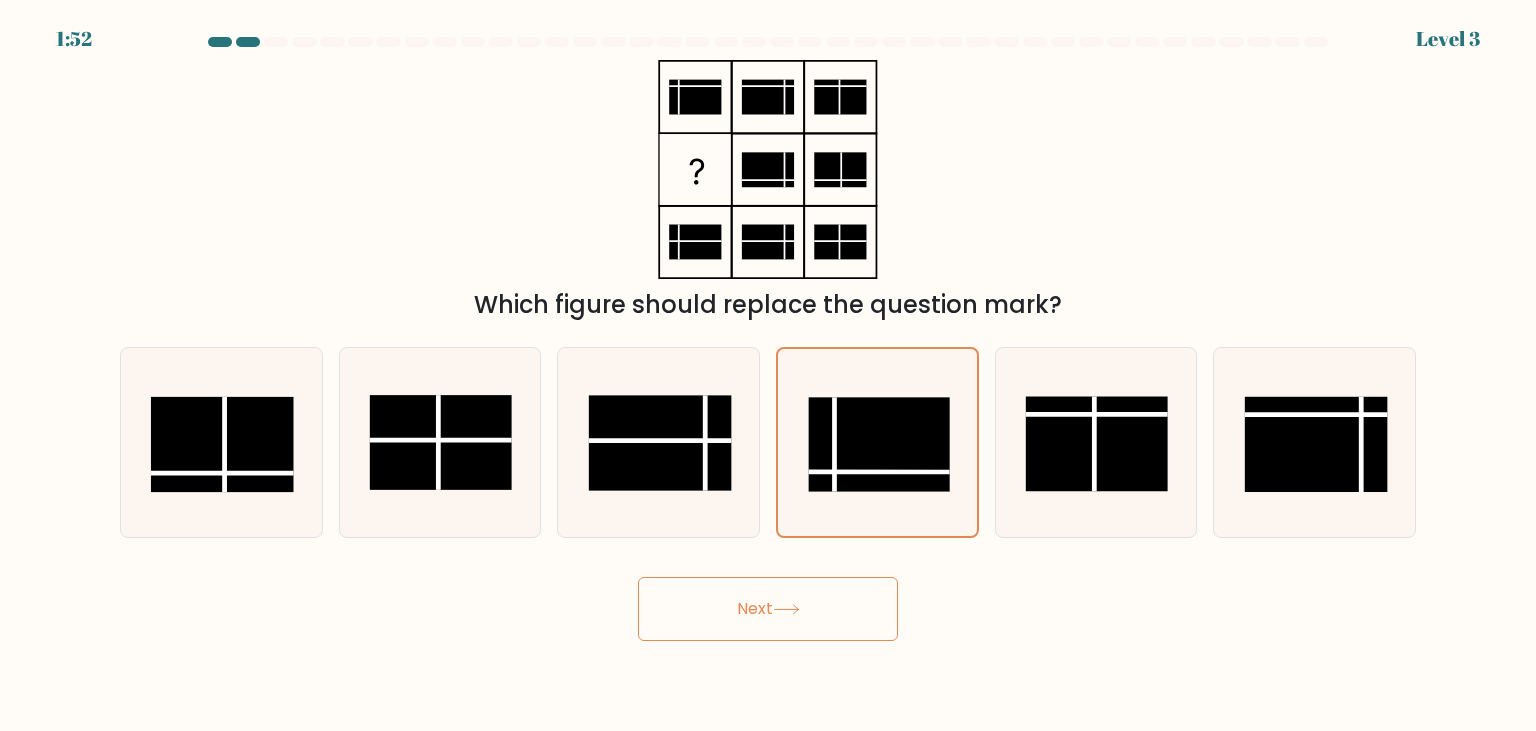 click on "Next" at bounding box center (768, 609) 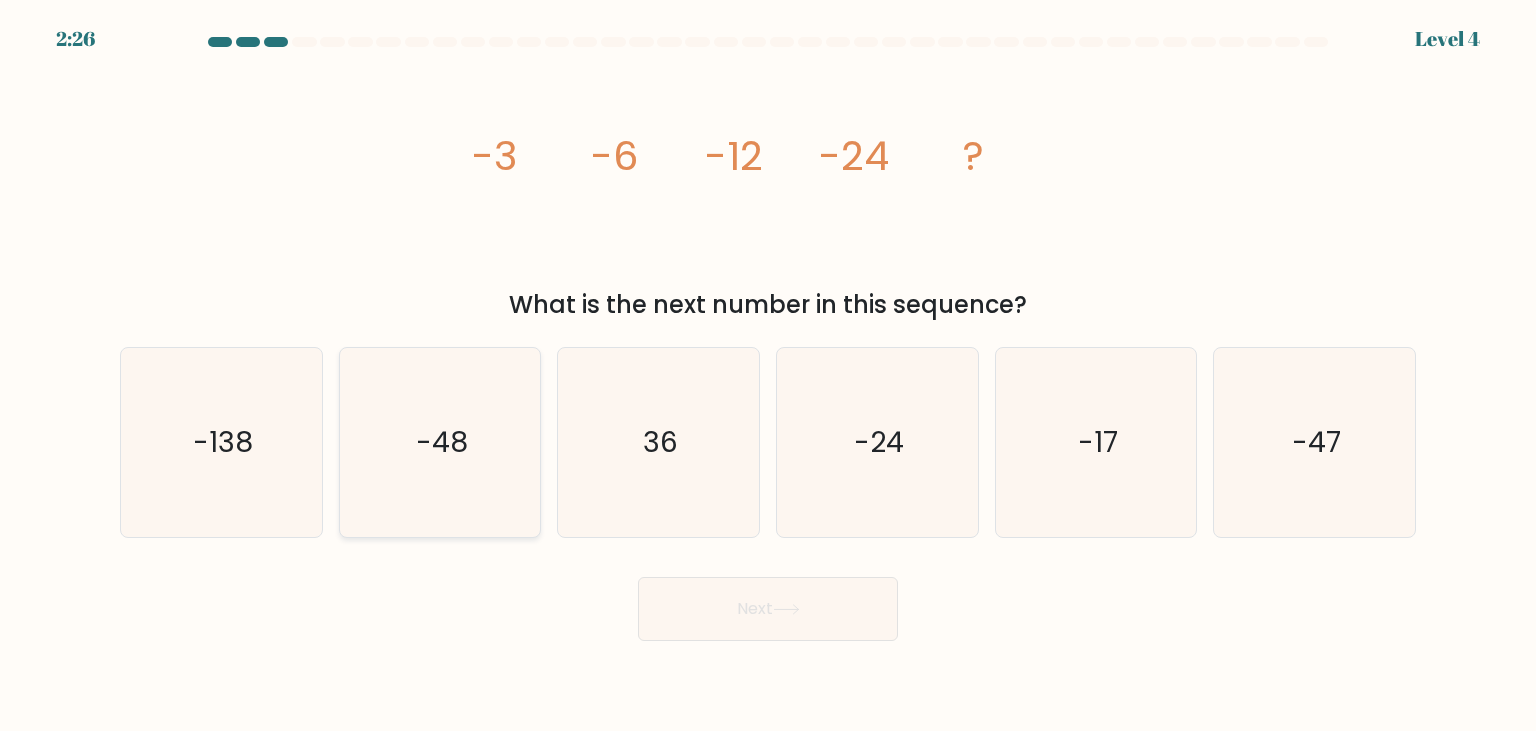 click on "-48" 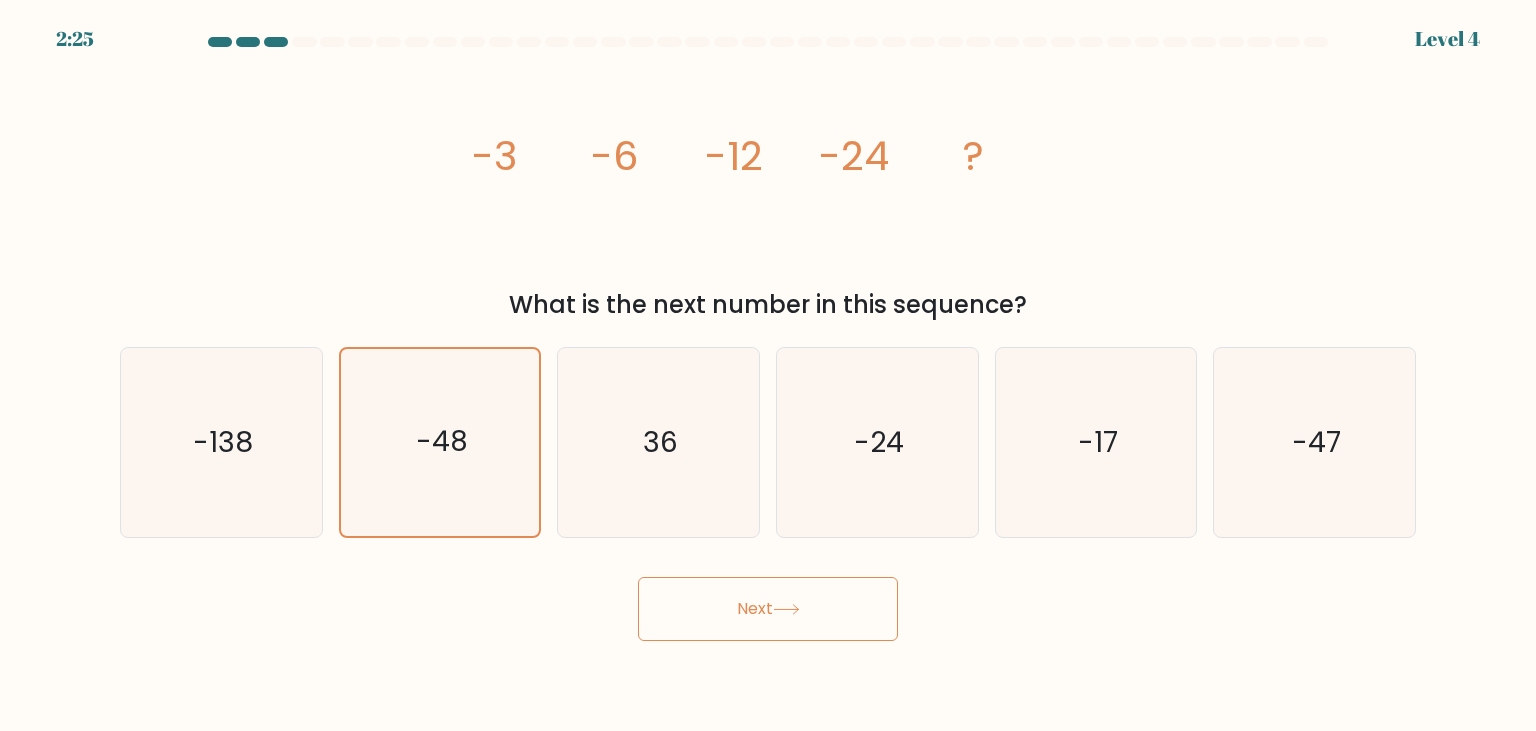 click on "Next" at bounding box center [768, 609] 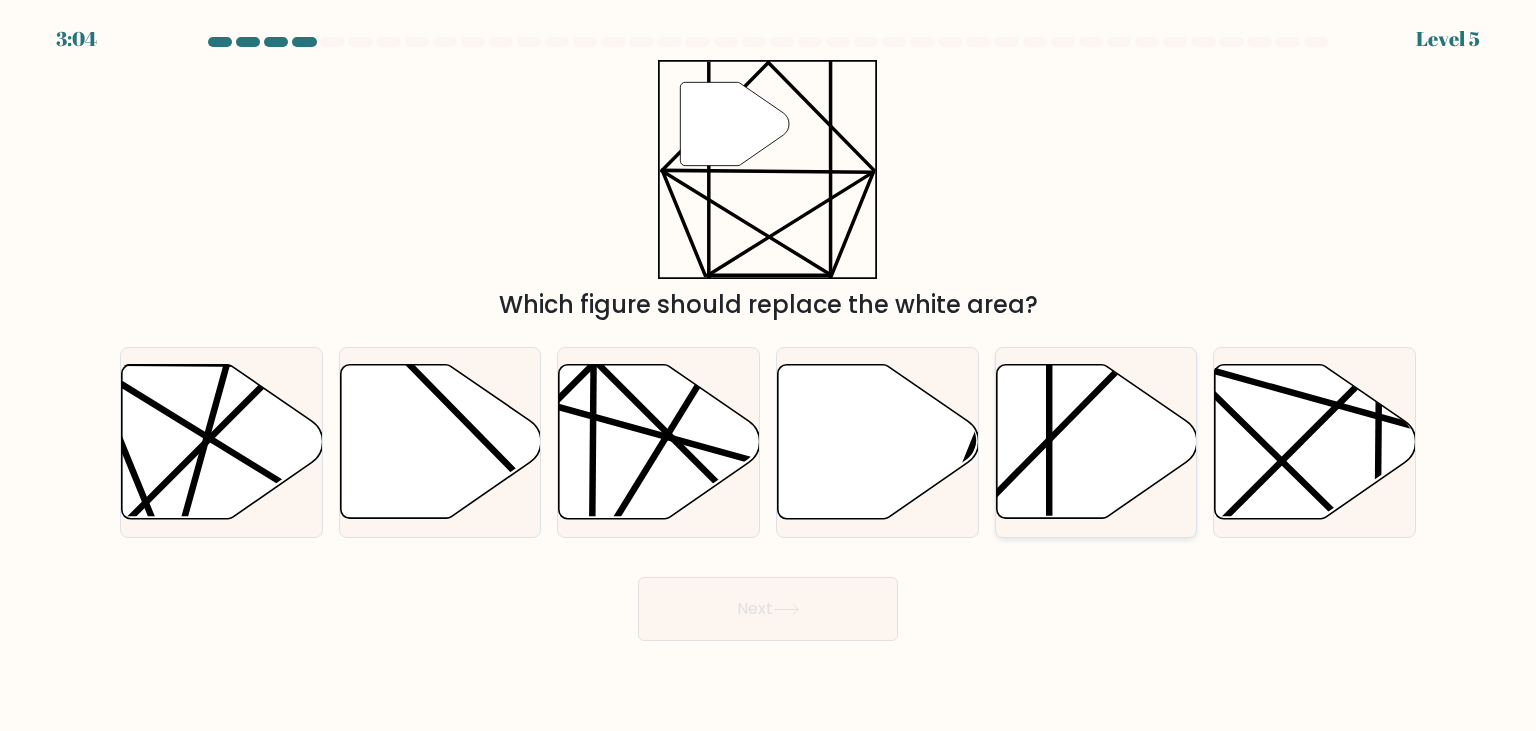 click 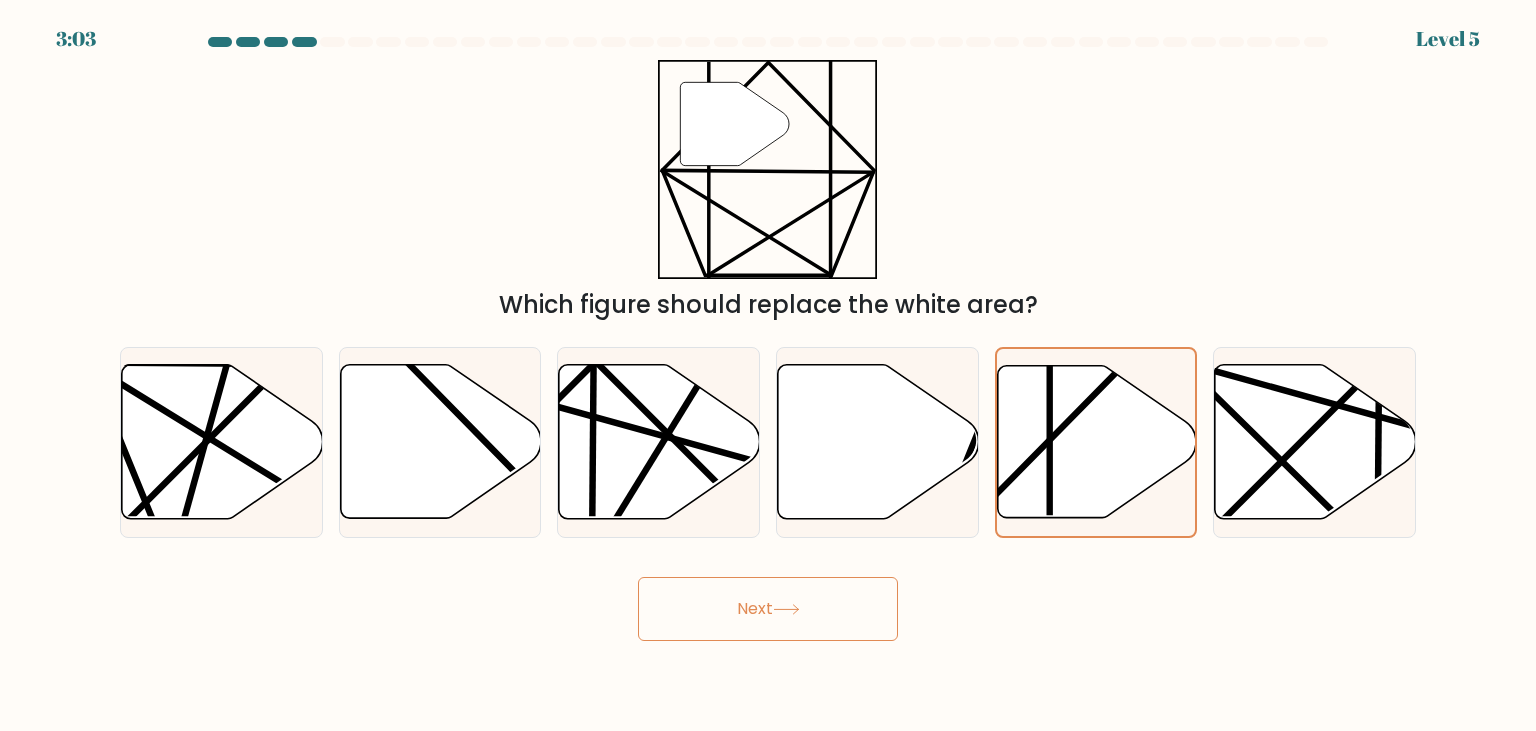 click on "Next" at bounding box center (768, 609) 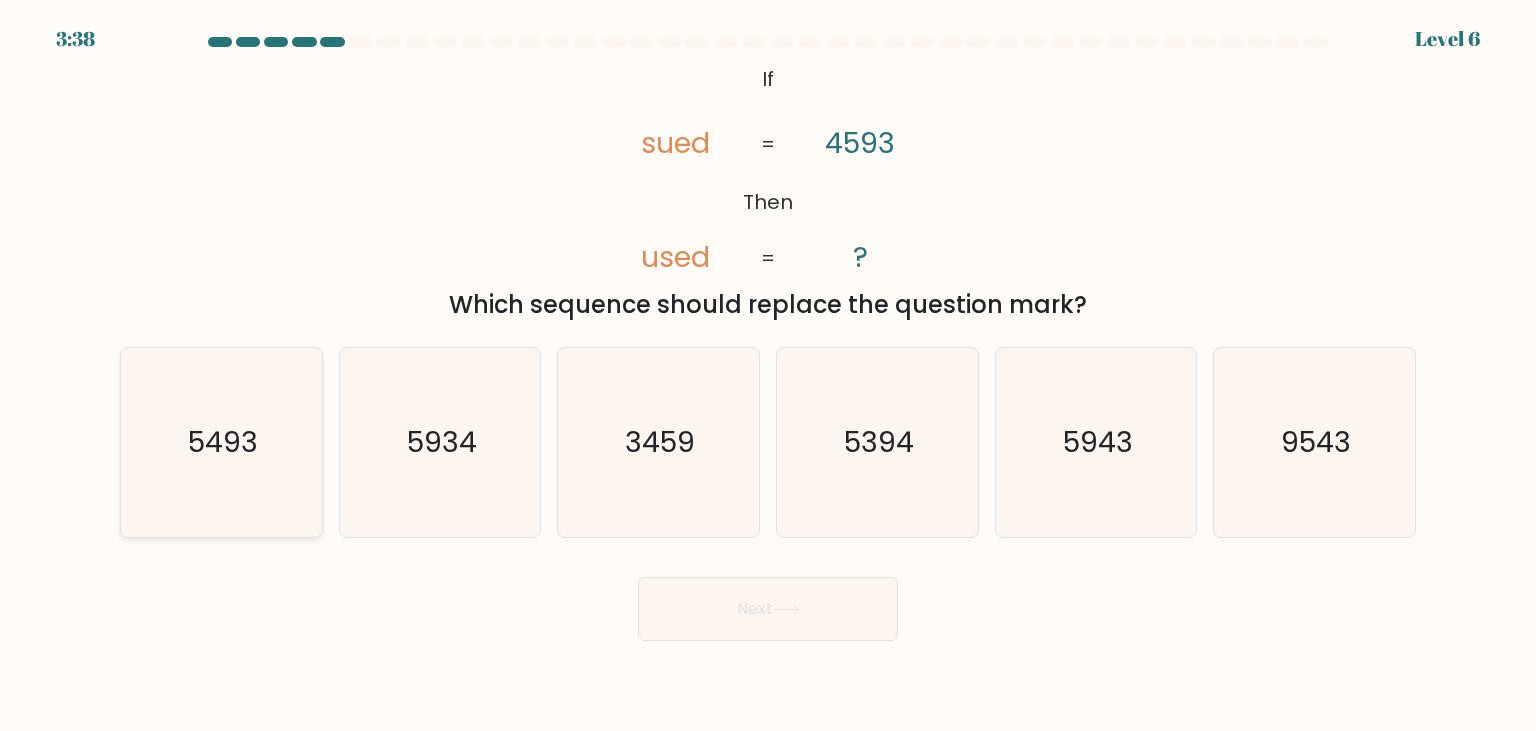 click on "5493" 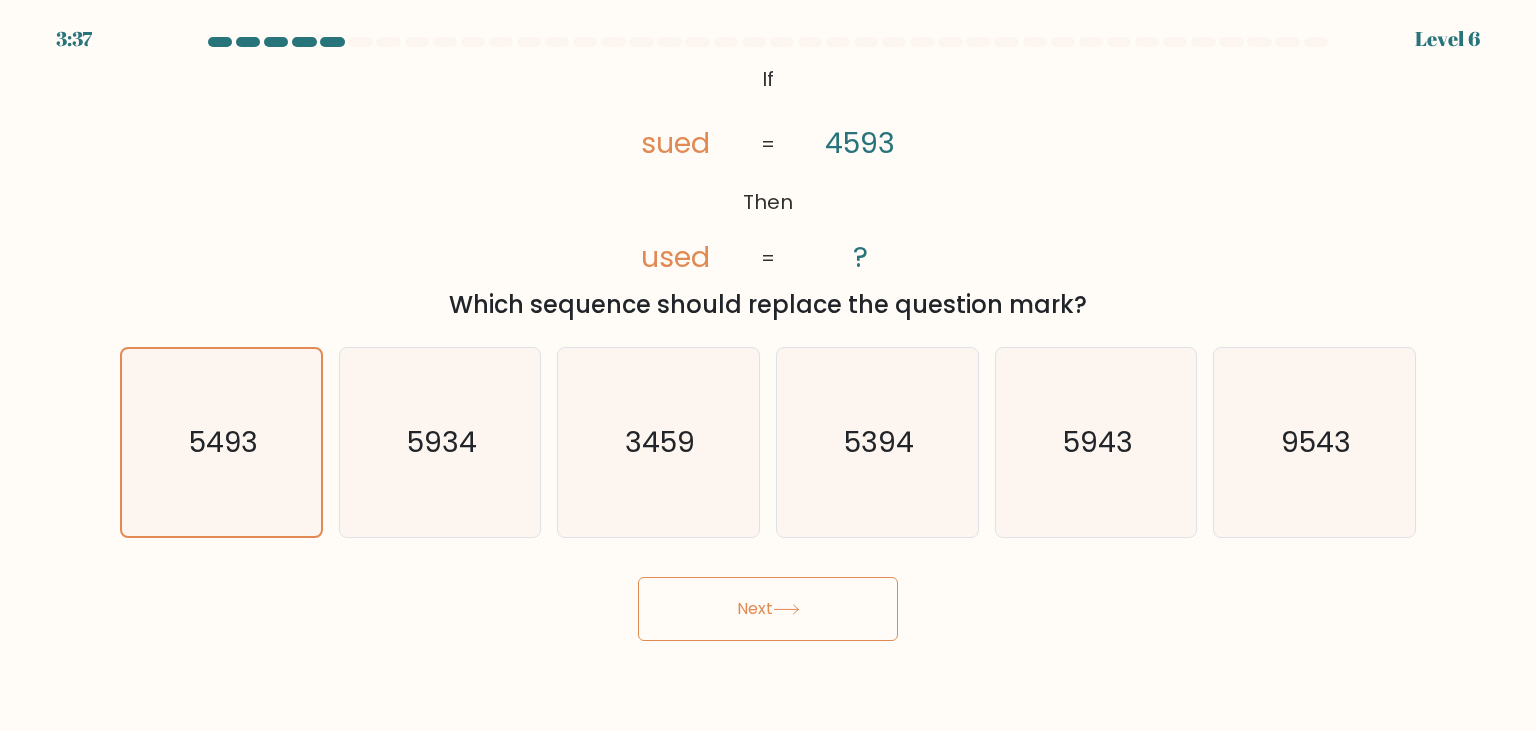 click on "Next" at bounding box center [768, 609] 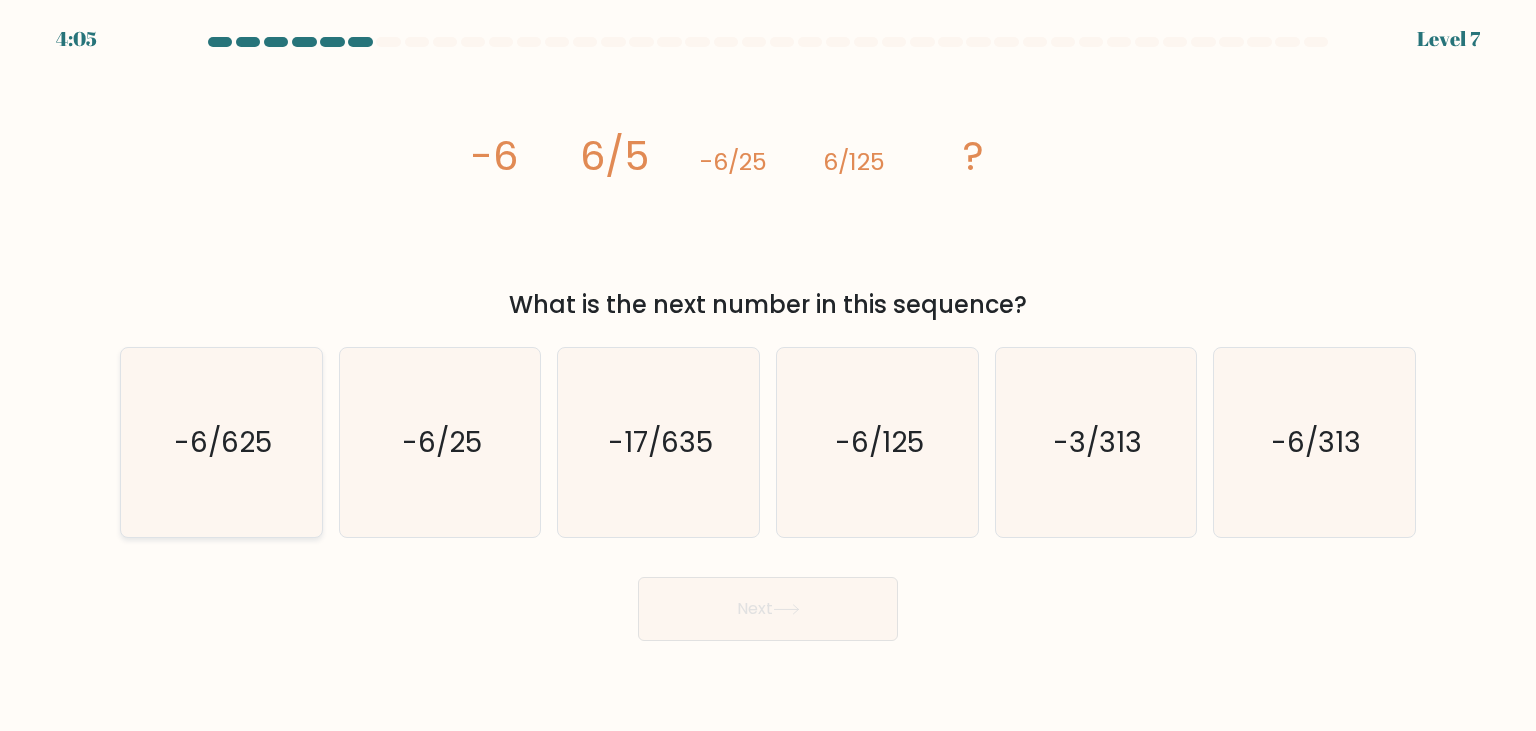 click on "-6/625" 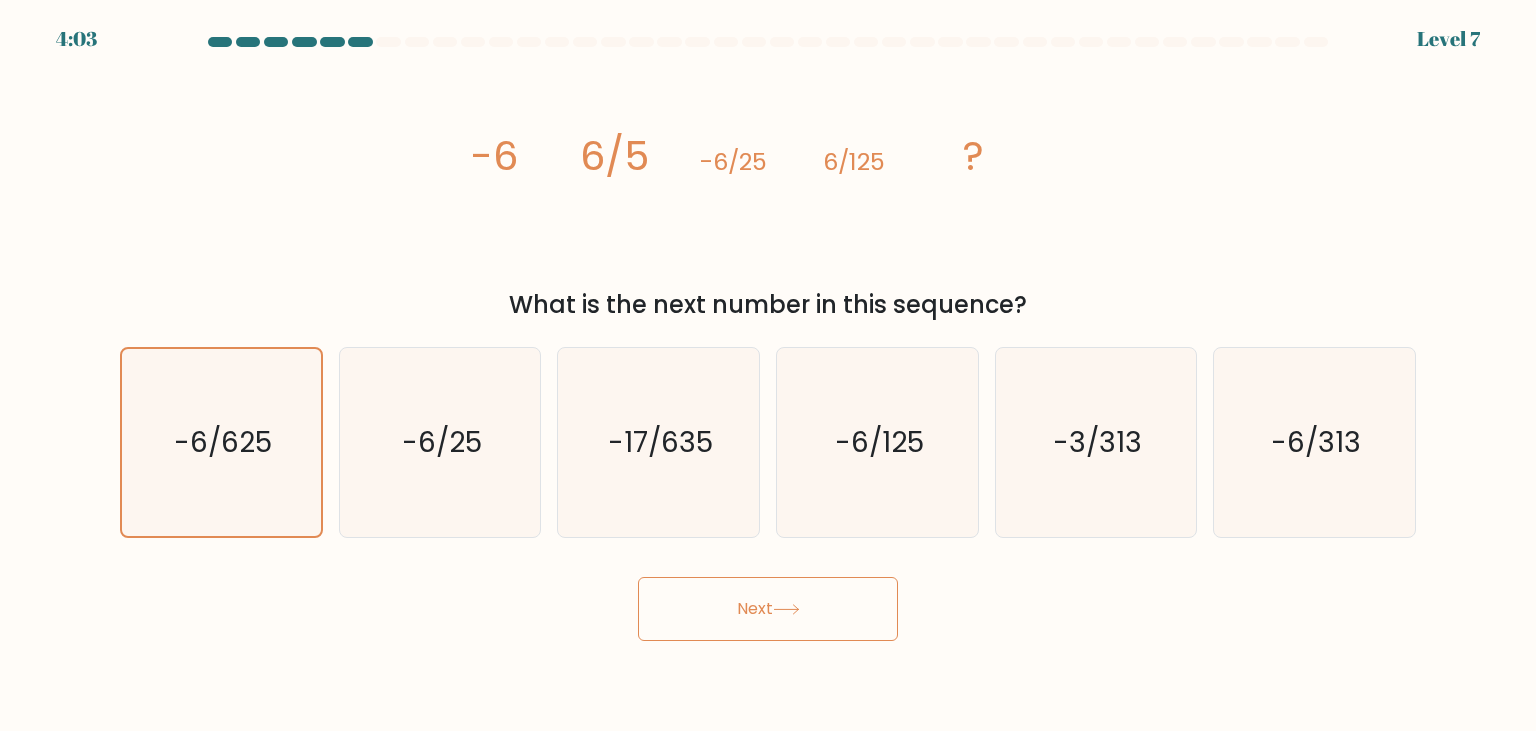 click on "Next" at bounding box center (768, 609) 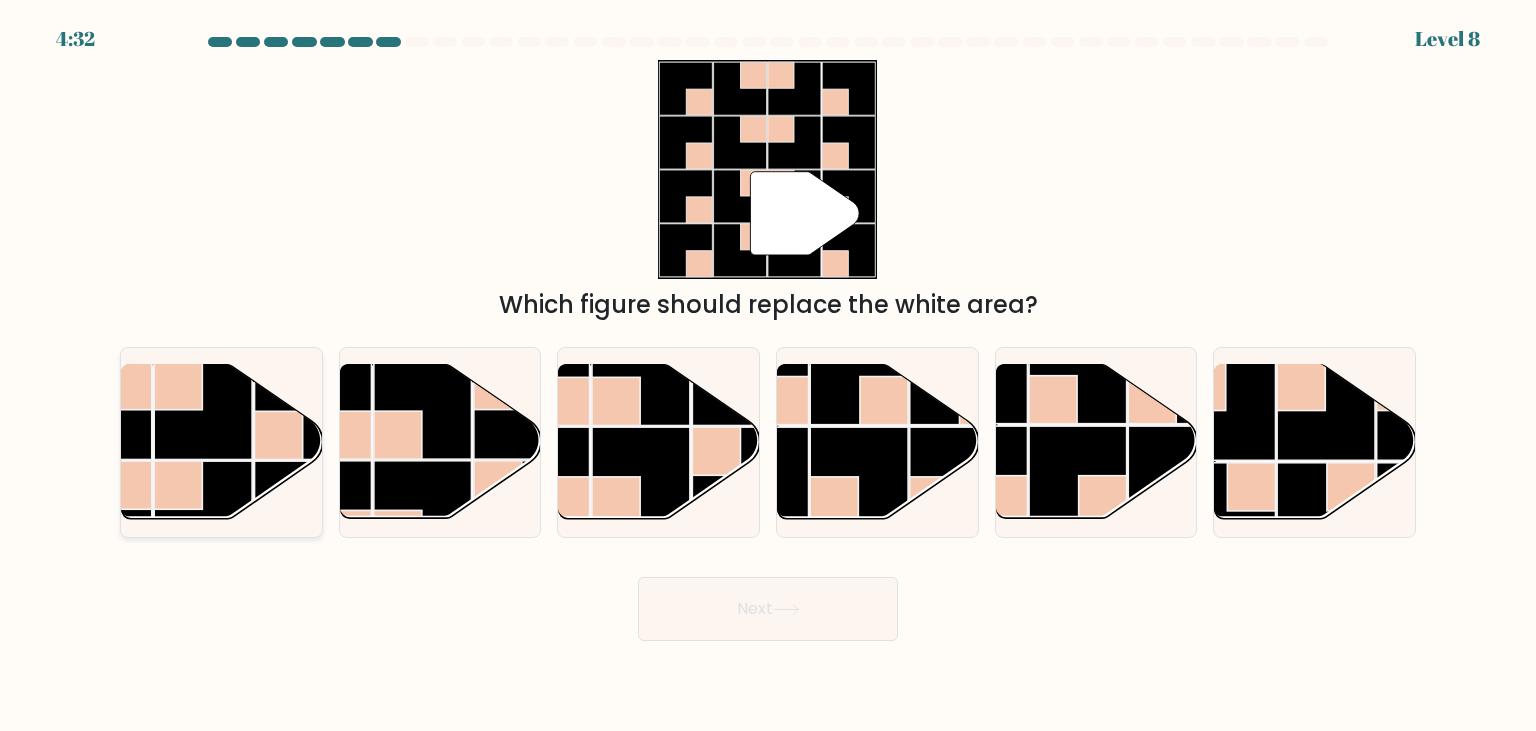 click 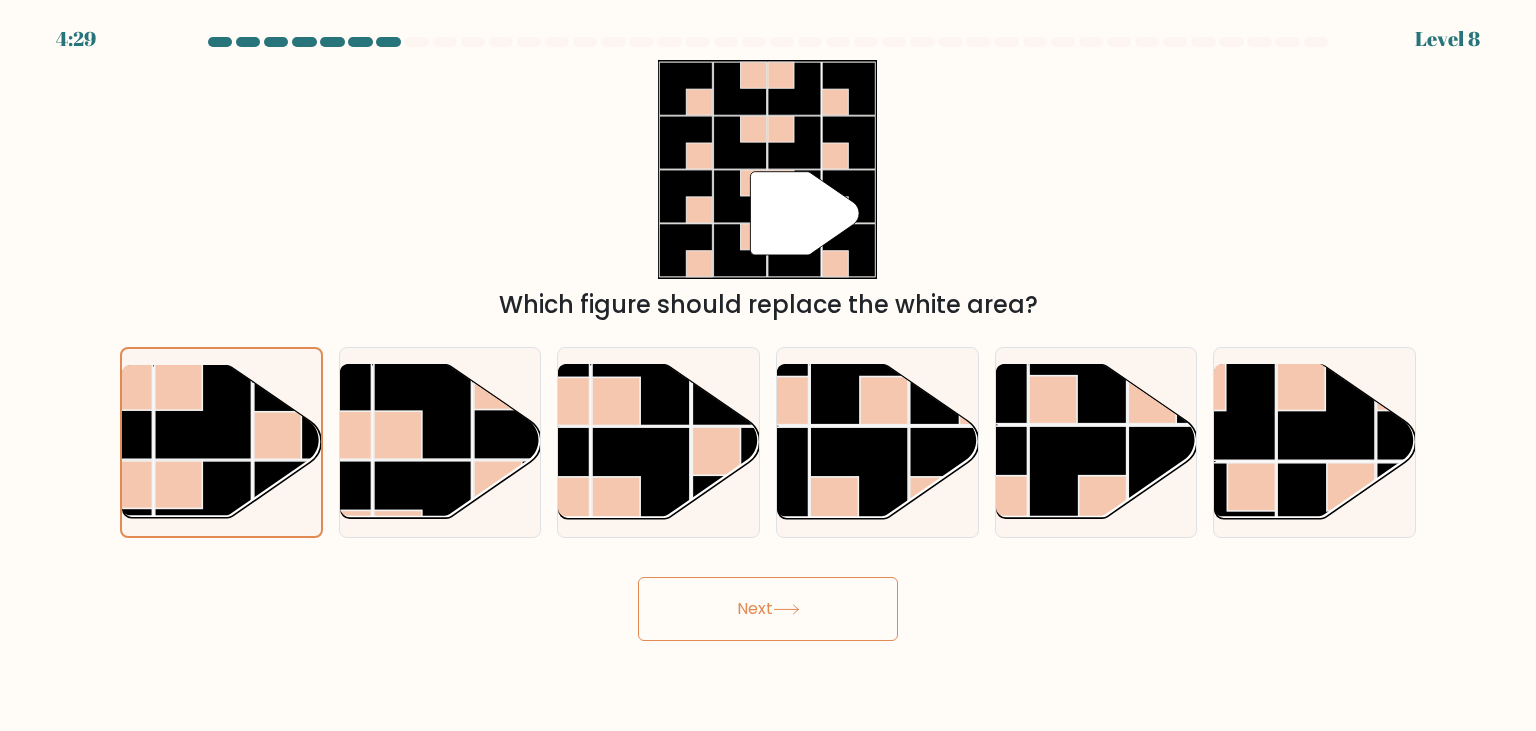 click on "Next" at bounding box center (768, 609) 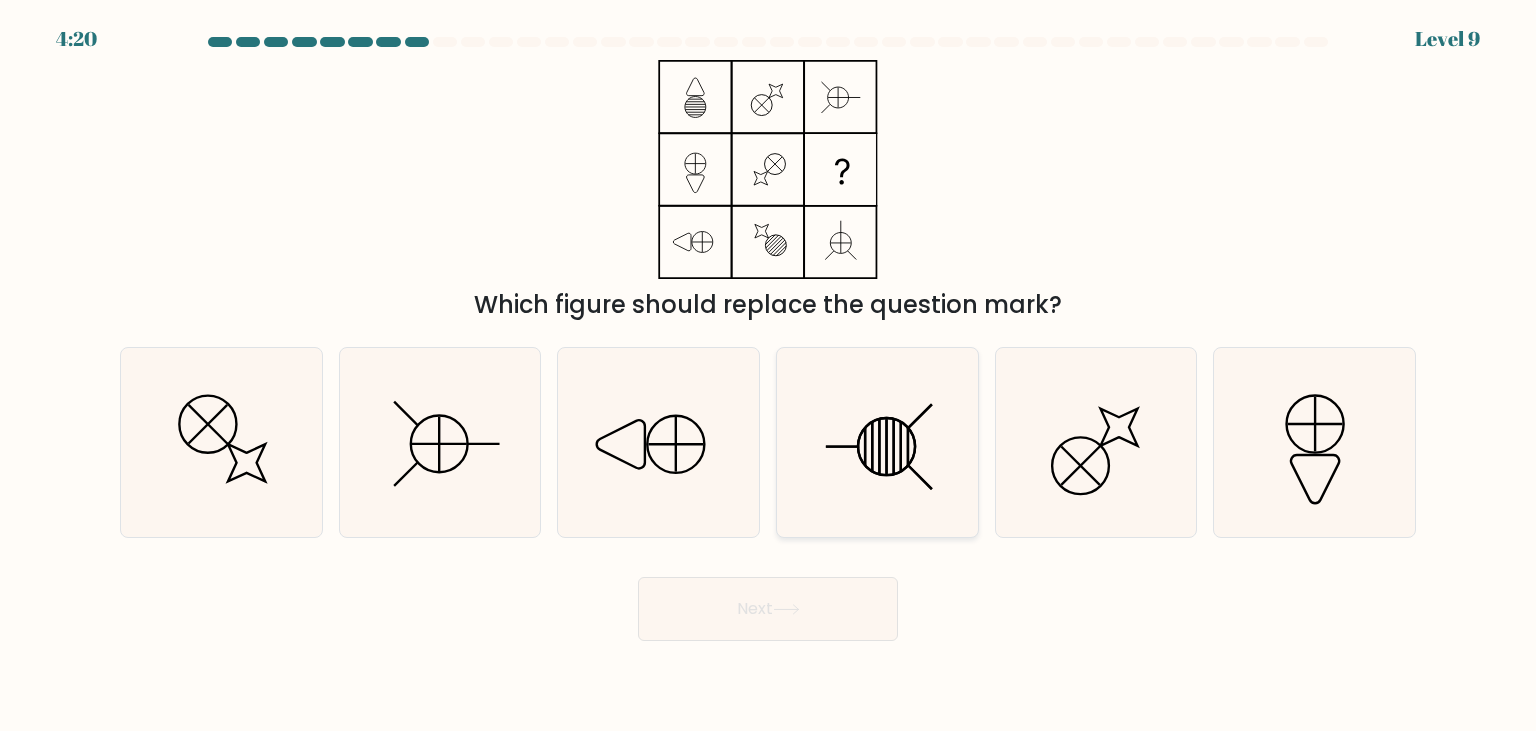 click 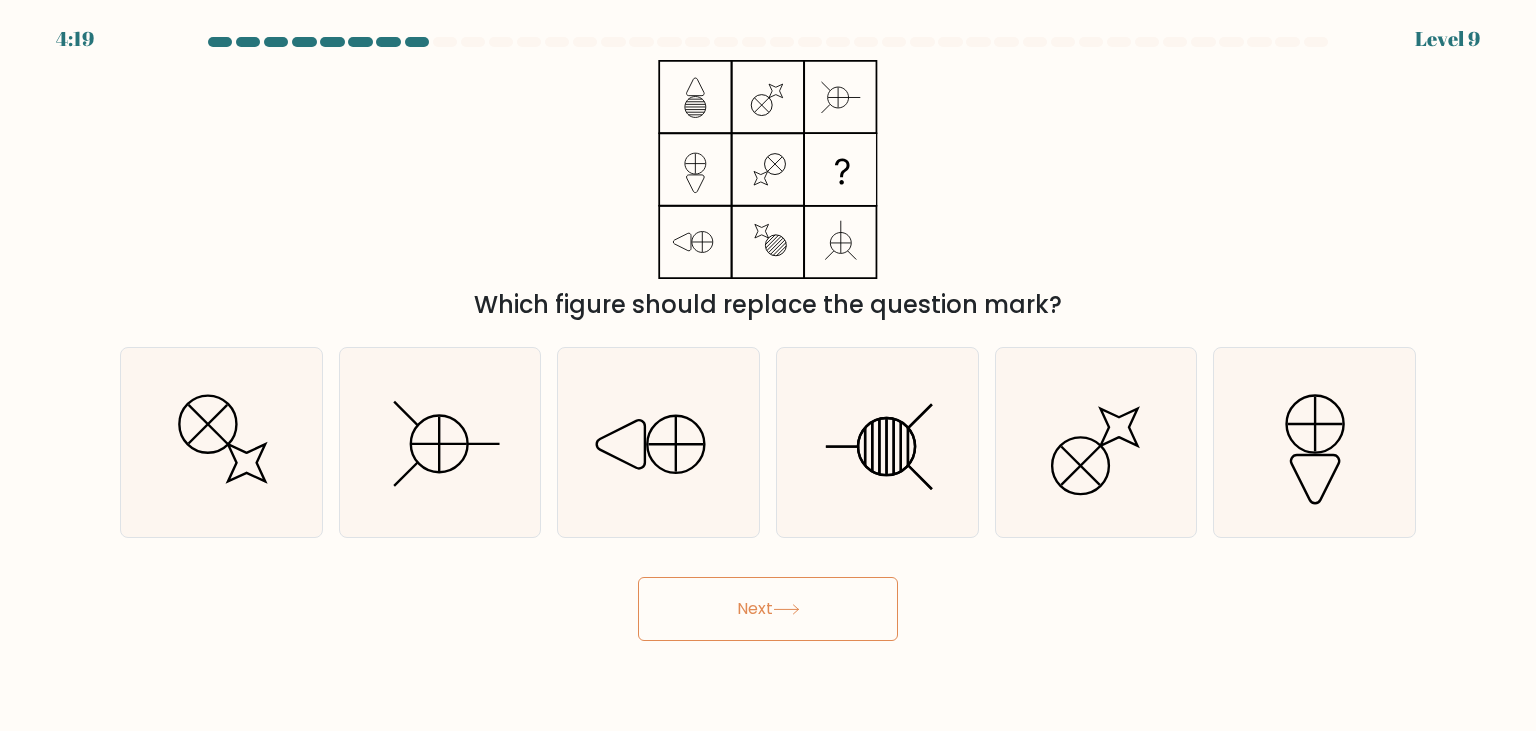 click on "Next" at bounding box center [768, 609] 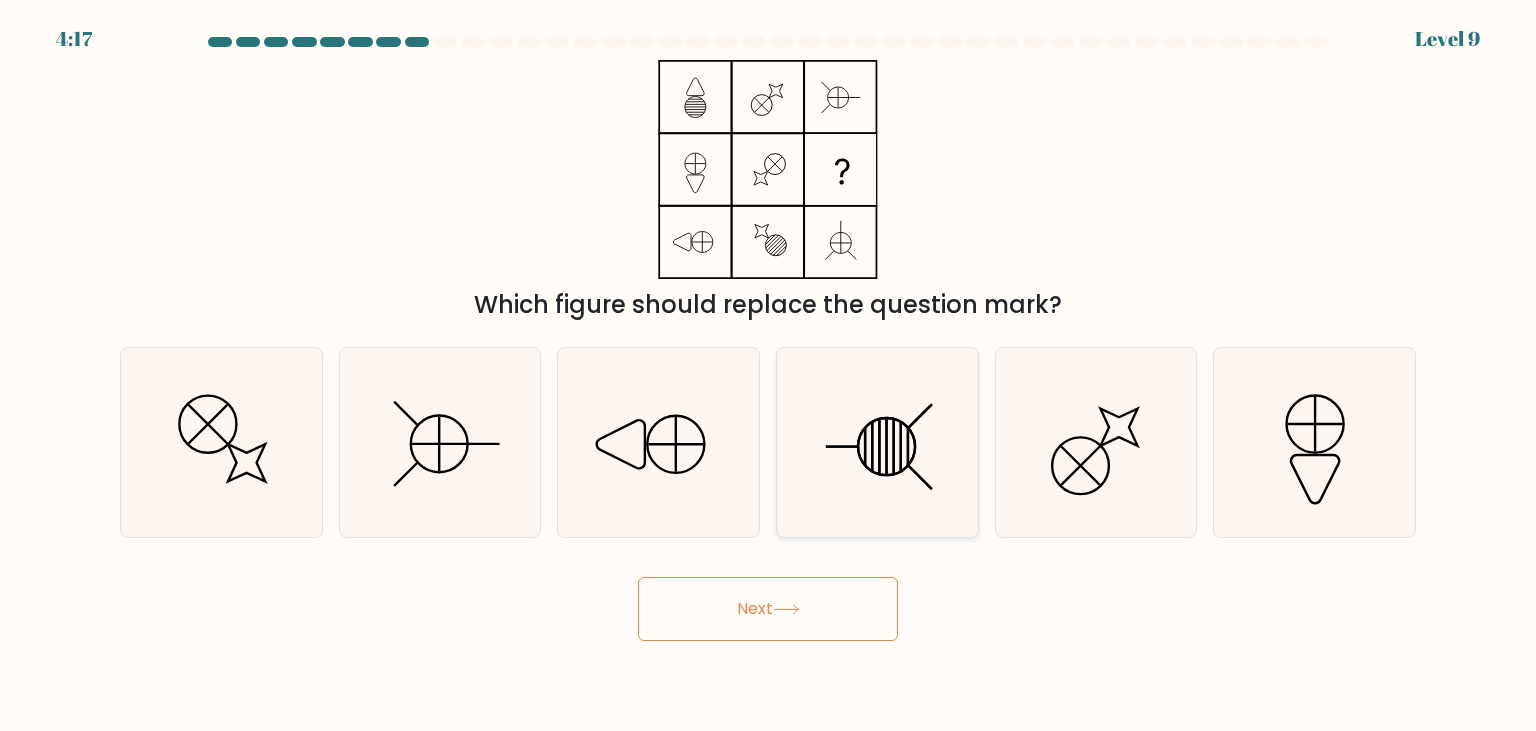 click 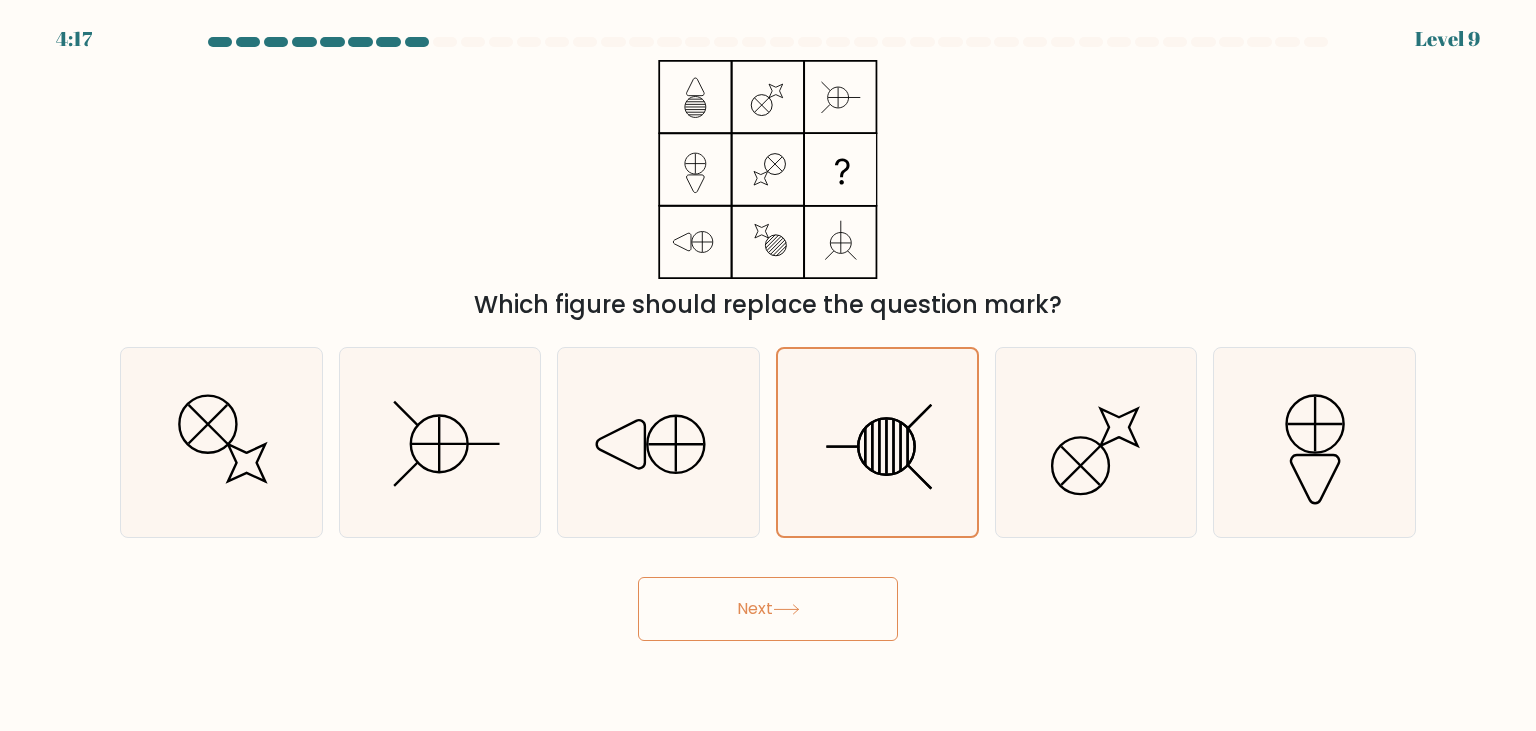 click on "Next" at bounding box center [768, 609] 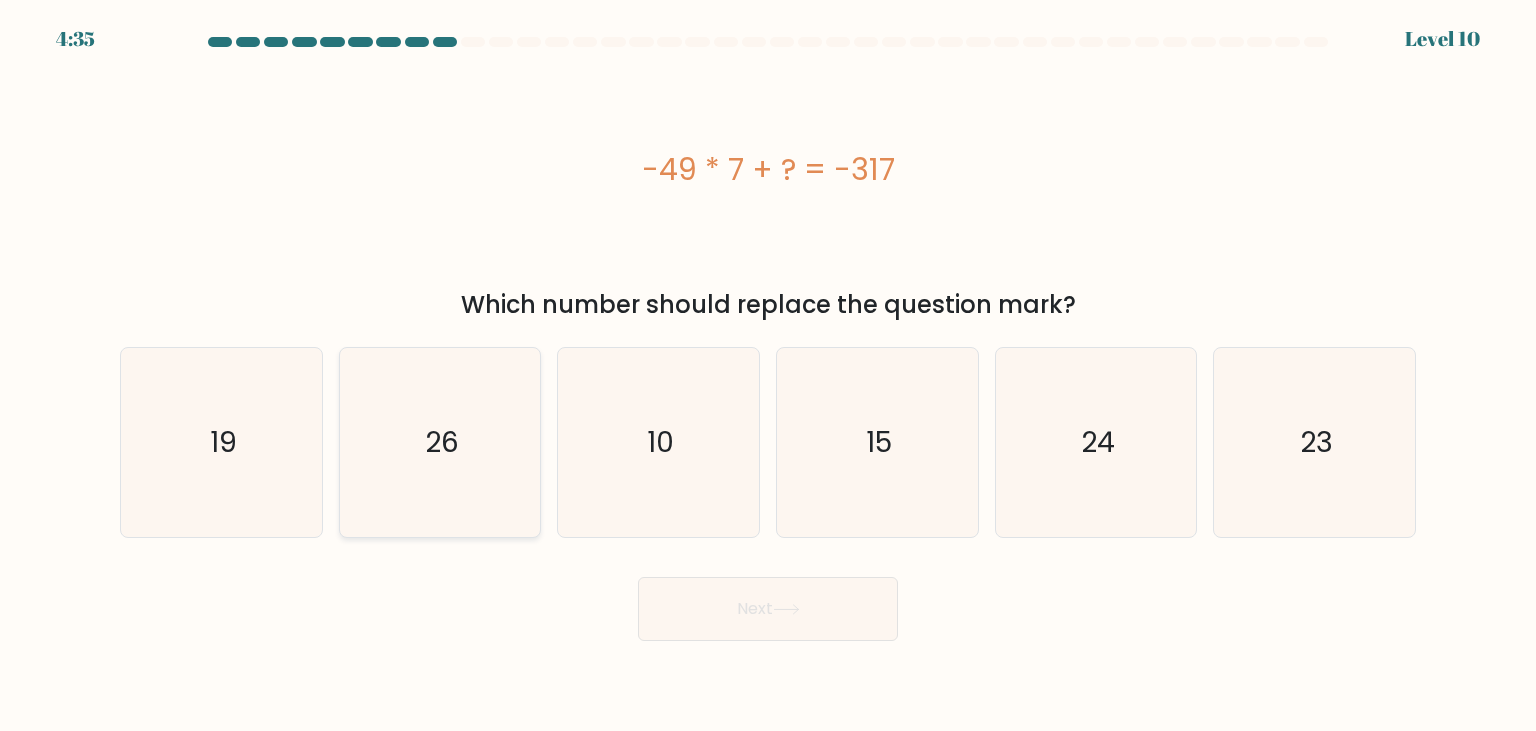 click on "26" 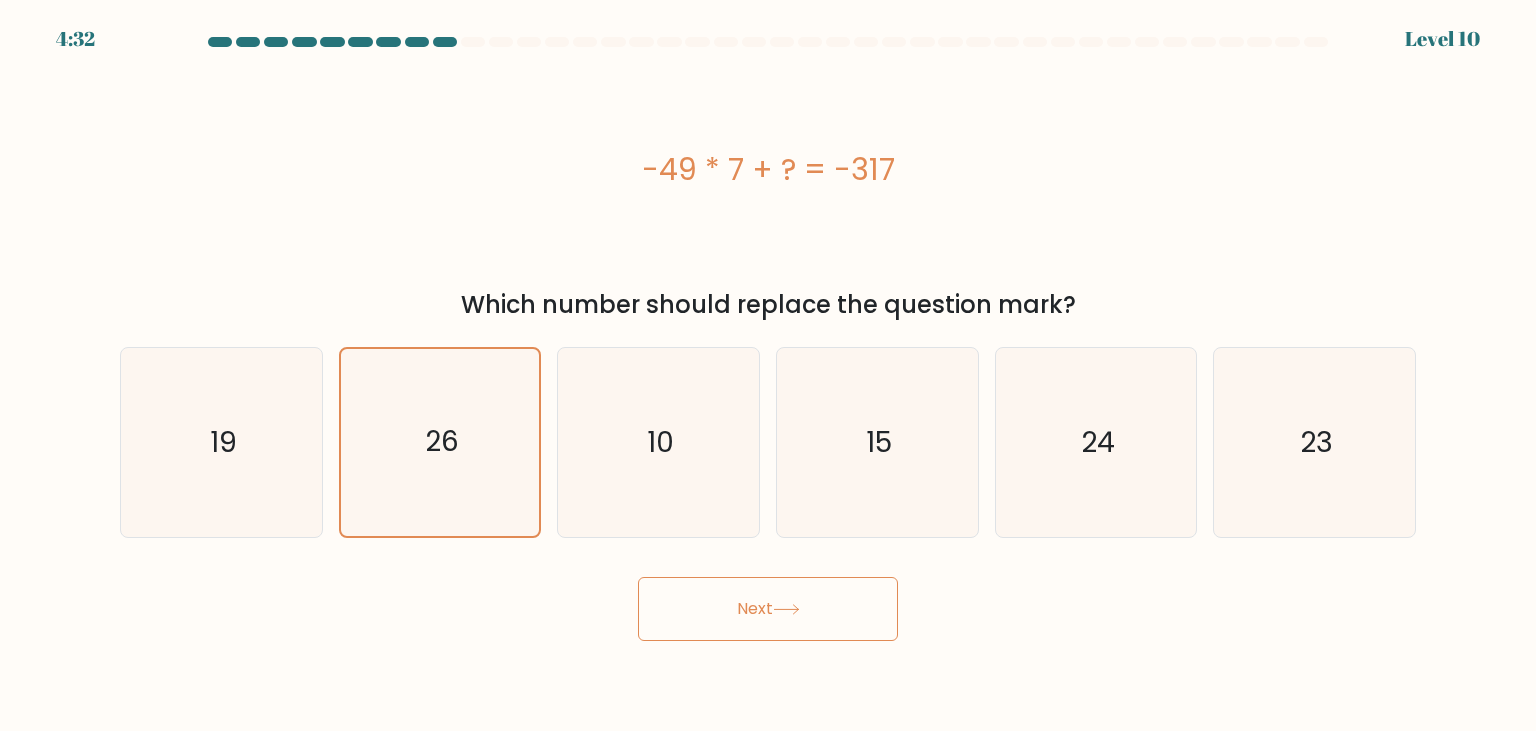 click on "Next" at bounding box center (768, 609) 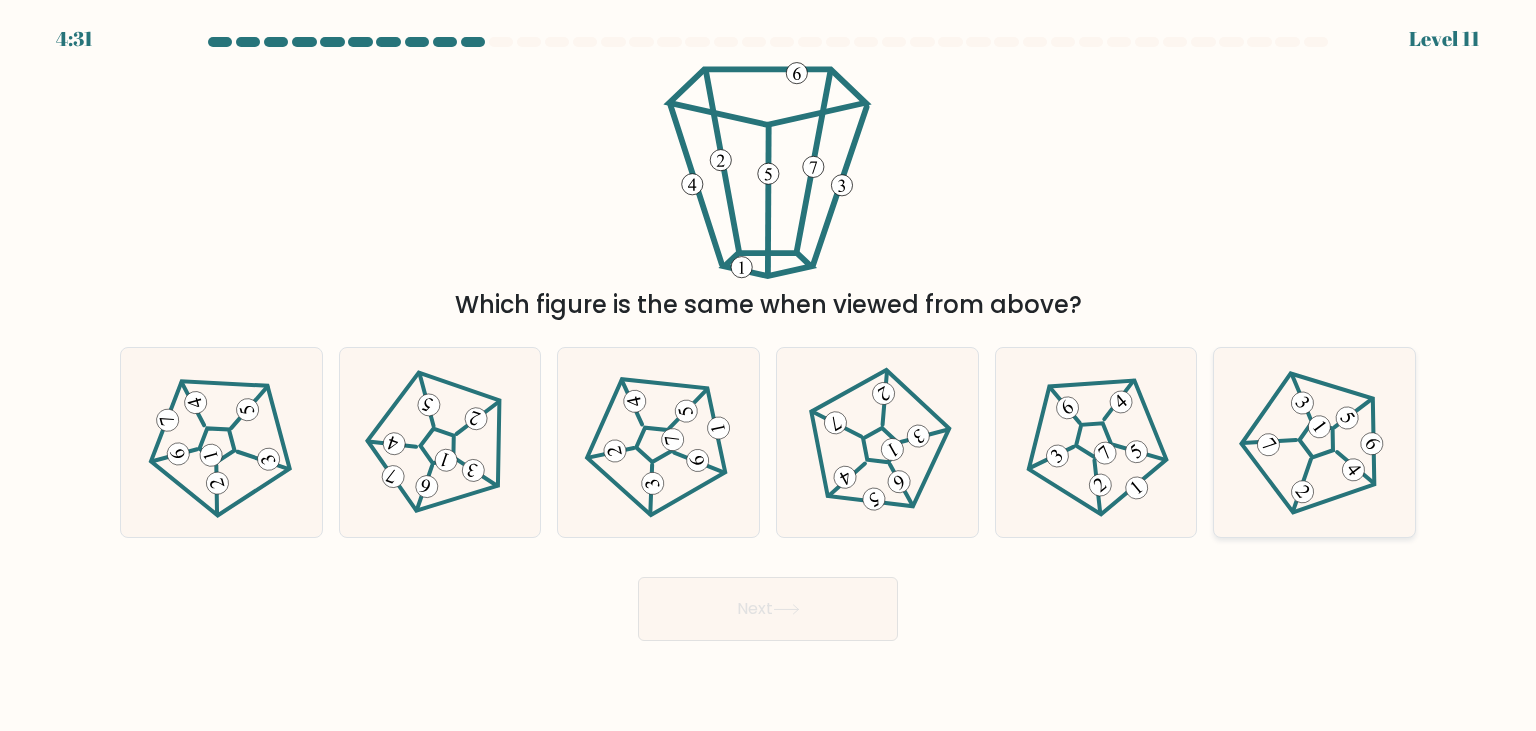 click 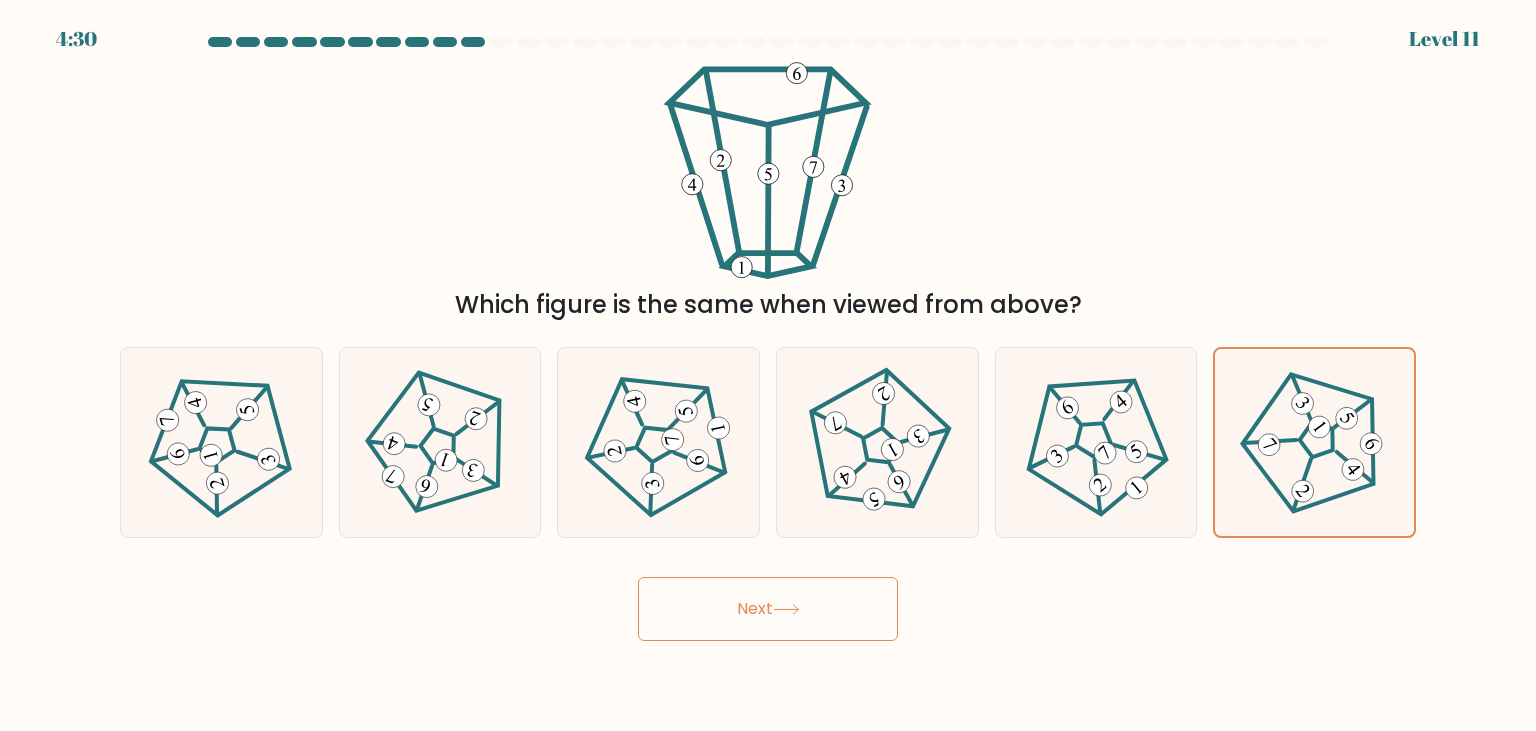 click on "Next" at bounding box center (768, 609) 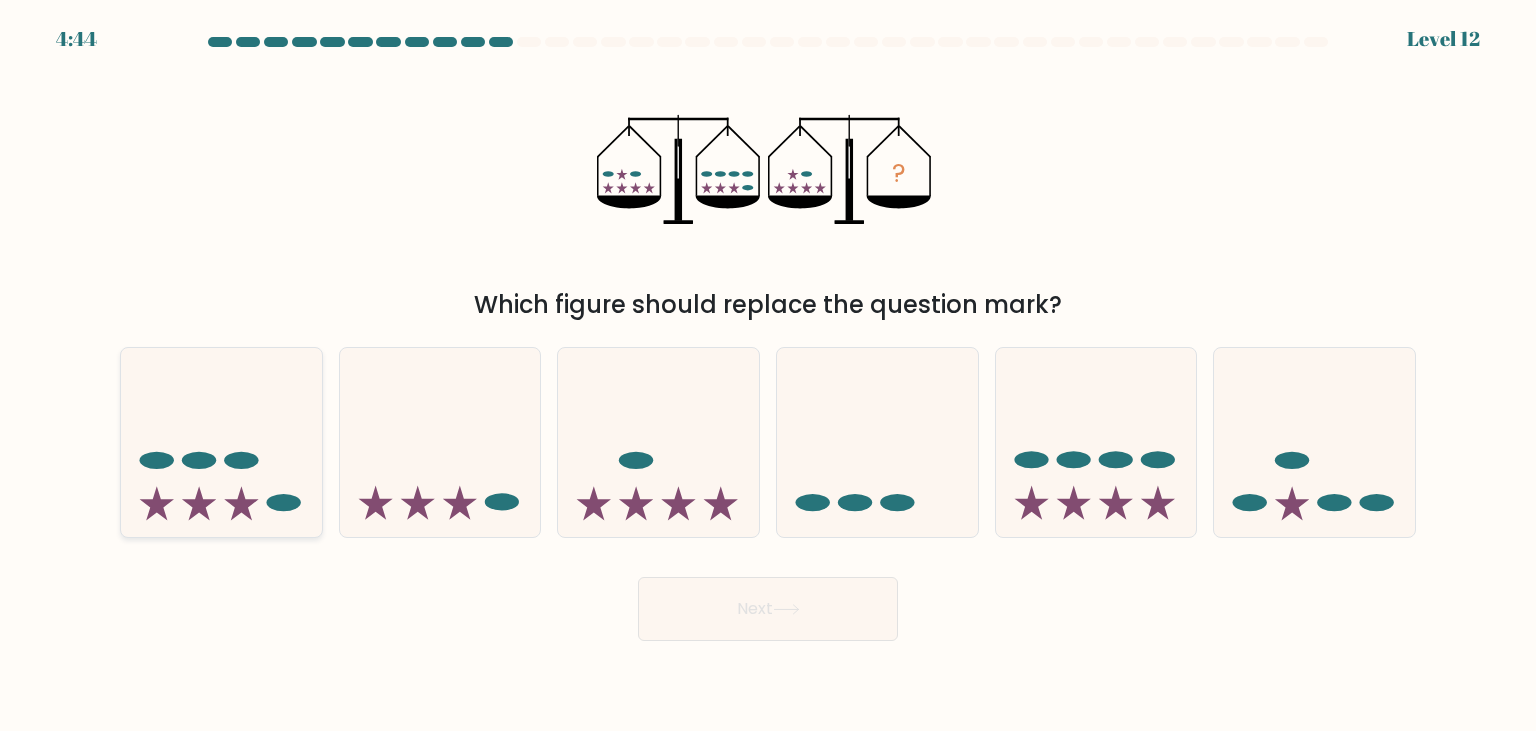 click 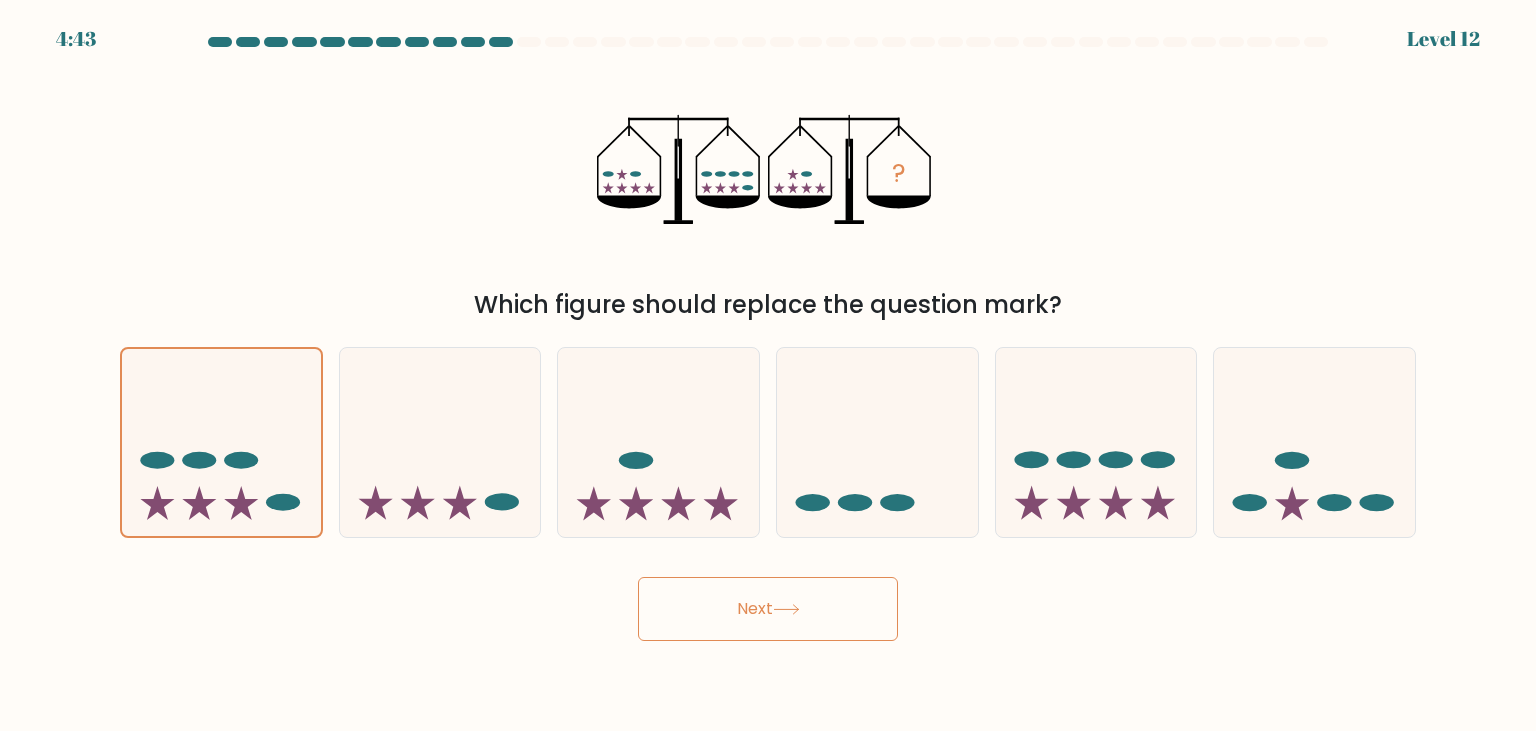 click on "Next" at bounding box center (768, 609) 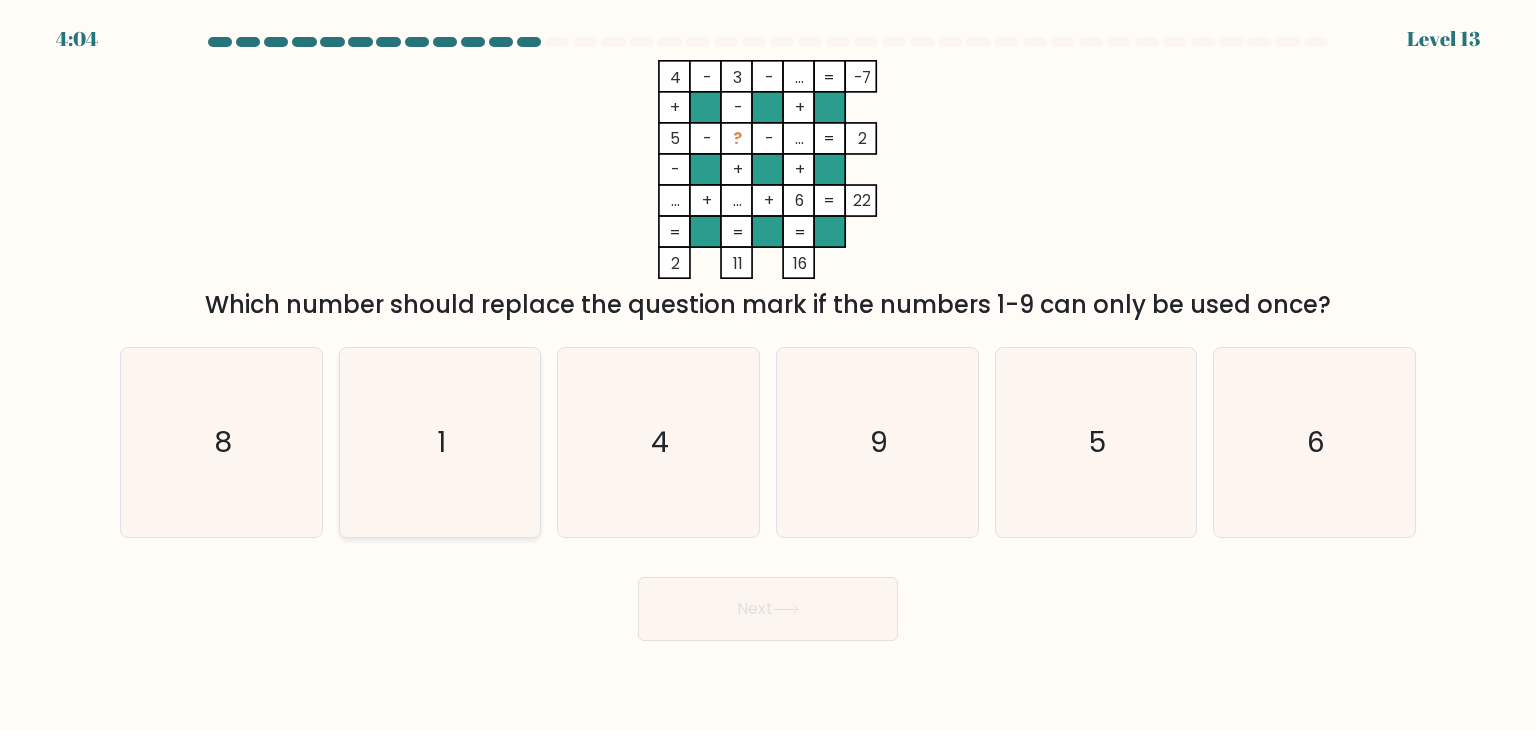 click on "1" 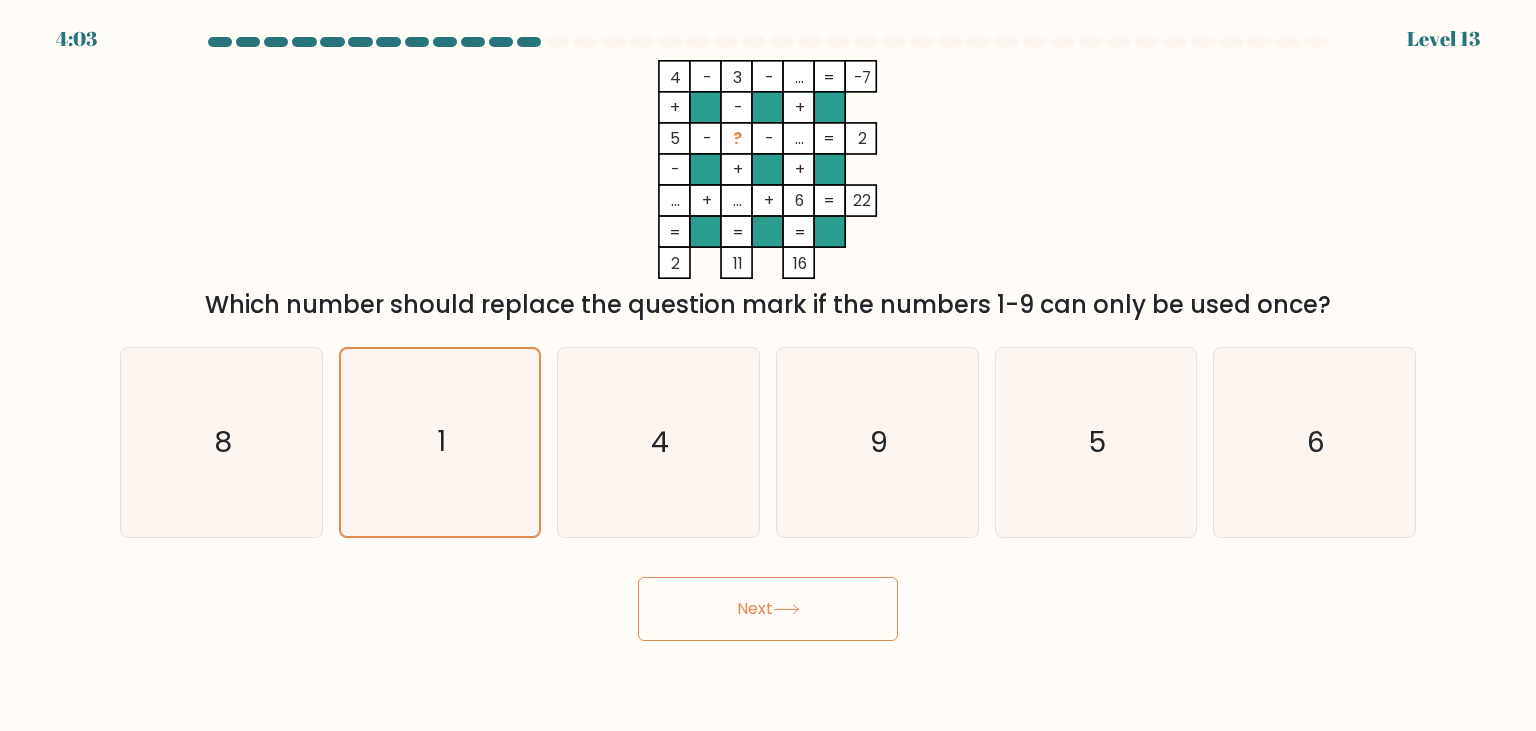 click on "Next" at bounding box center (768, 609) 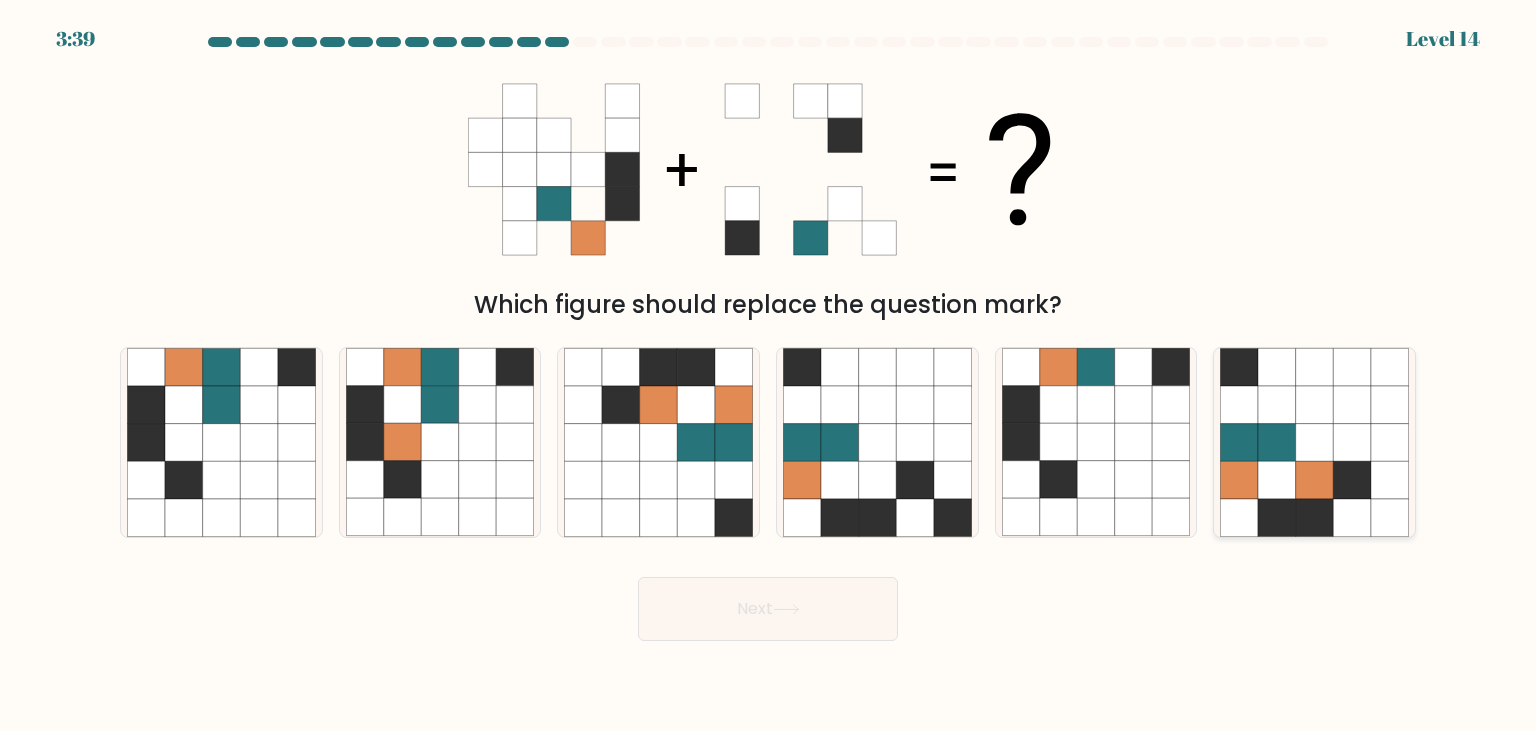 click 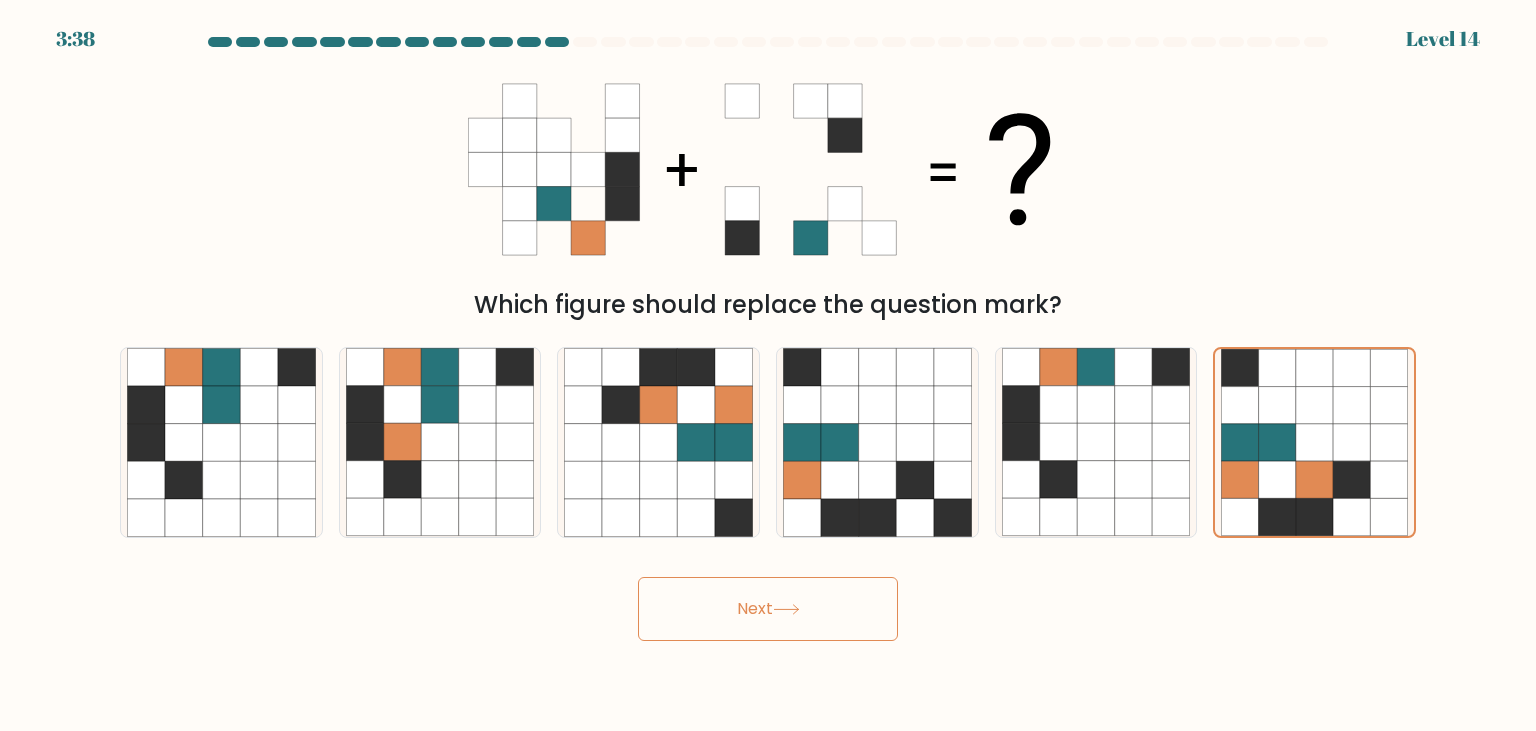 click on "Next" at bounding box center (768, 609) 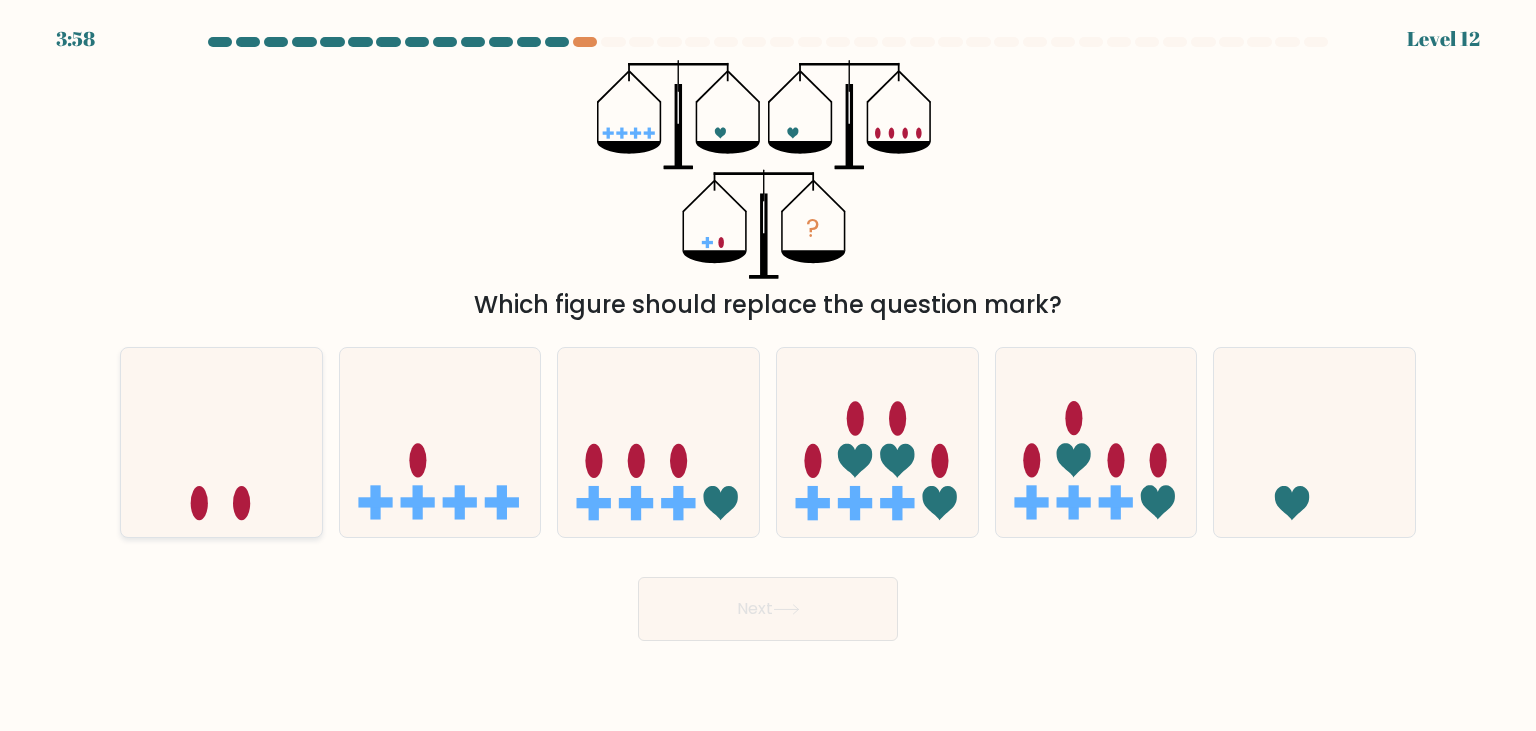 click 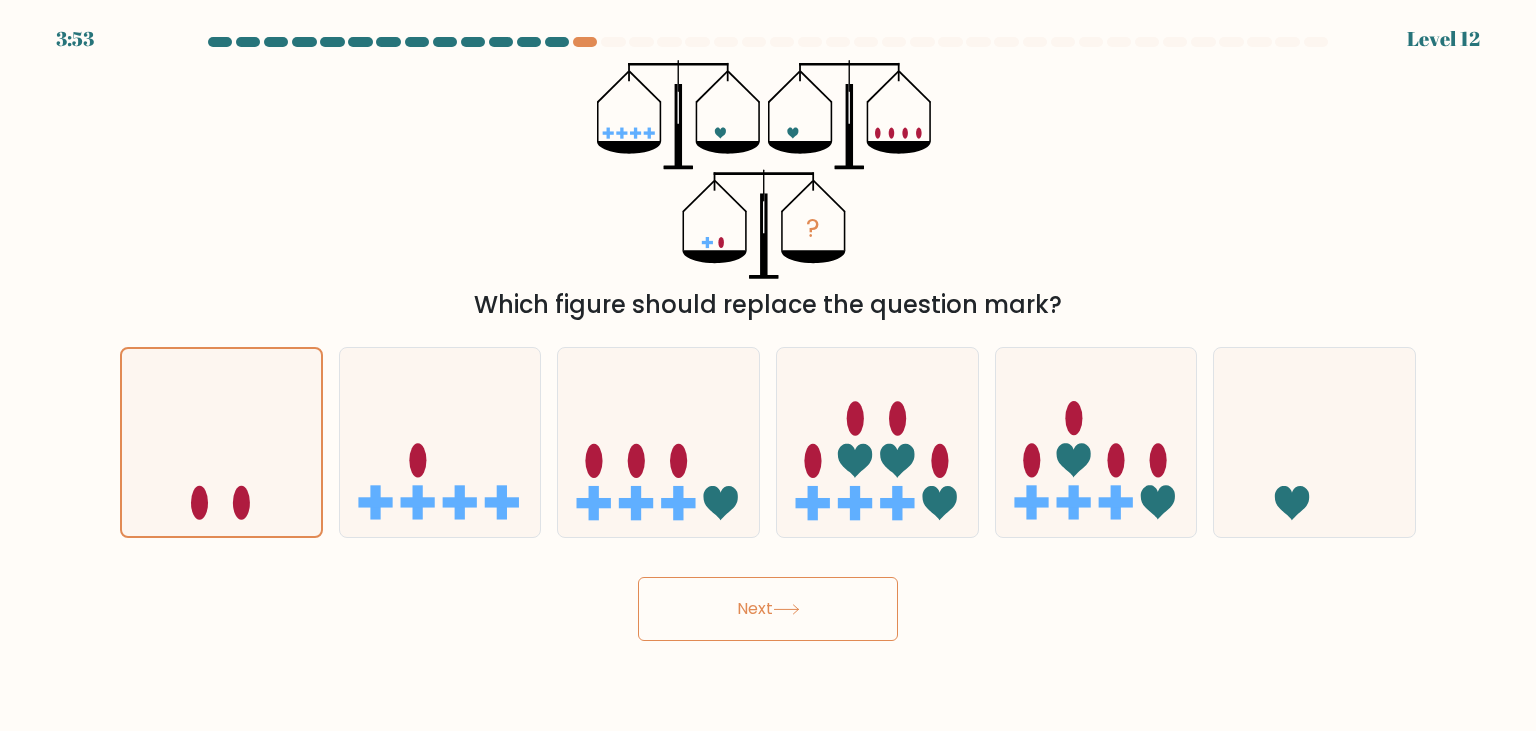 click 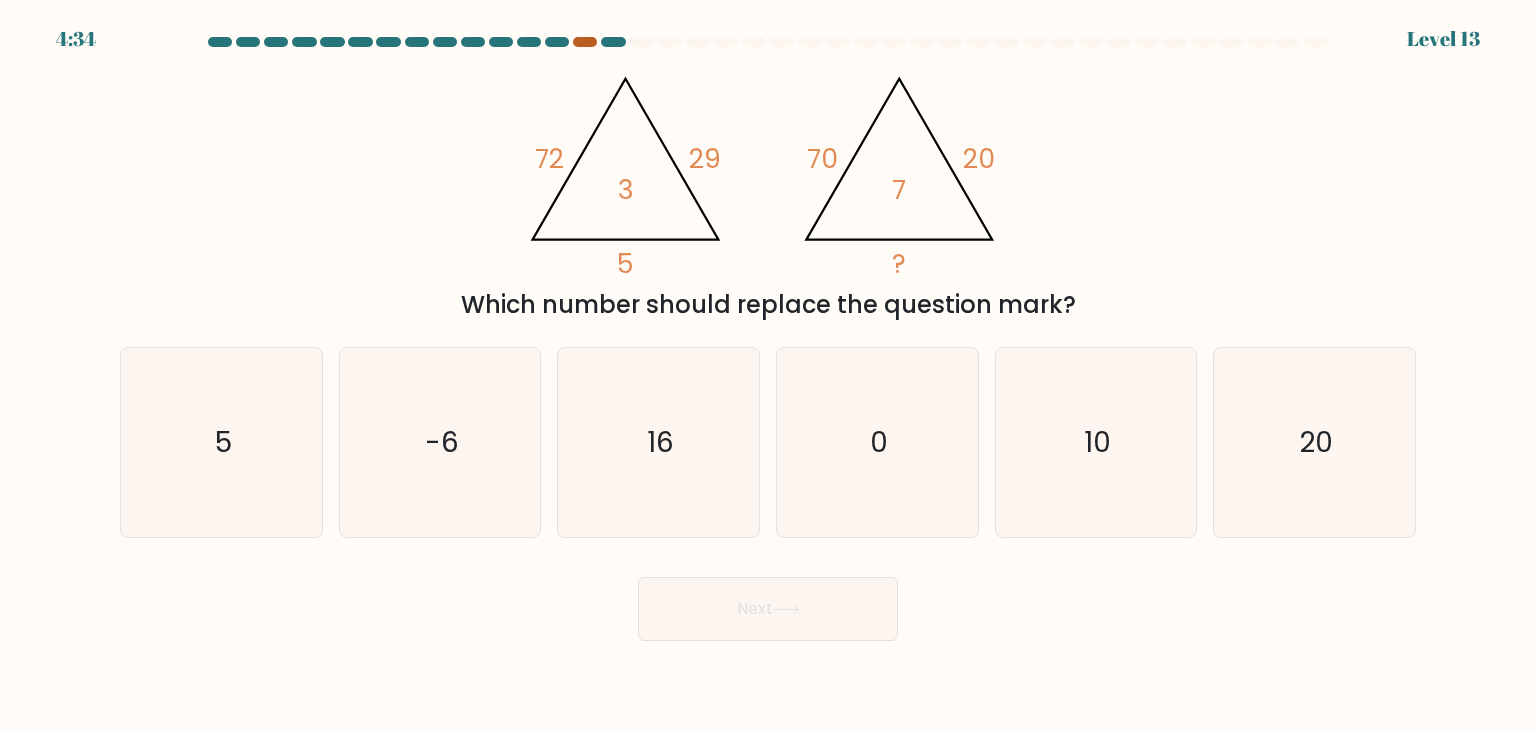 click at bounding box center (585, 42) 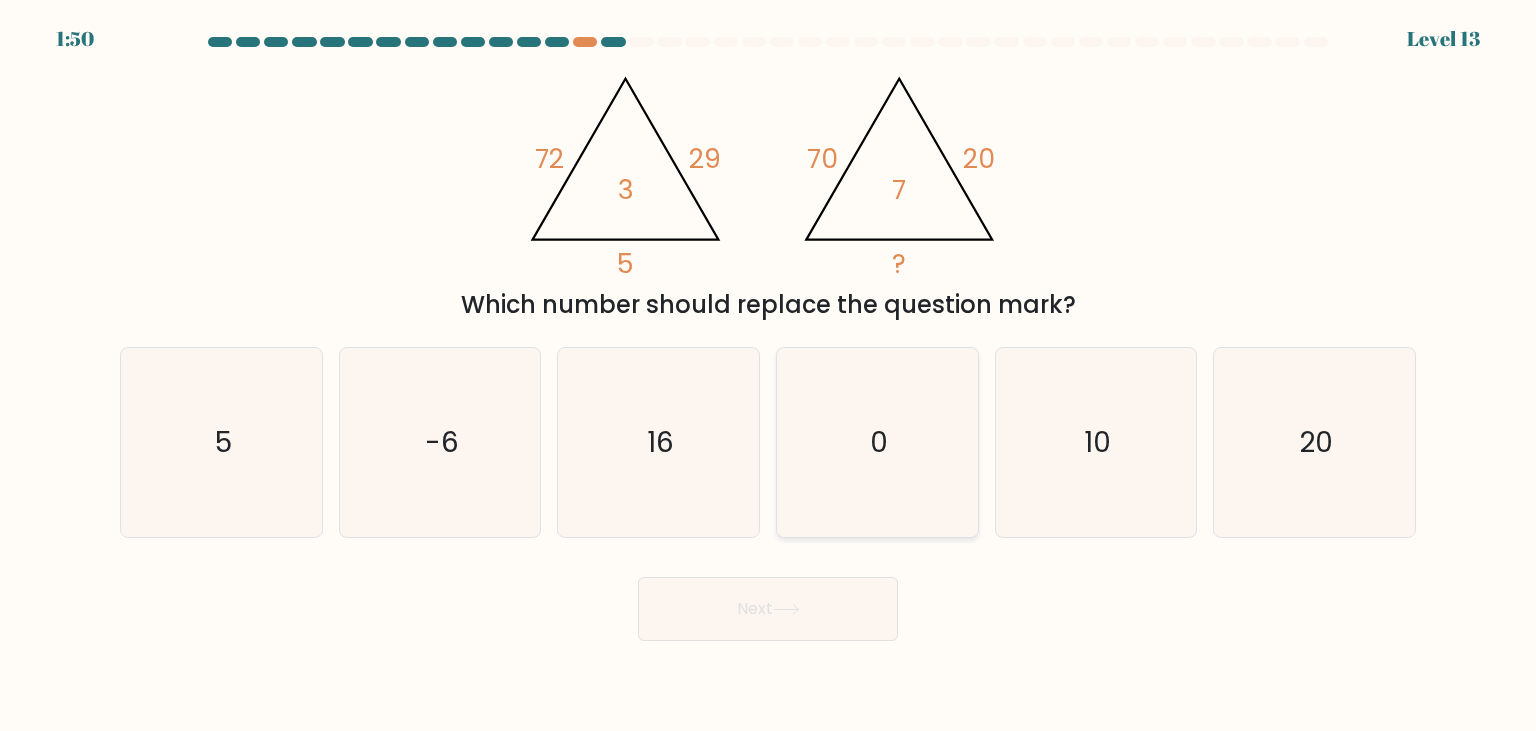 click on "0" 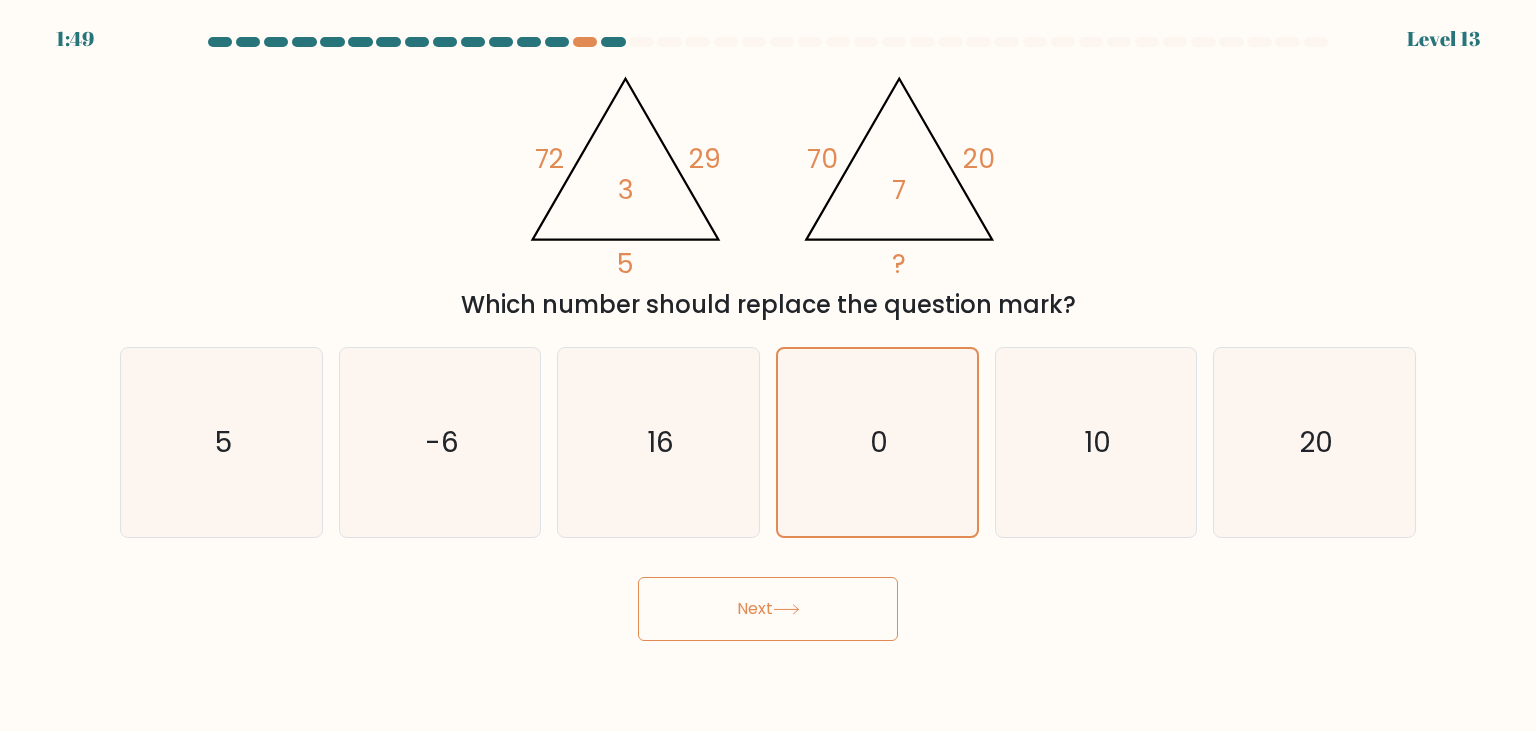 click on "Next" at bounding box center (768, 609) 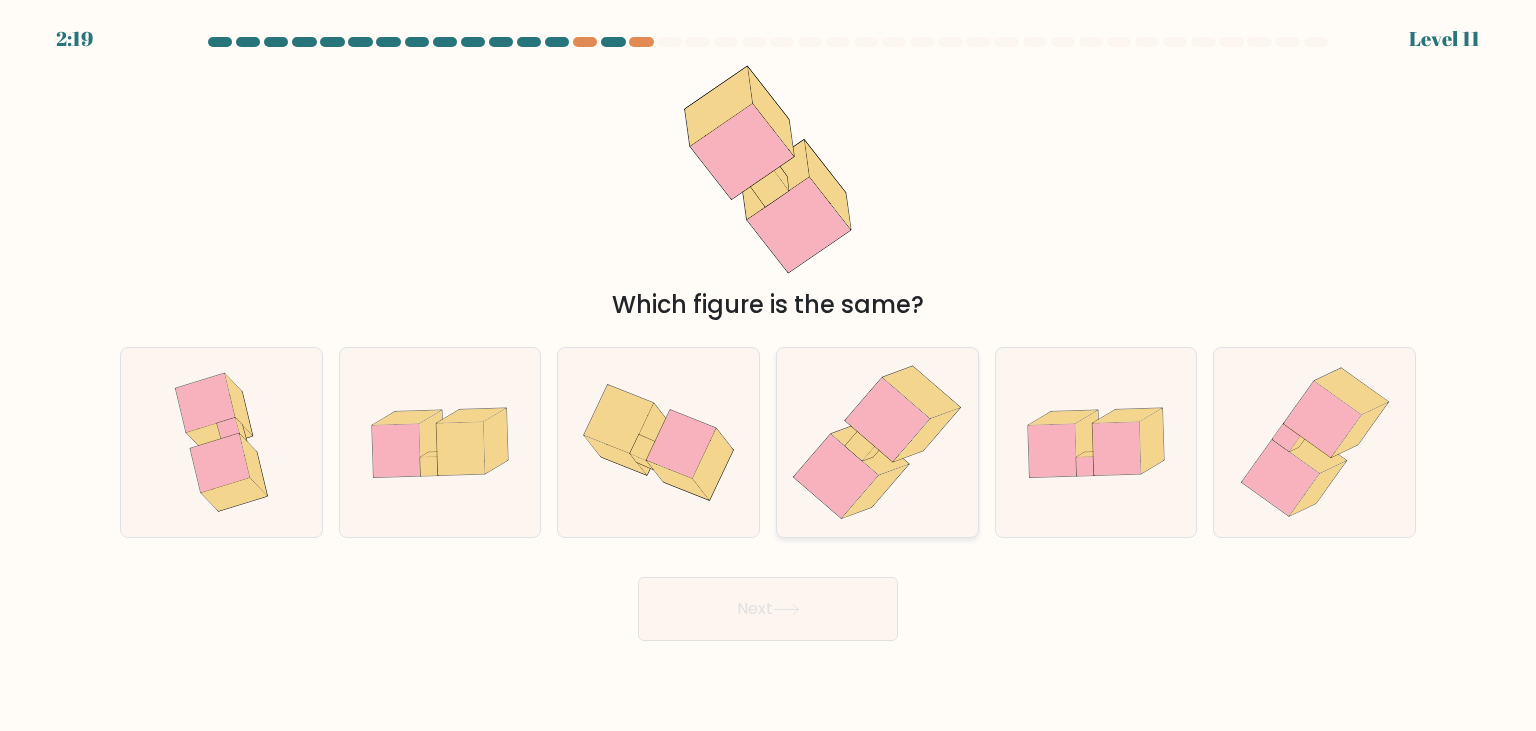 click 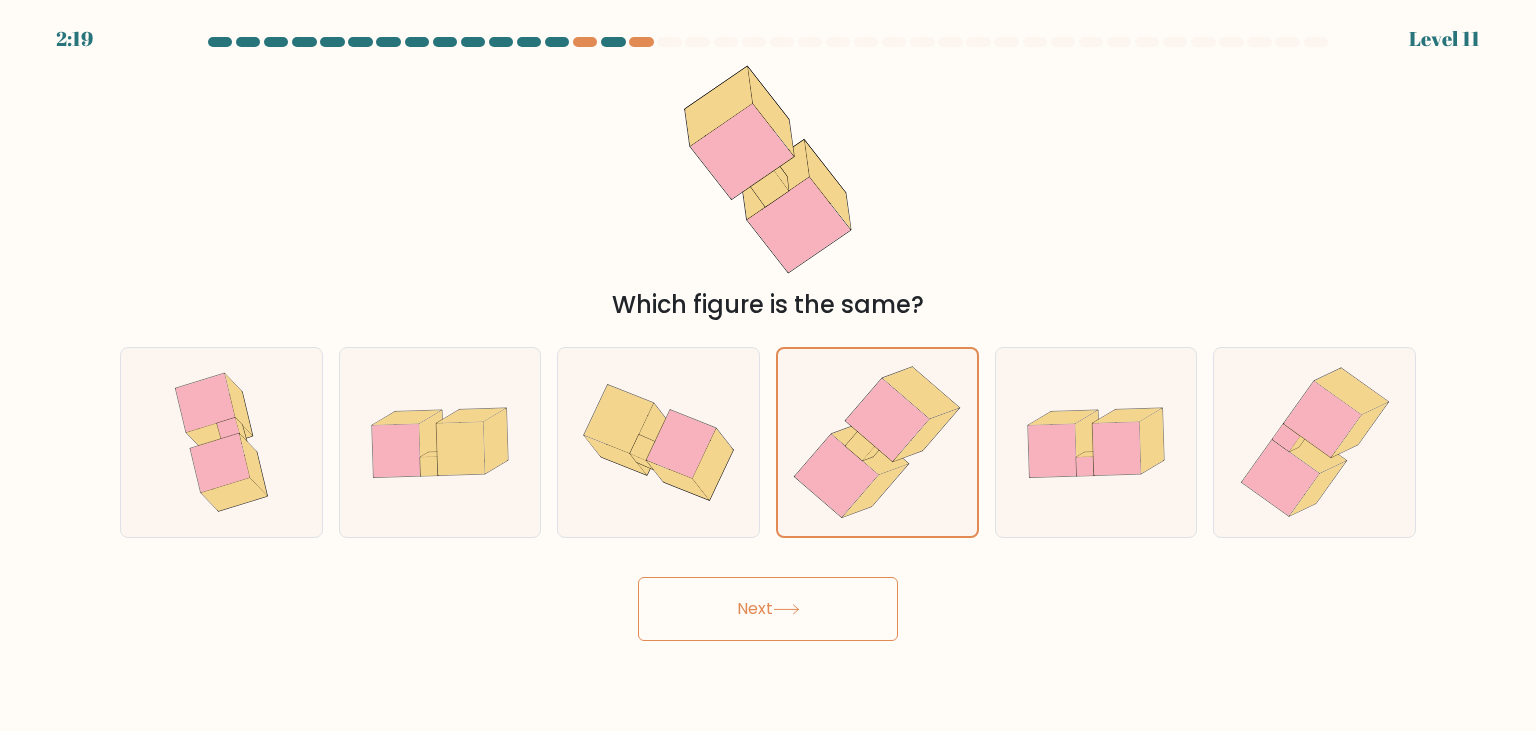 click on "Next" at bounding box center [768, 609] 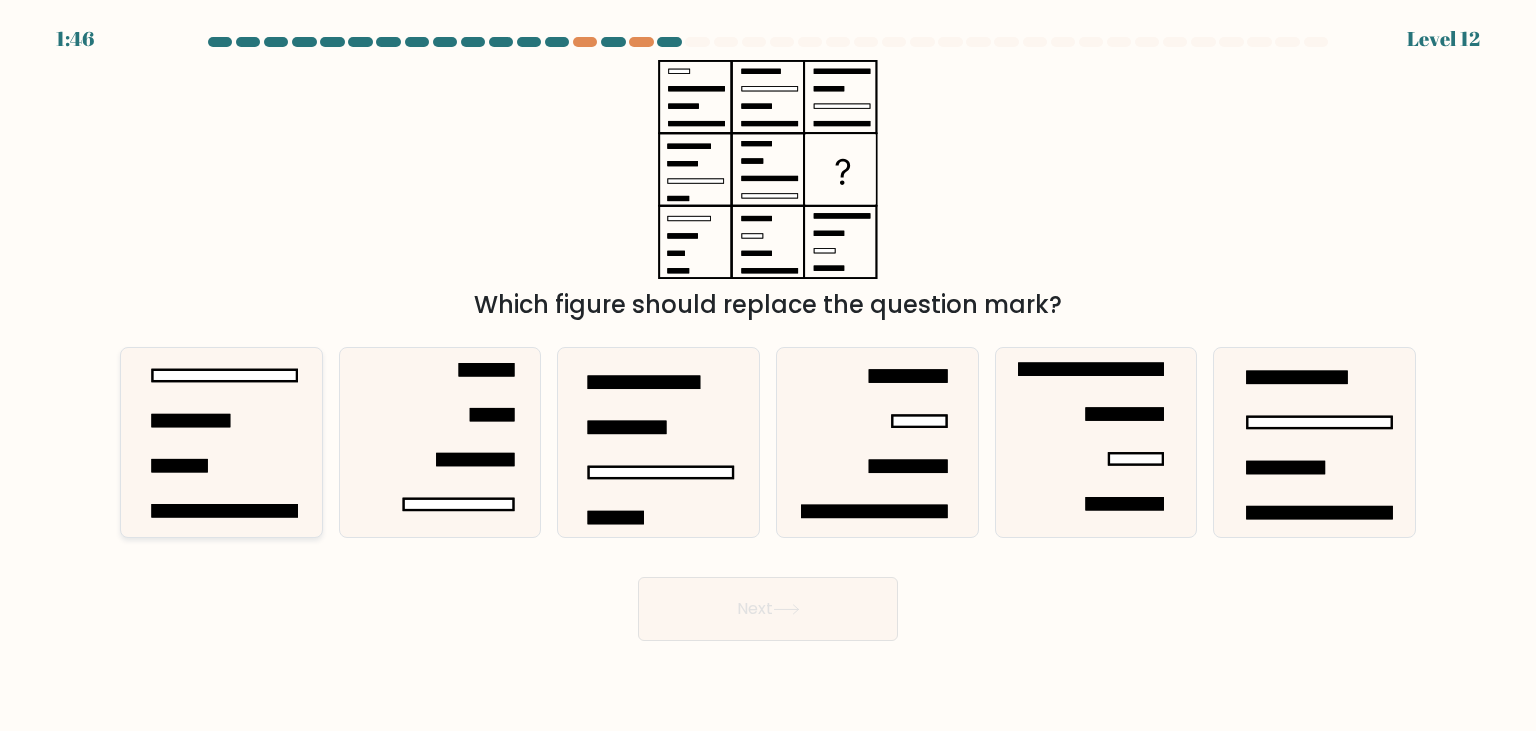 click 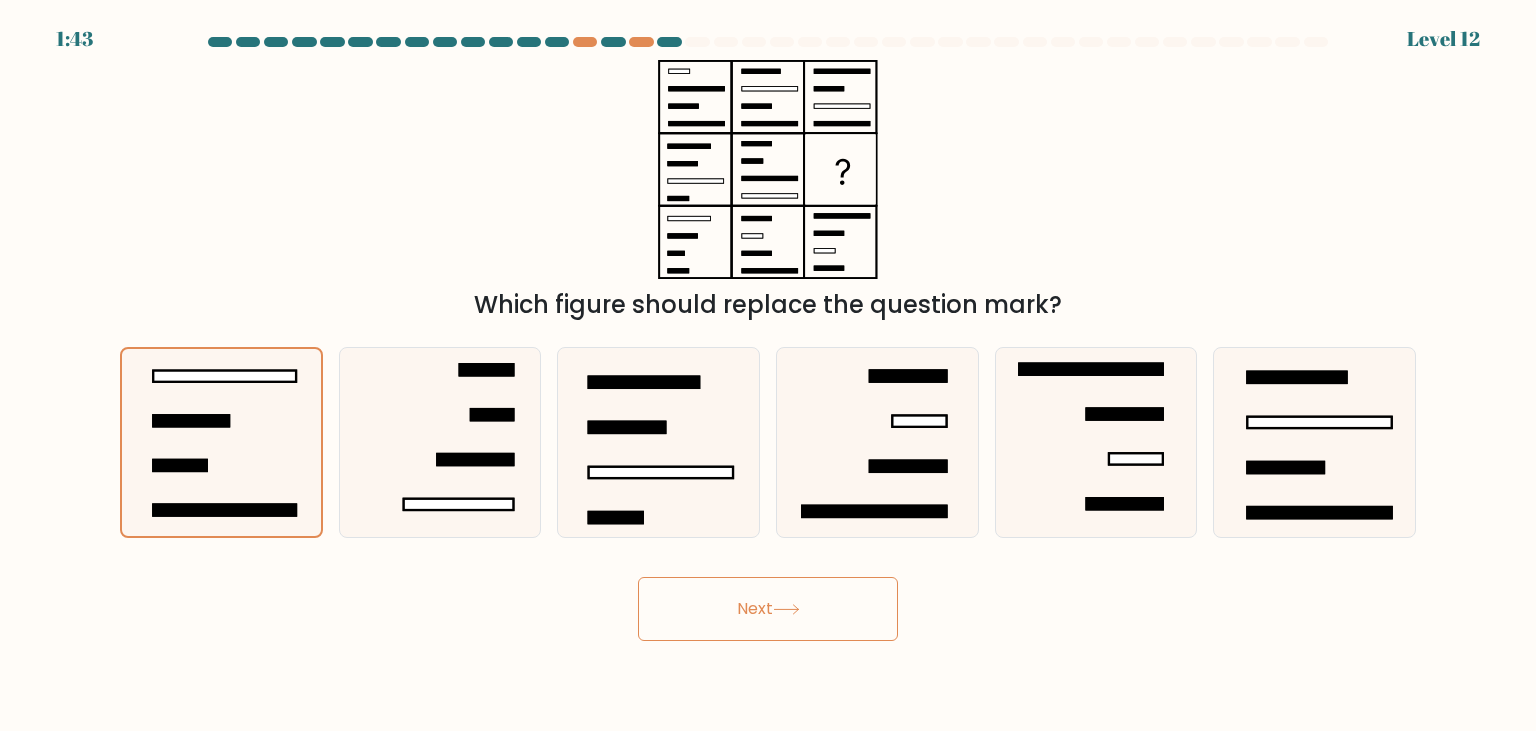 click 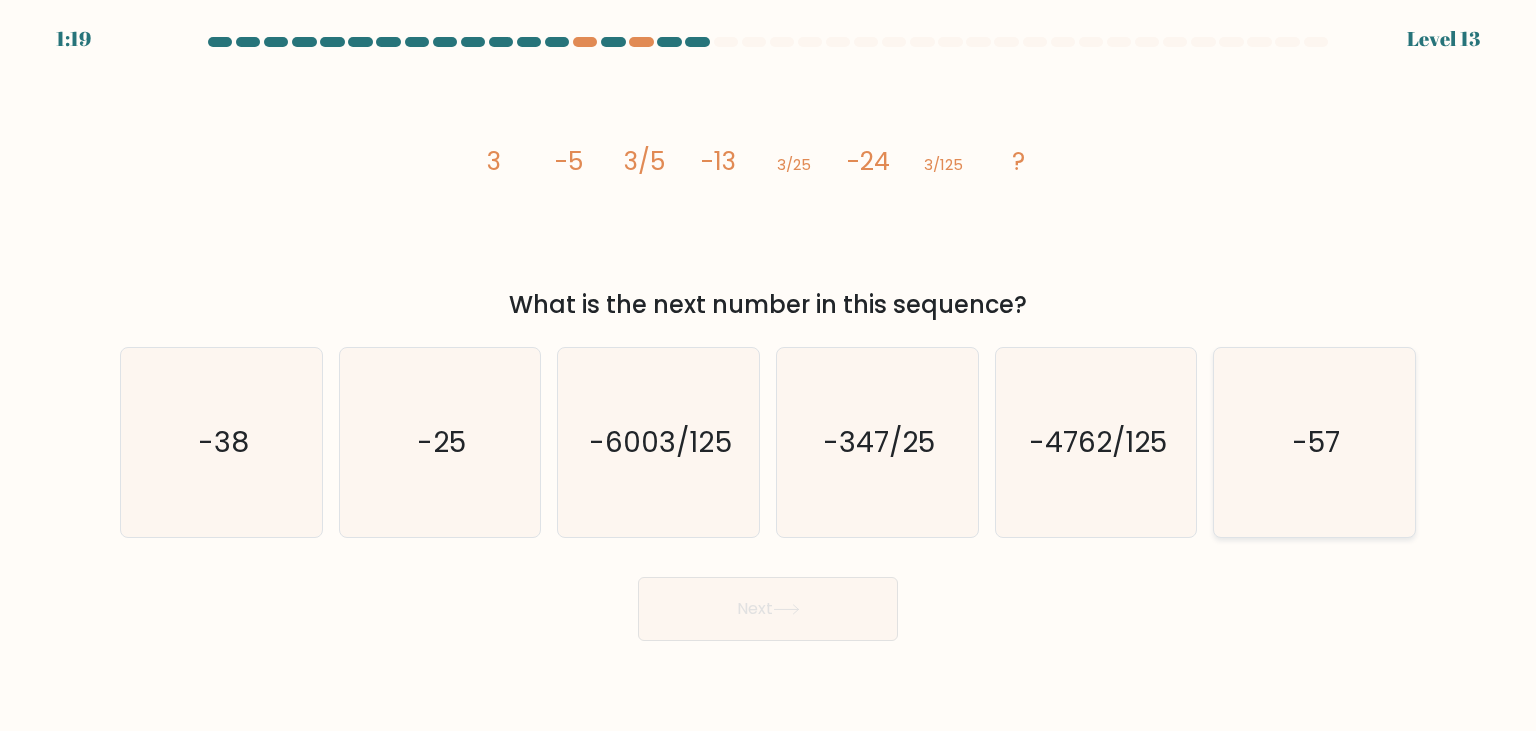 click on "-57" 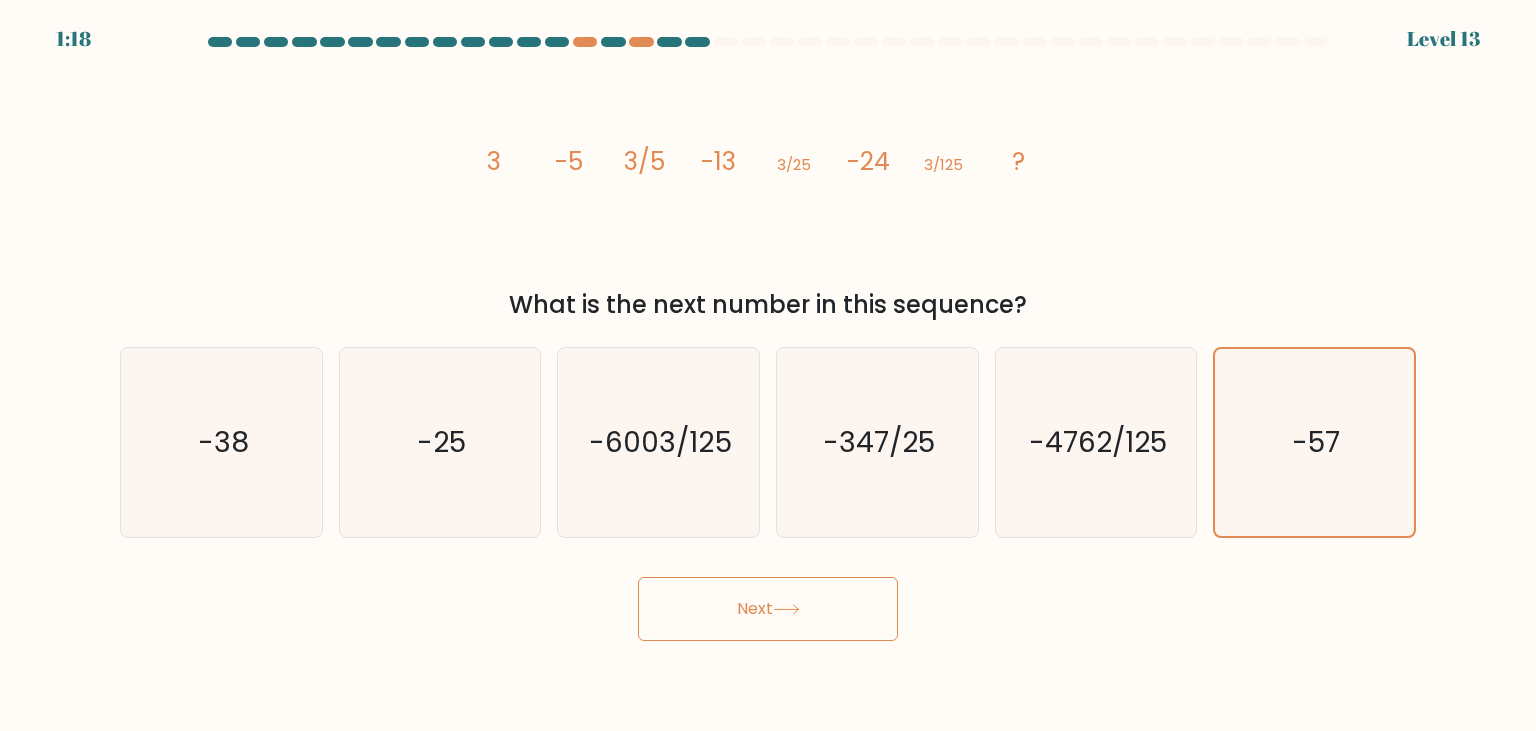 click on "Next" at bounding box center [768, 609] 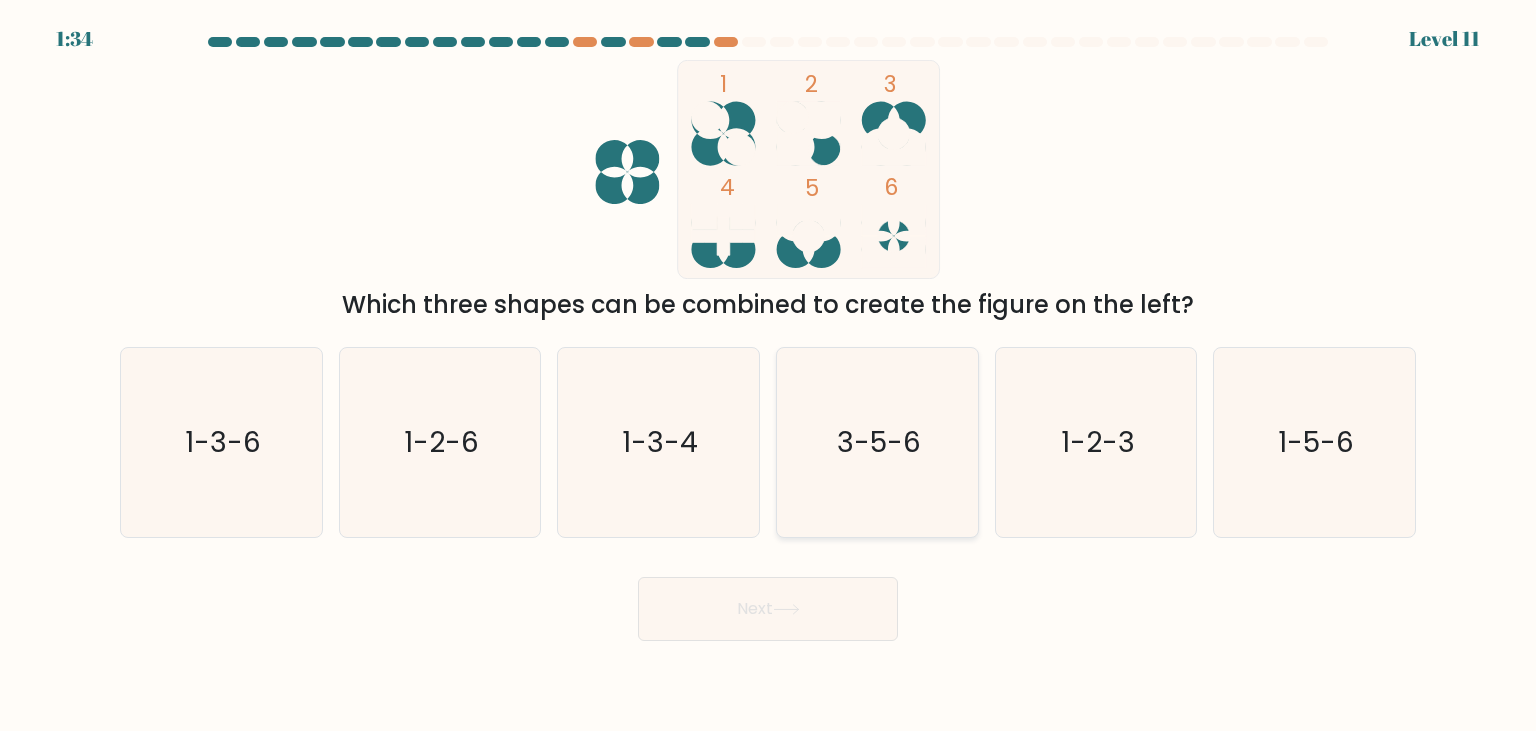 click on "3-5-6" 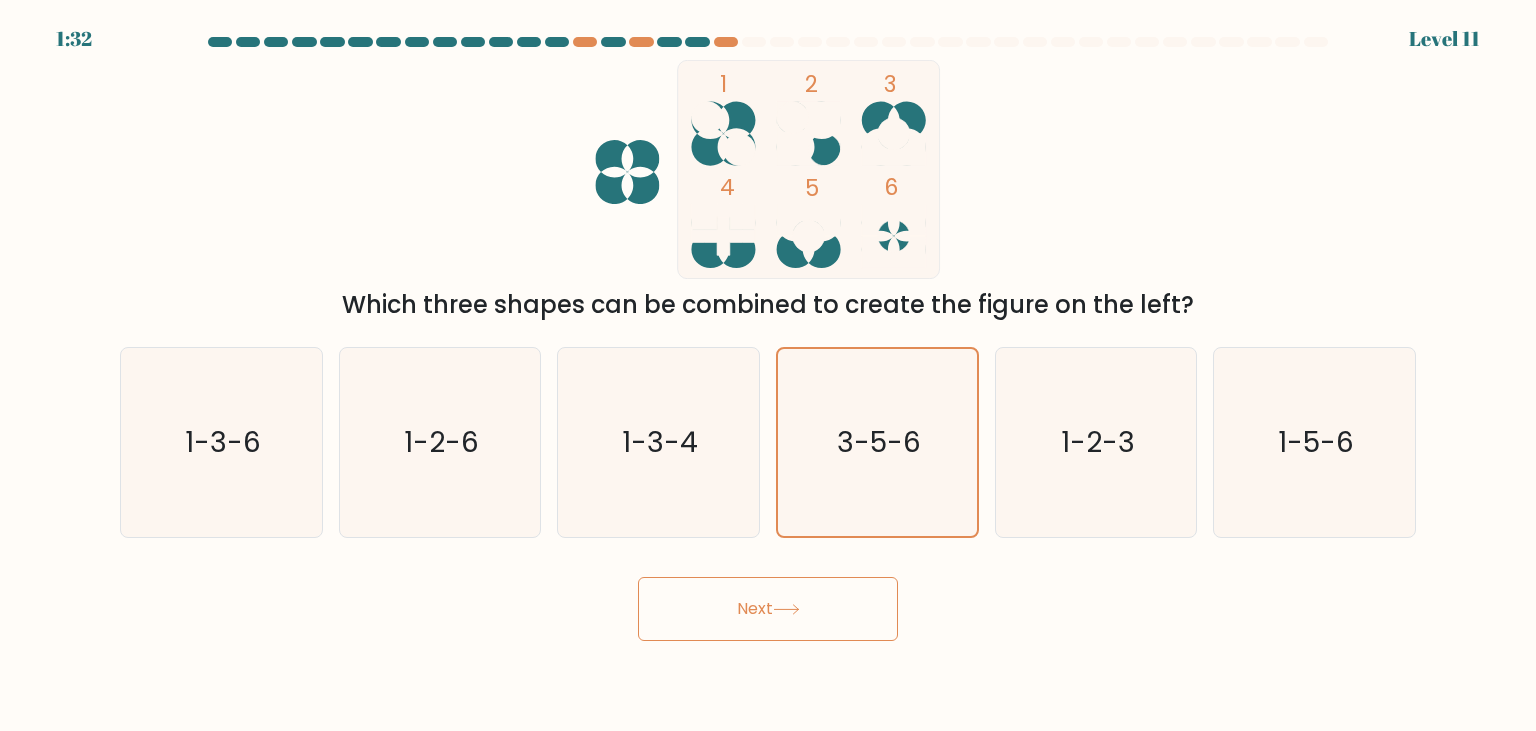 click 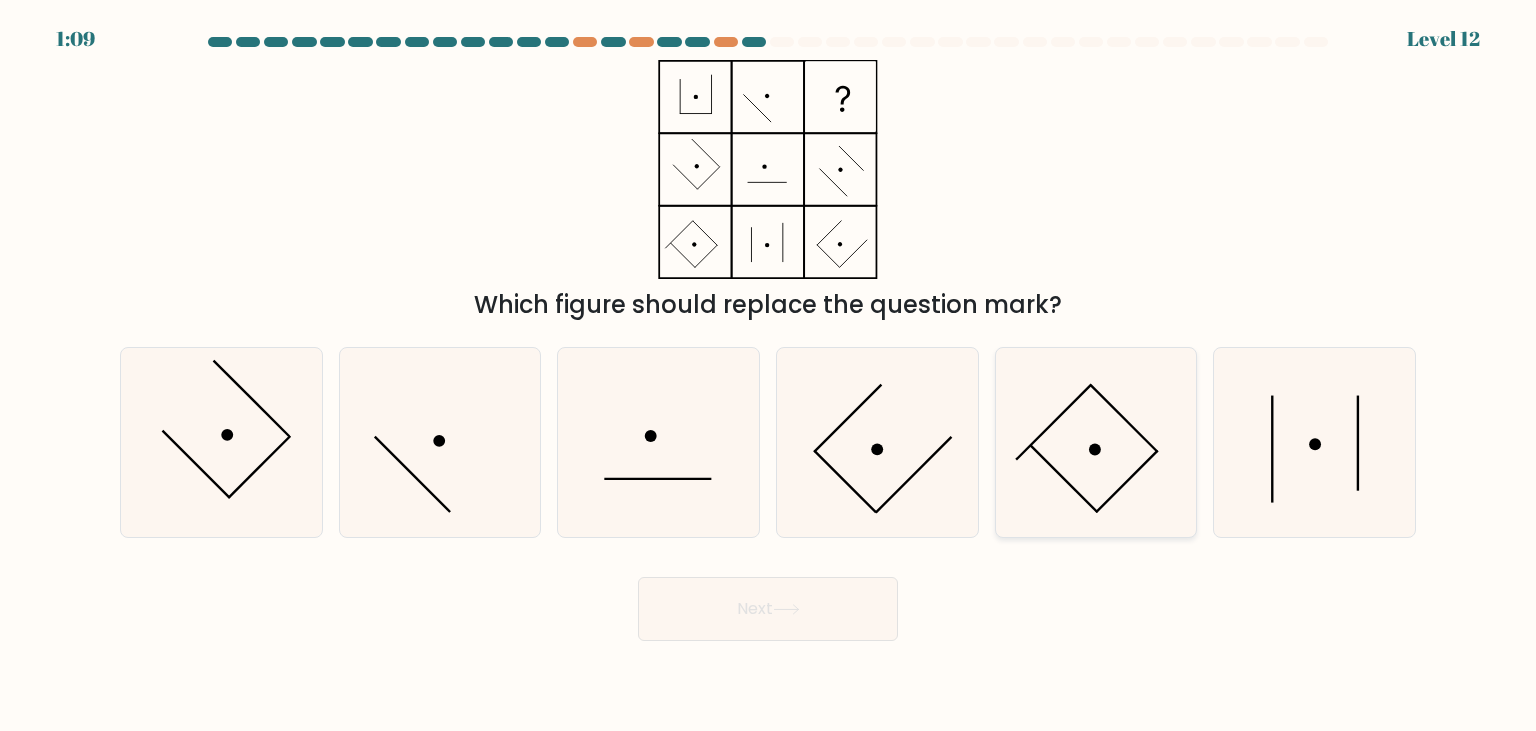click 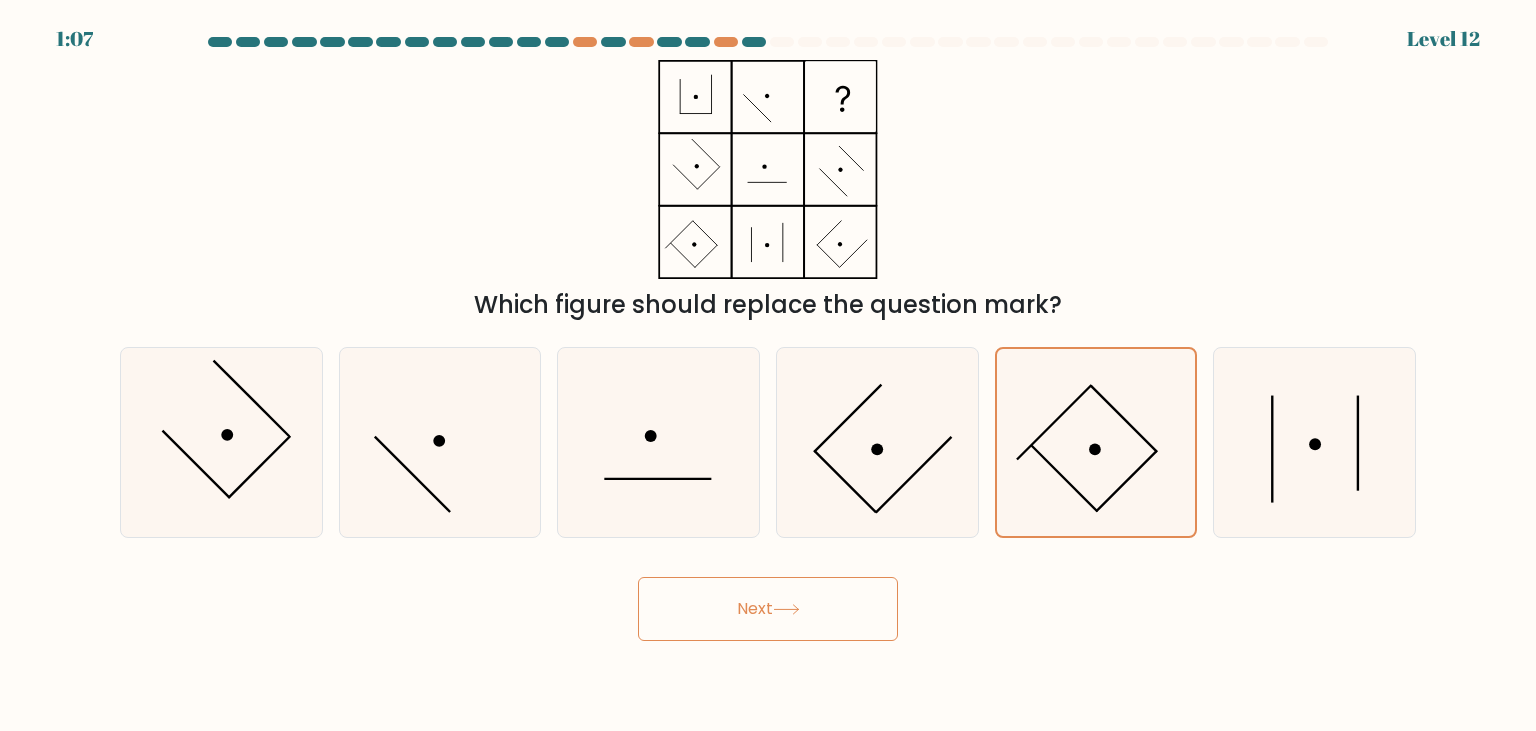 click on "Next" at bounding box center (768, 609) 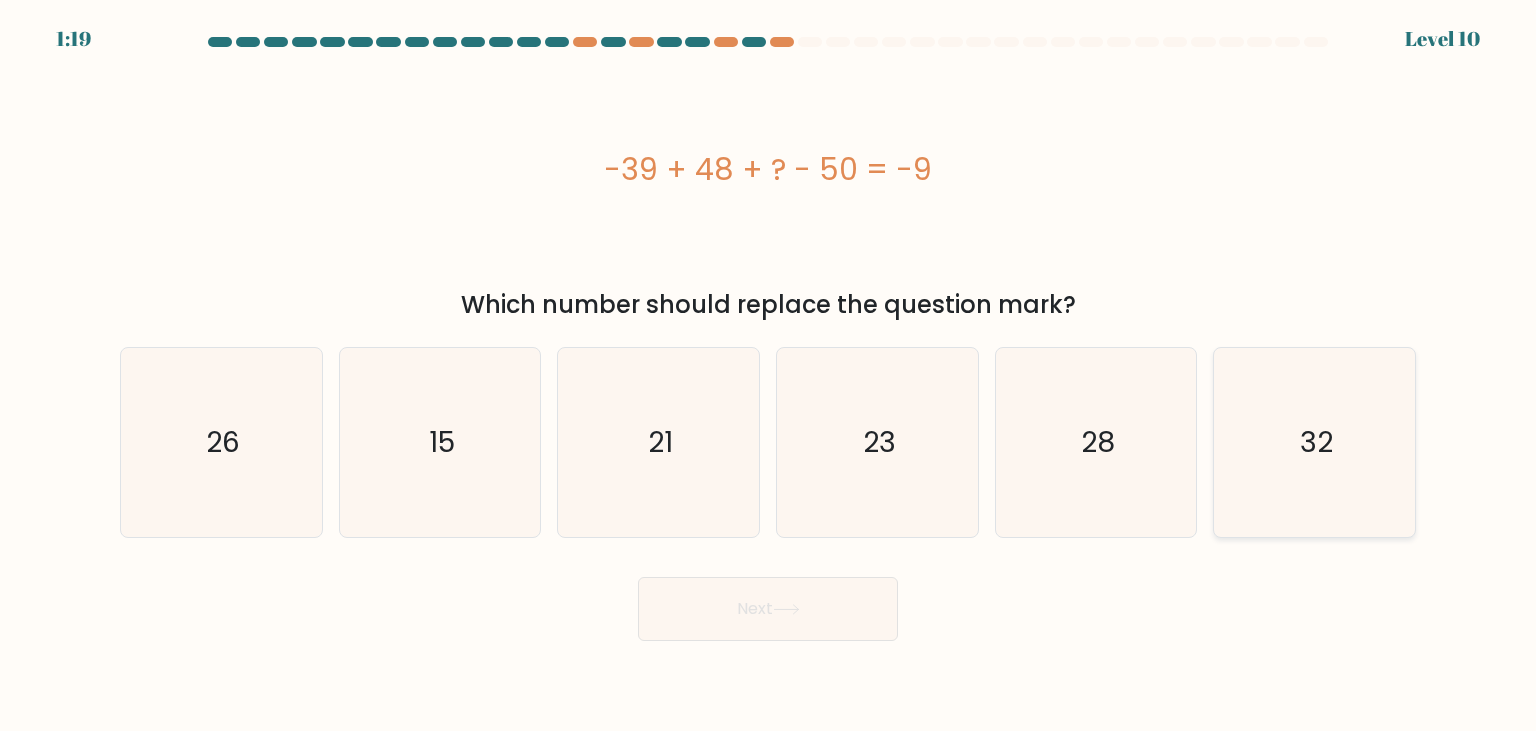 click on "32" 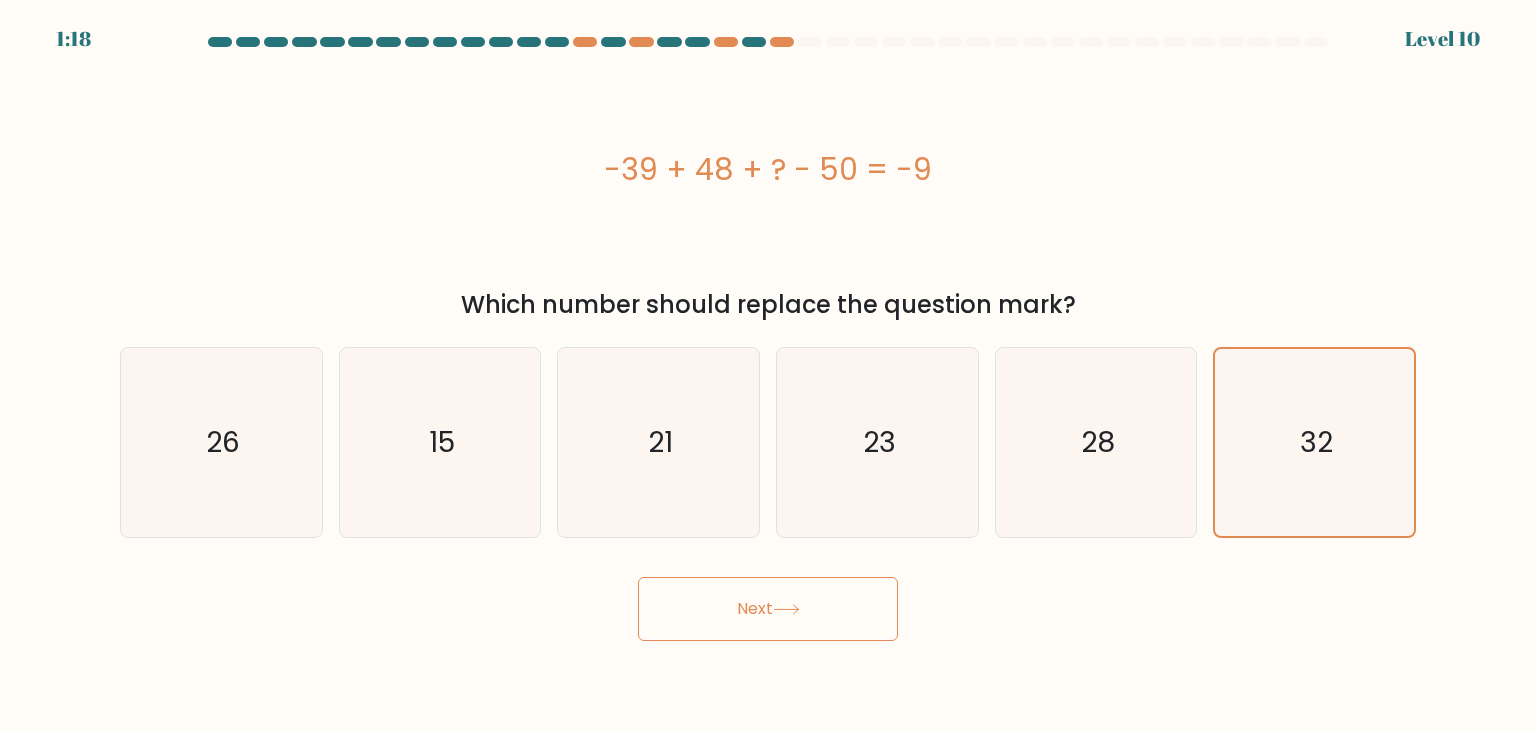 click on "Next" at bounding box center (768, 609) 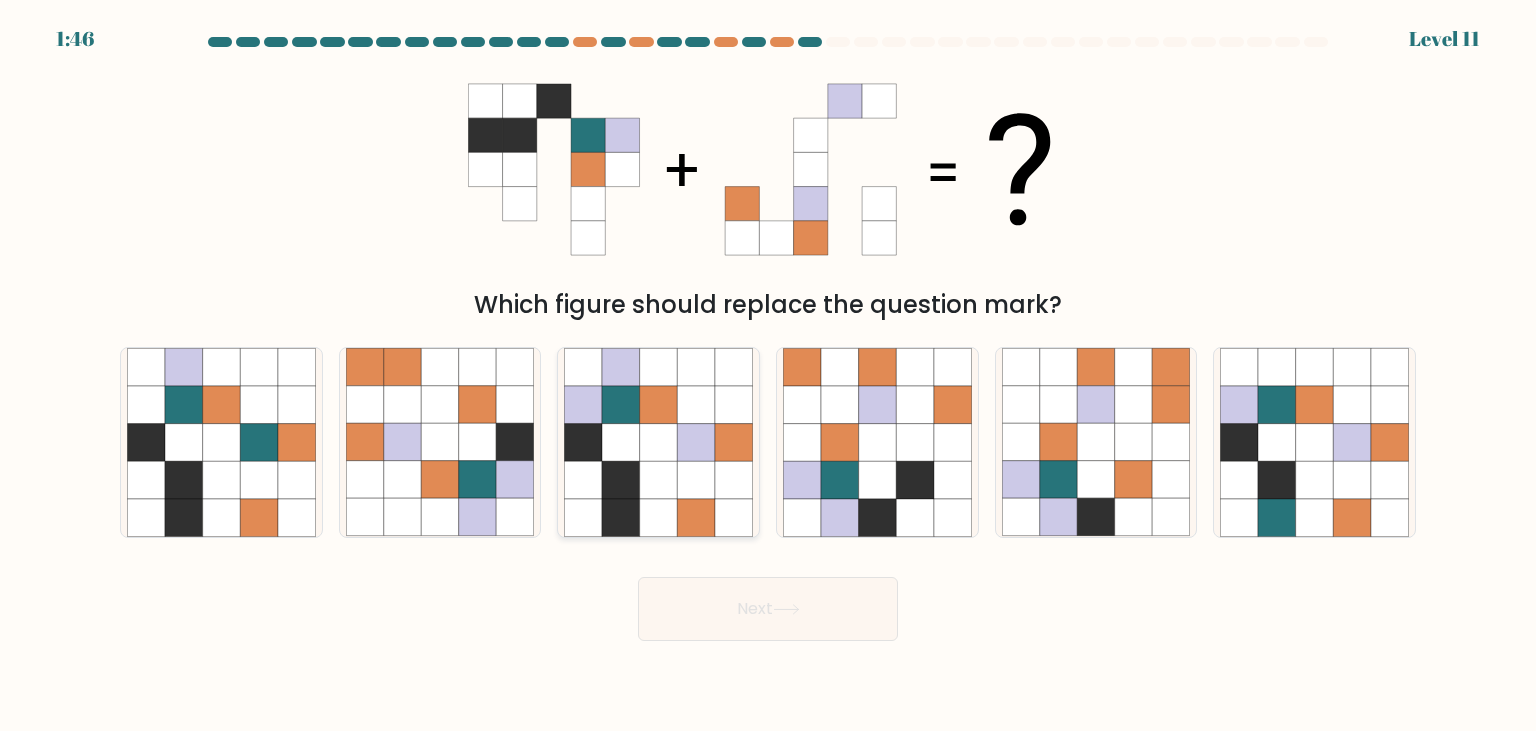 click 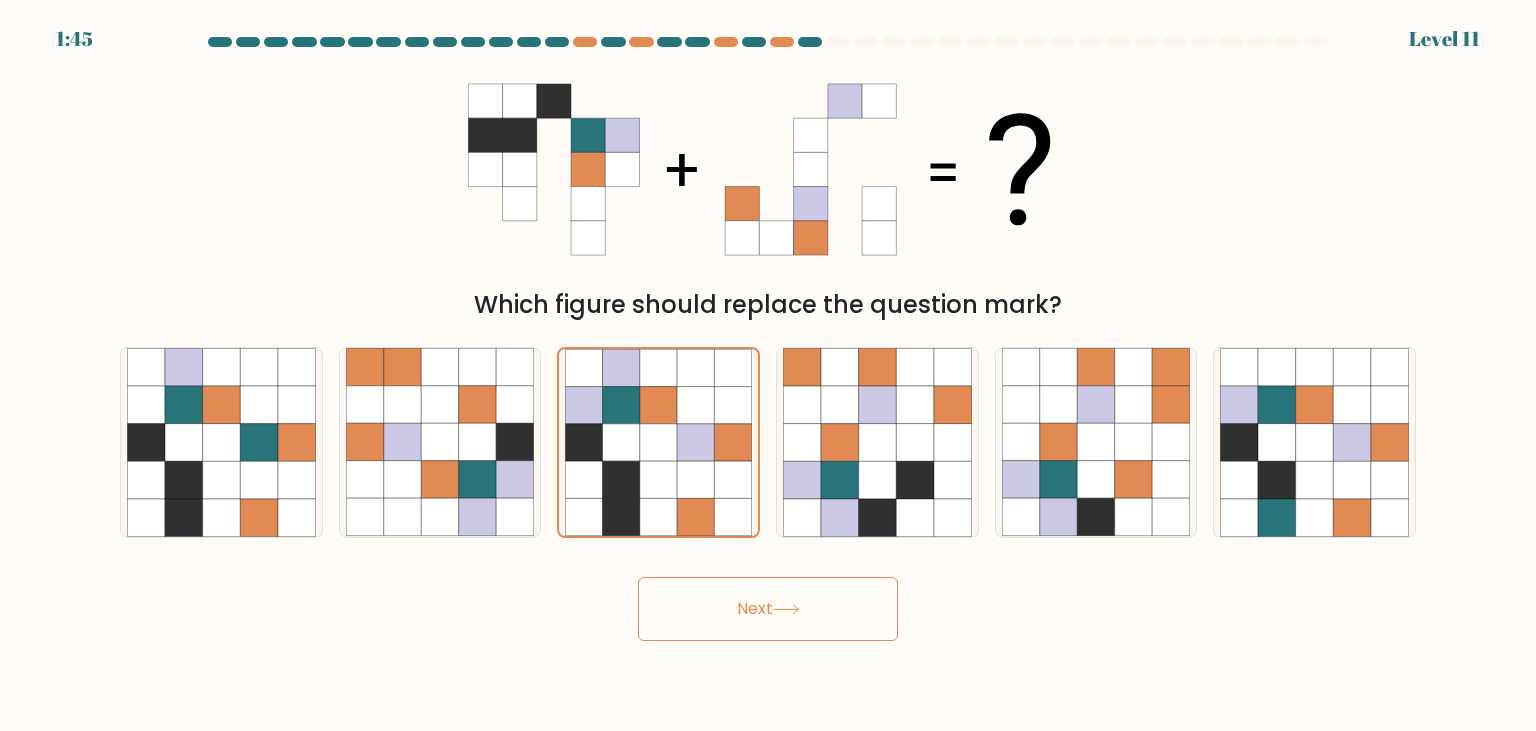 click on "Next" at bounding box center (768, 609) 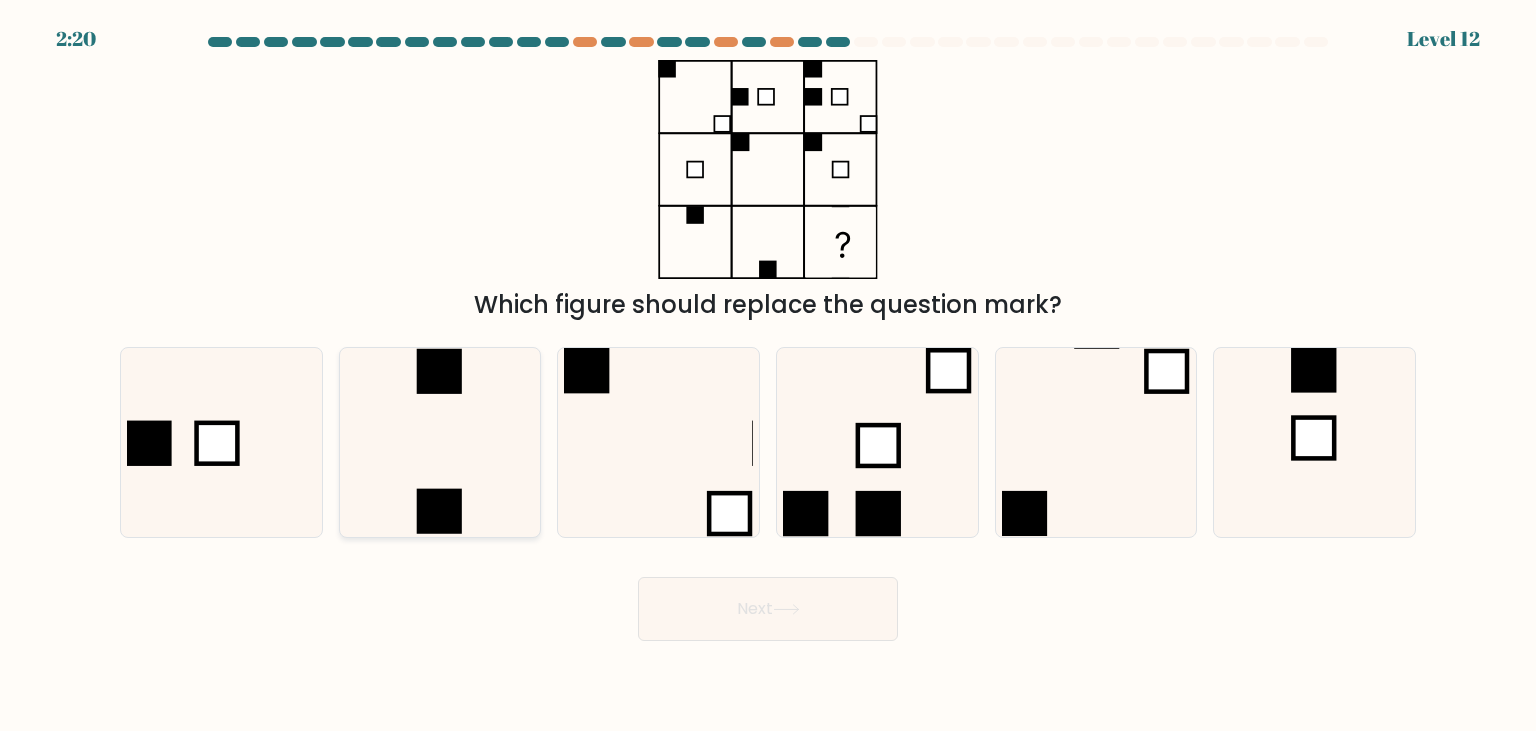 click 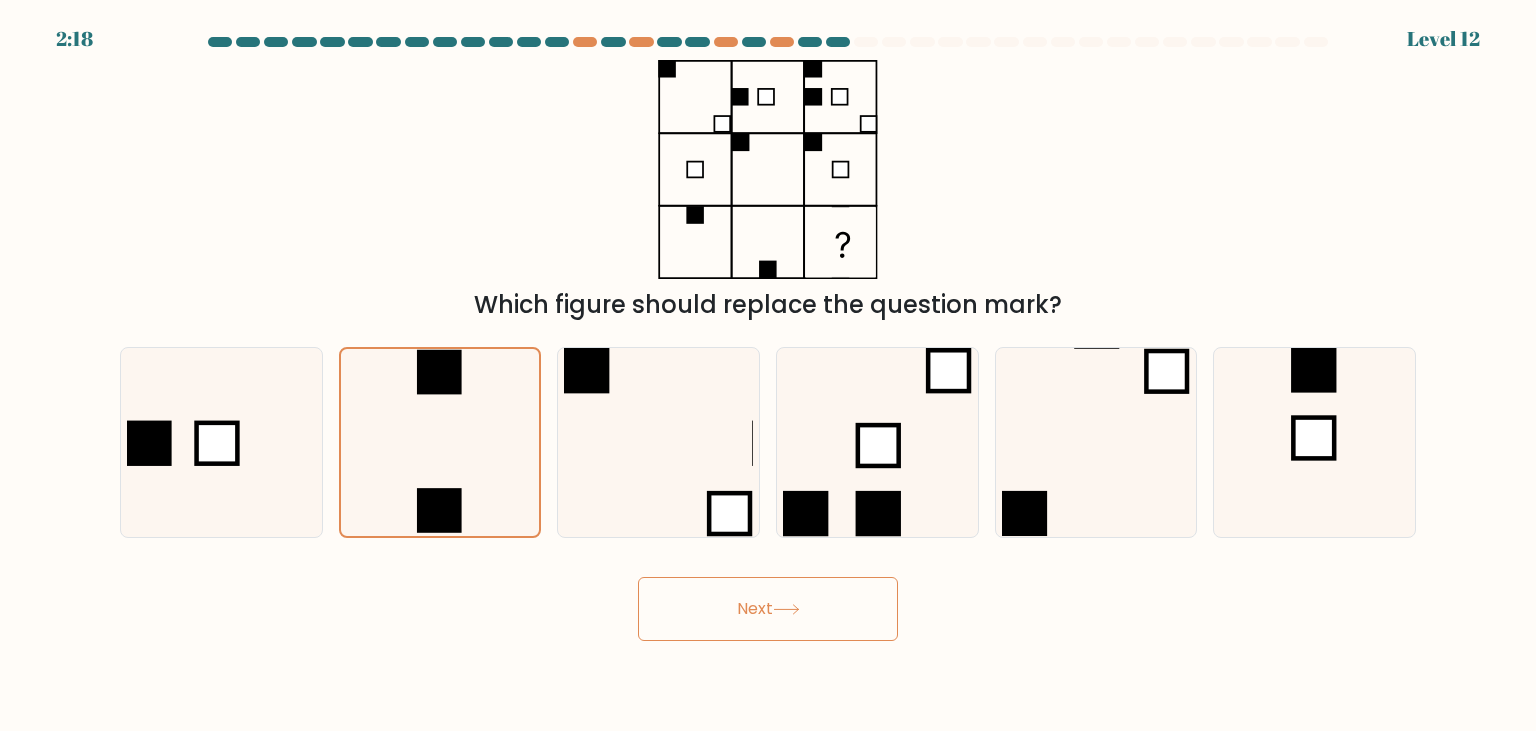 click on "Next" at bounding box center [768, 609] 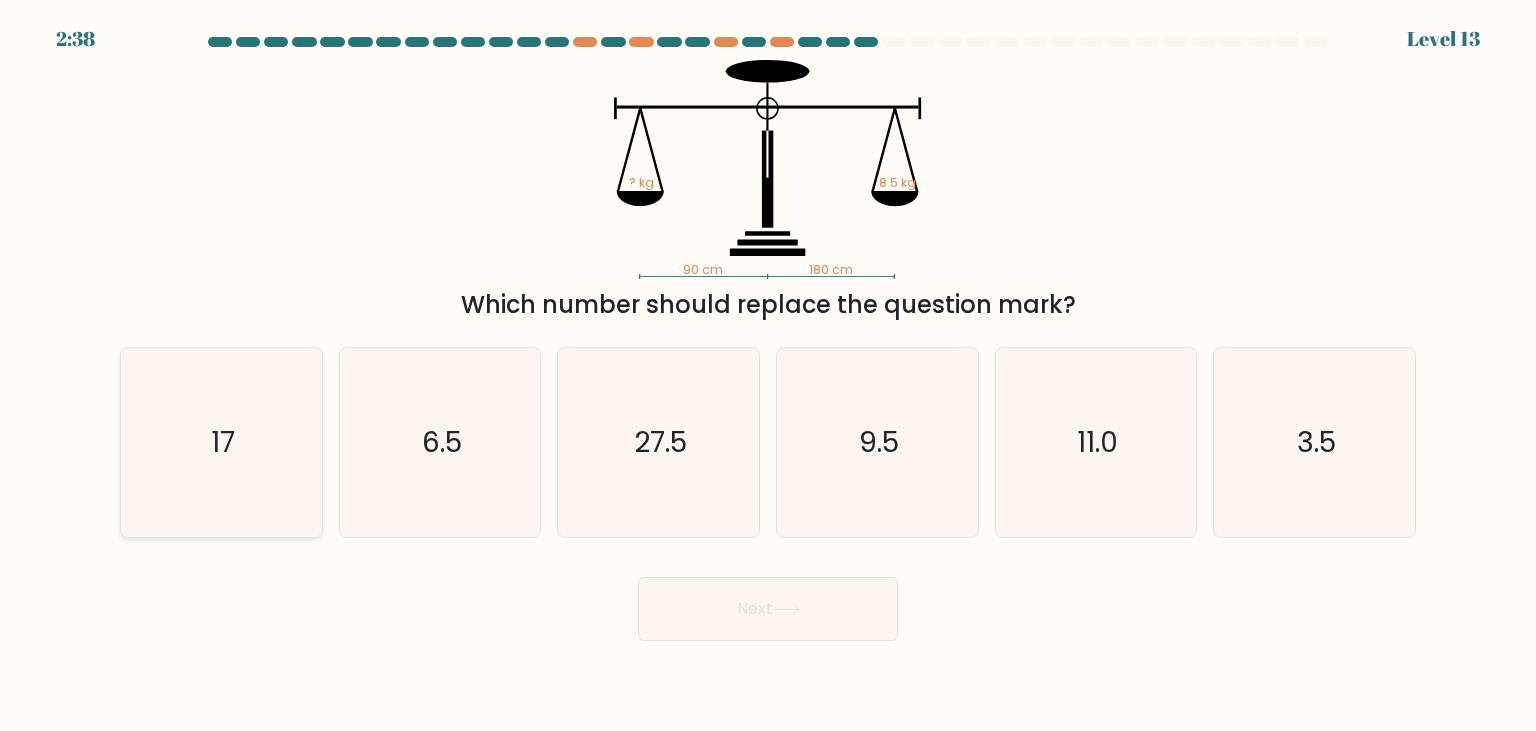 click on "17" 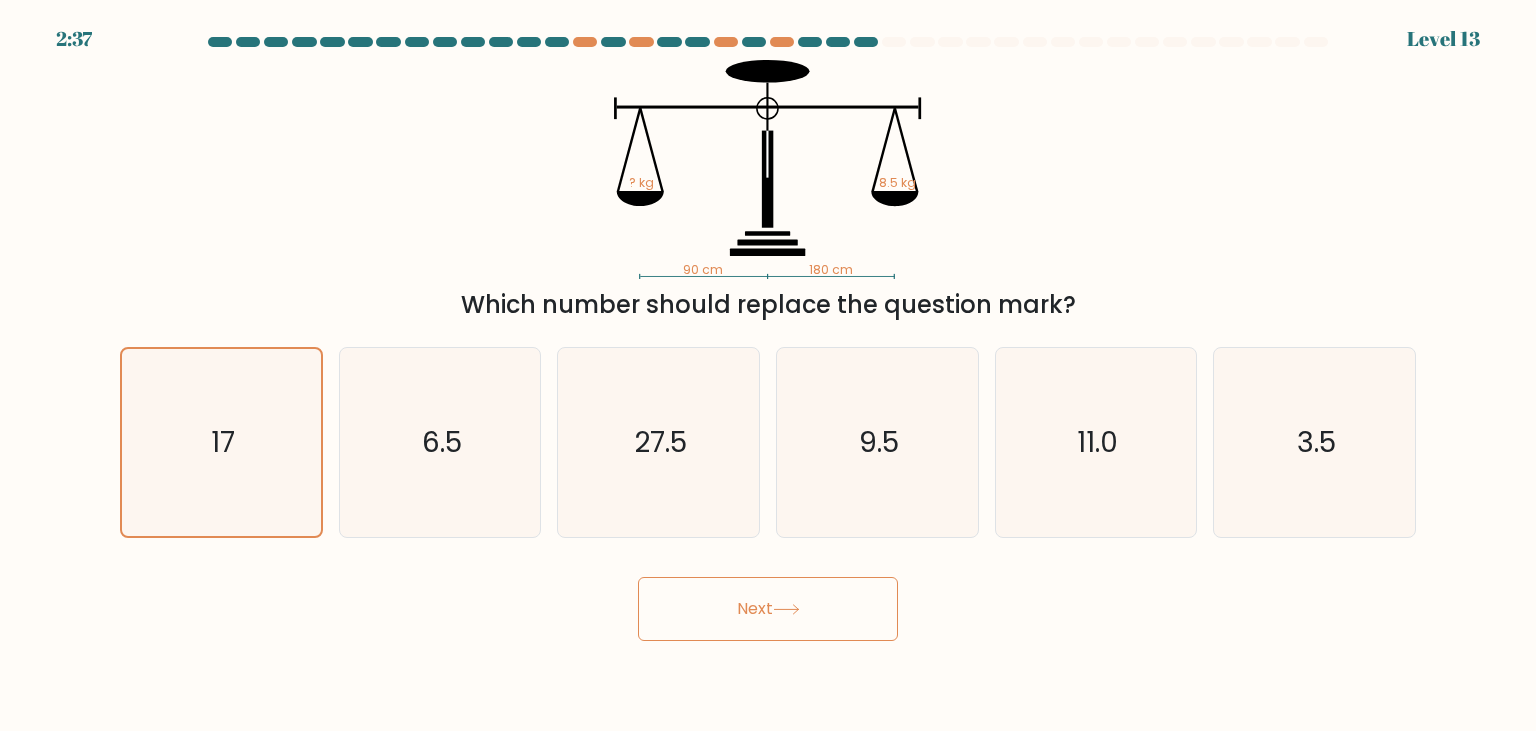 click on "Next" at bounding box center (768, 609) 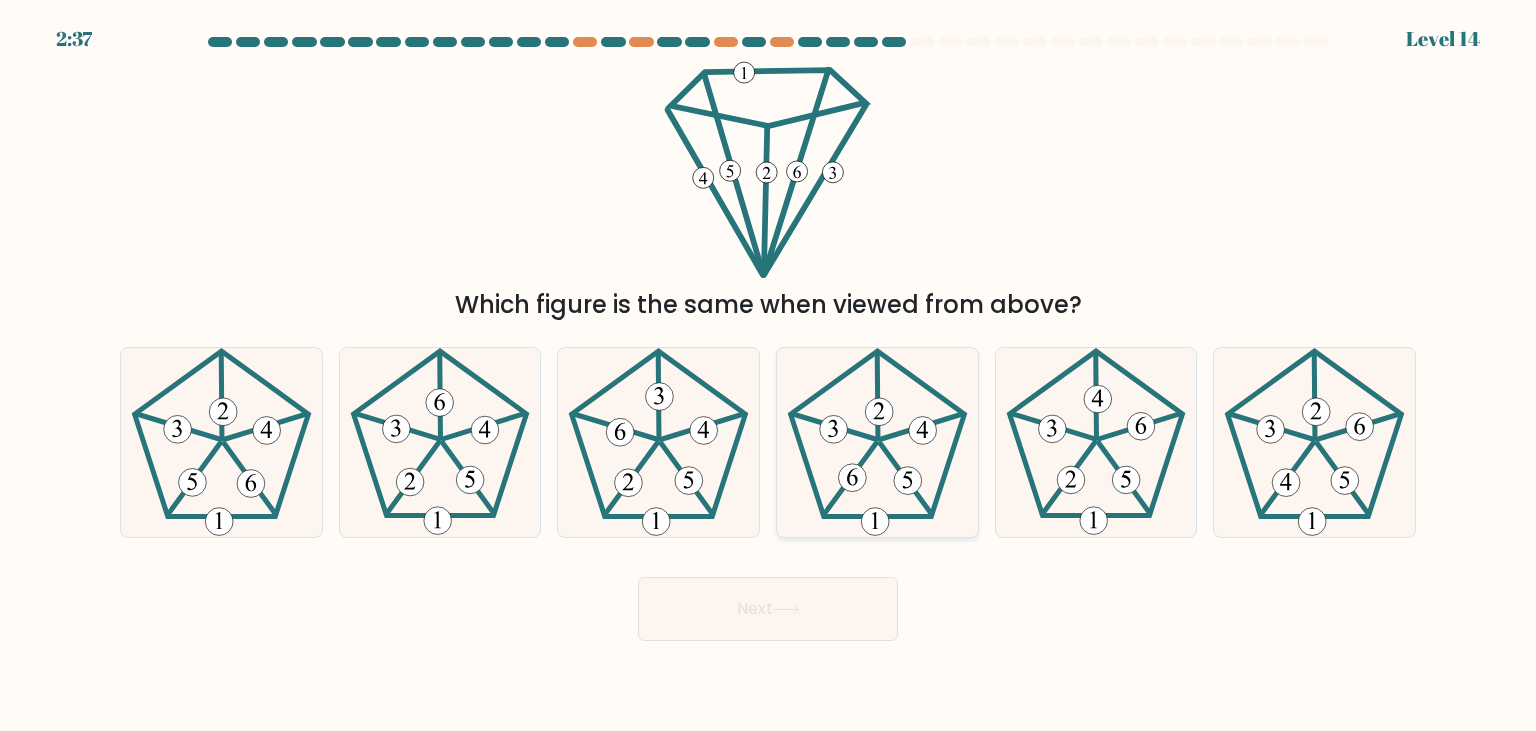 click 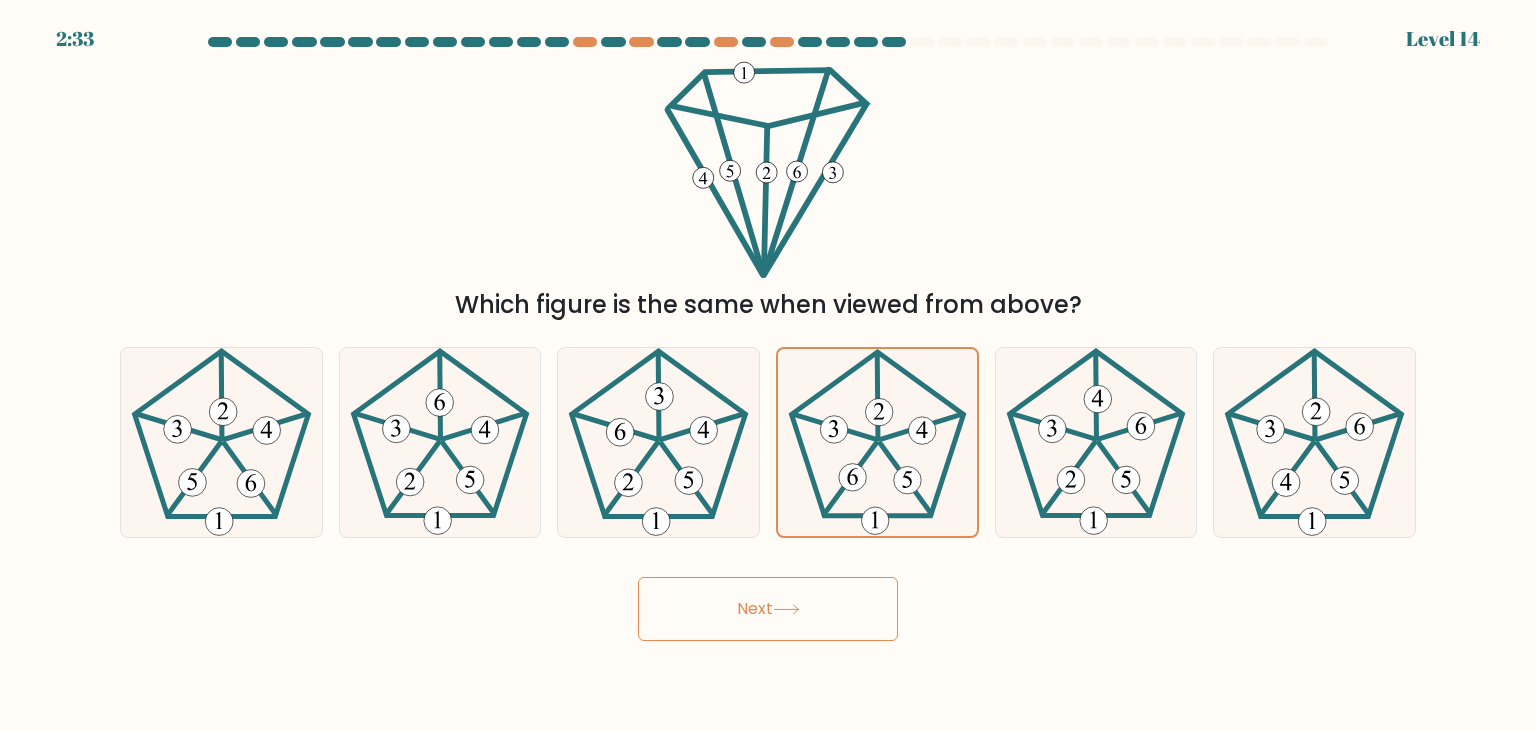 click on "Next" at bounding box center (768, 609) 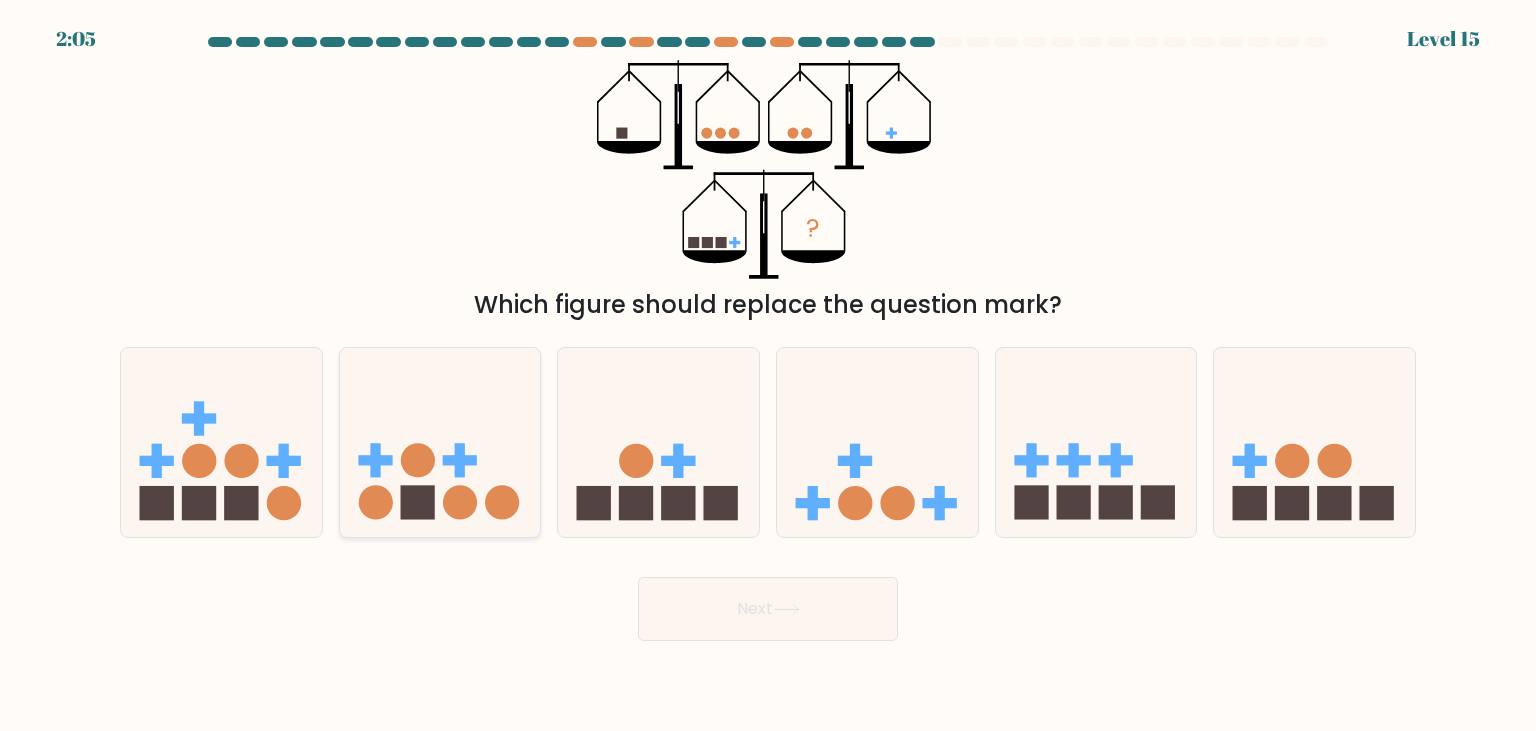 click 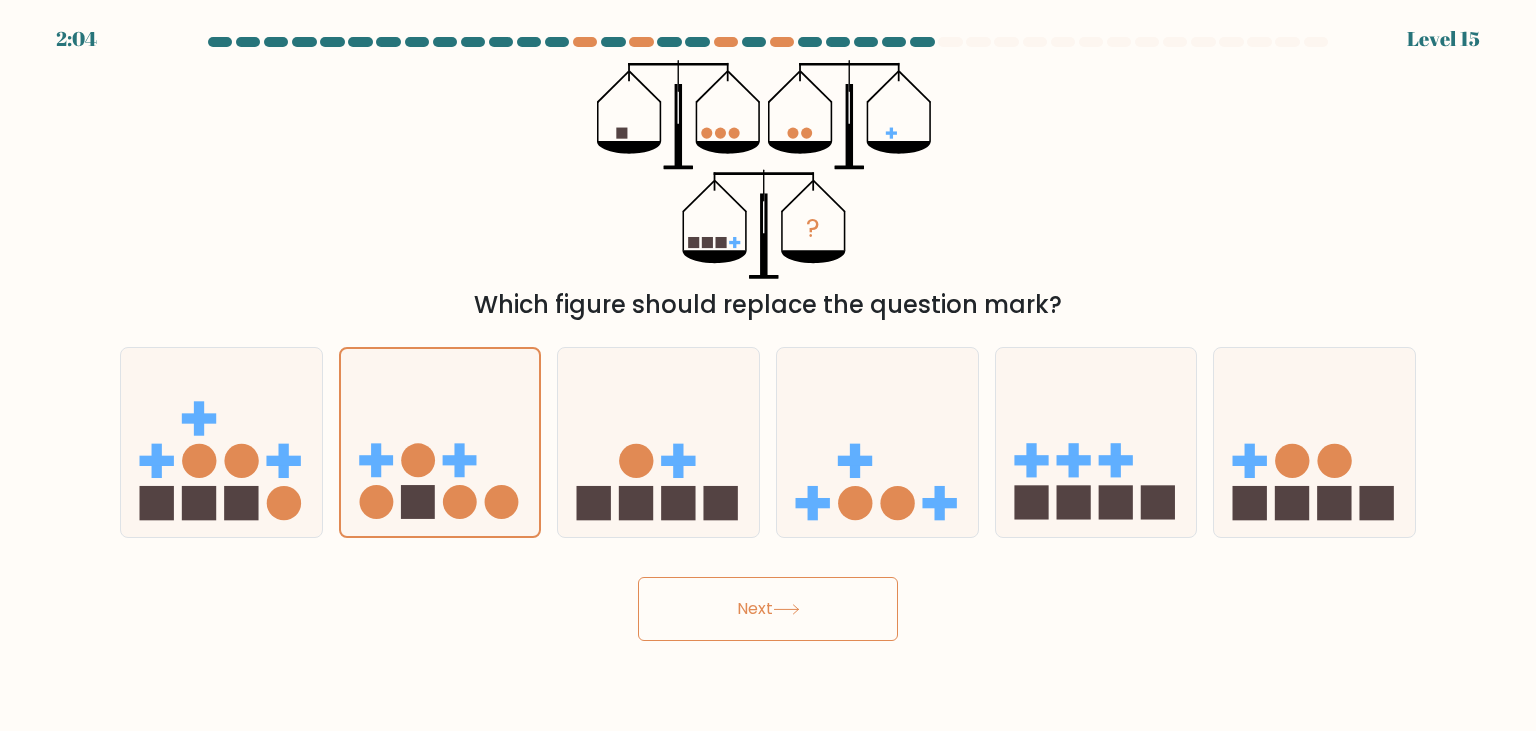 click on "Next" at bounding box center (768, 609) 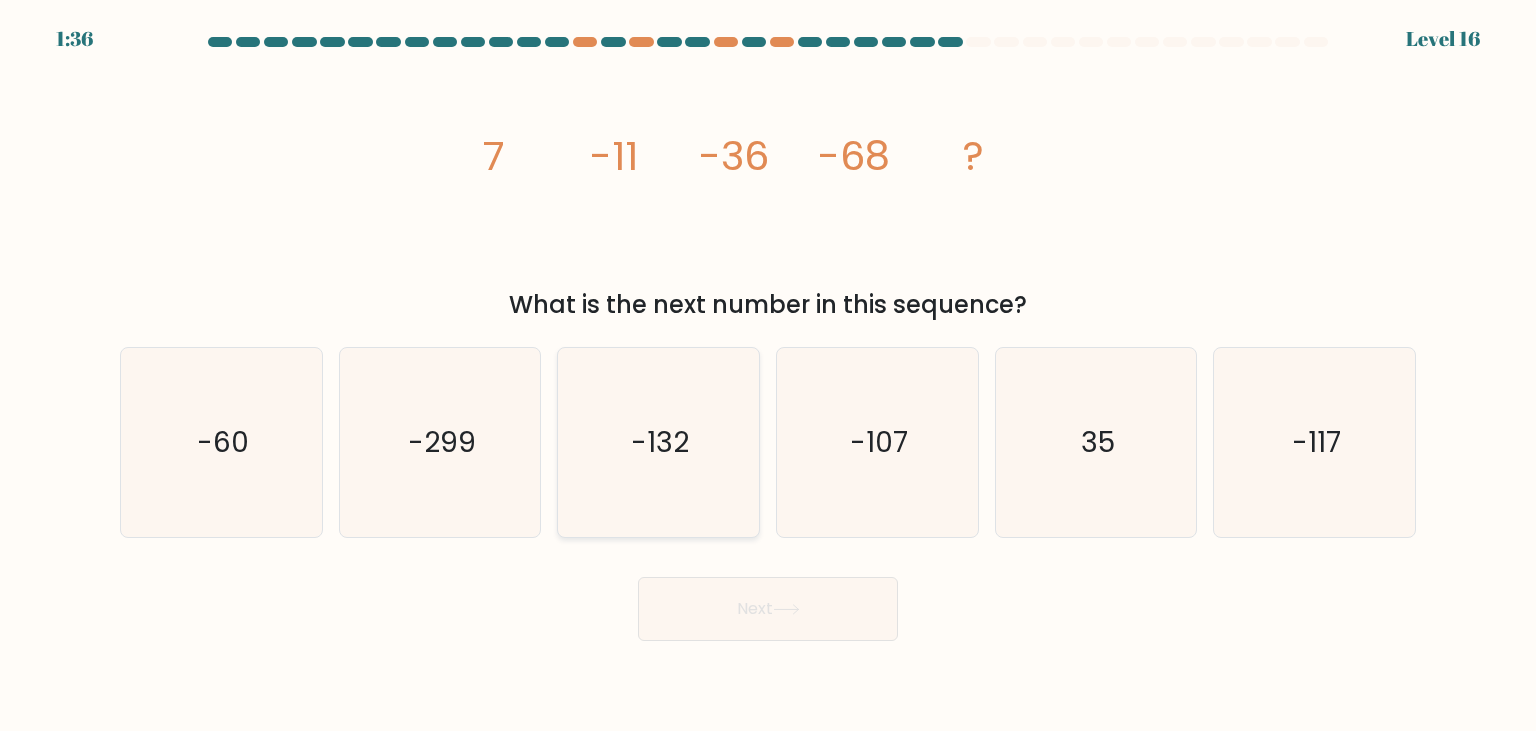 click on "-132" 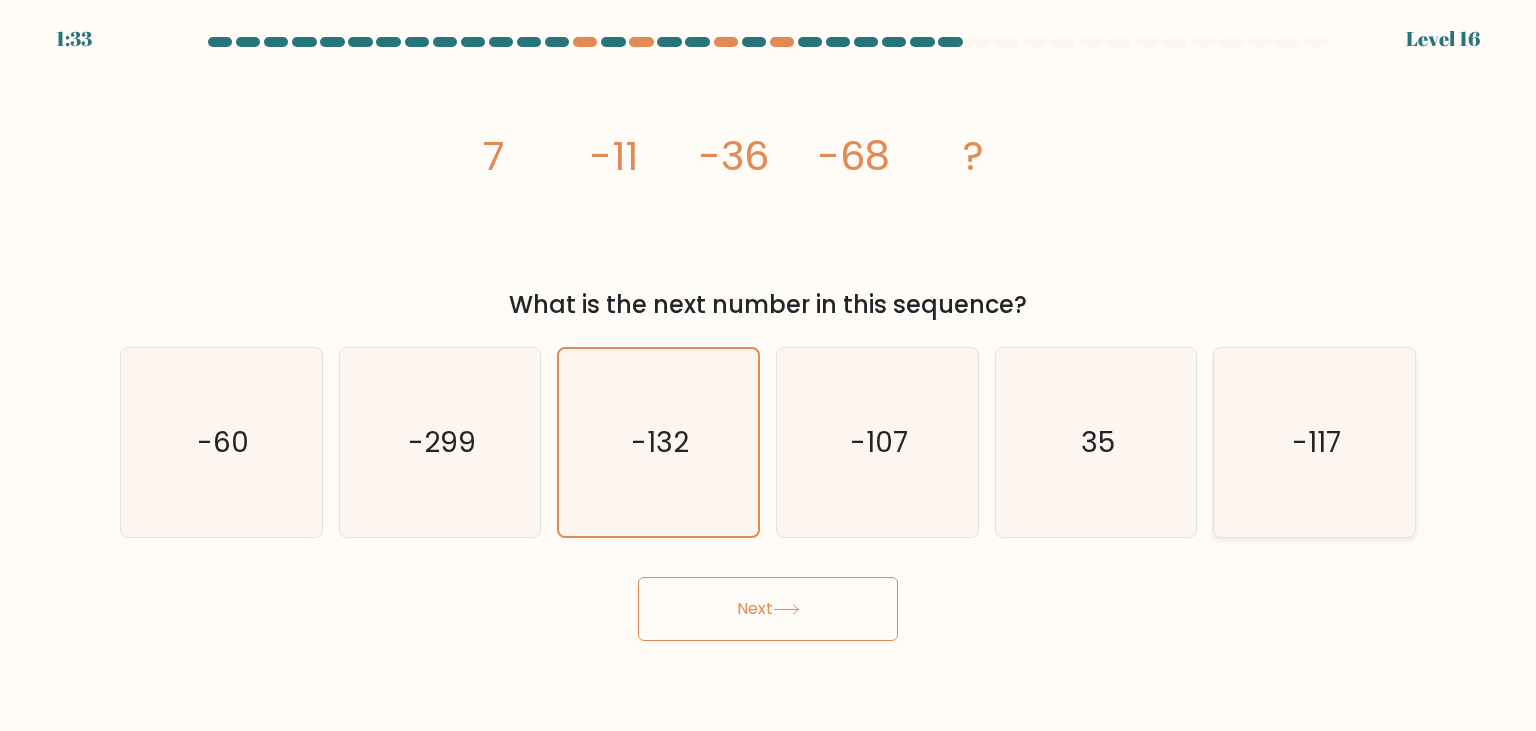 click on "-117" 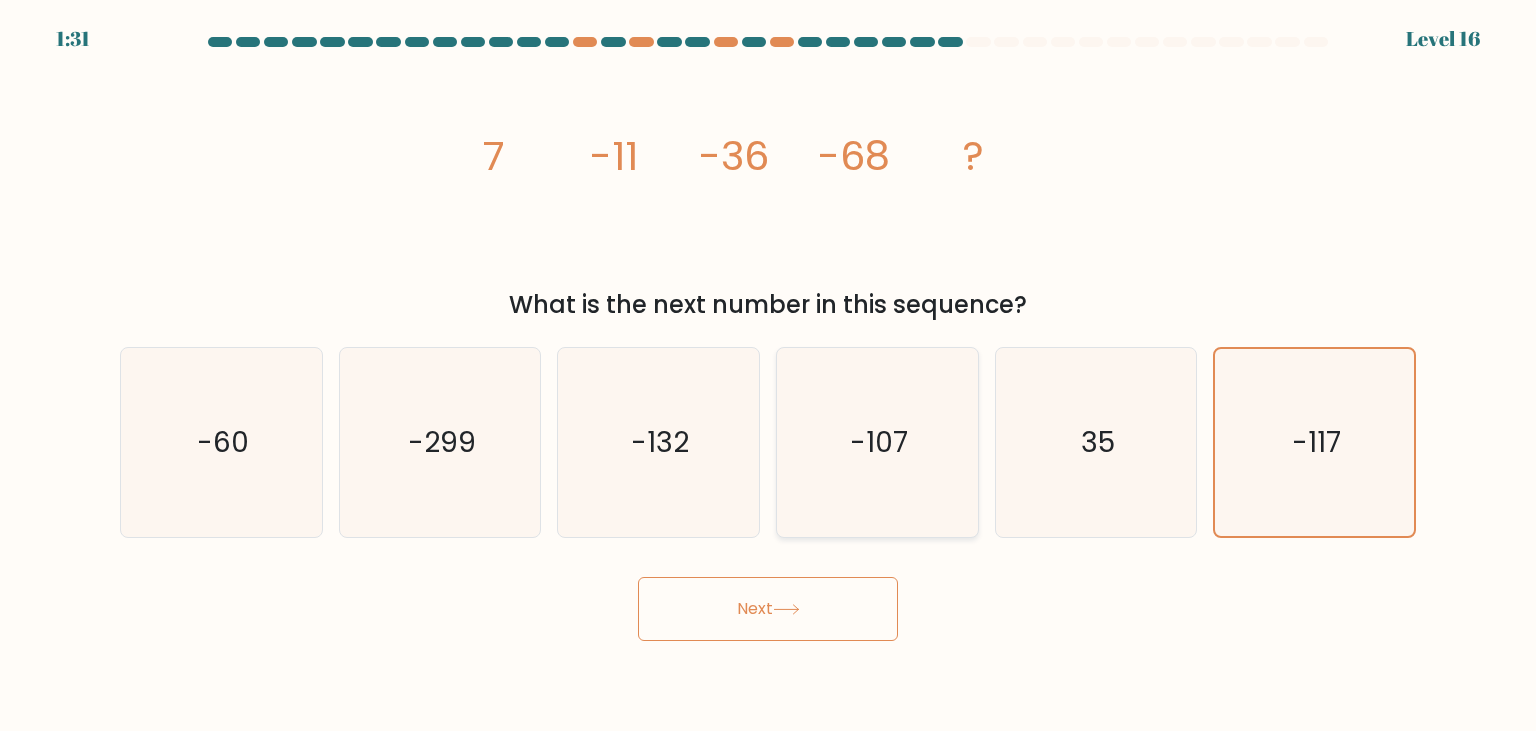click on "-107" 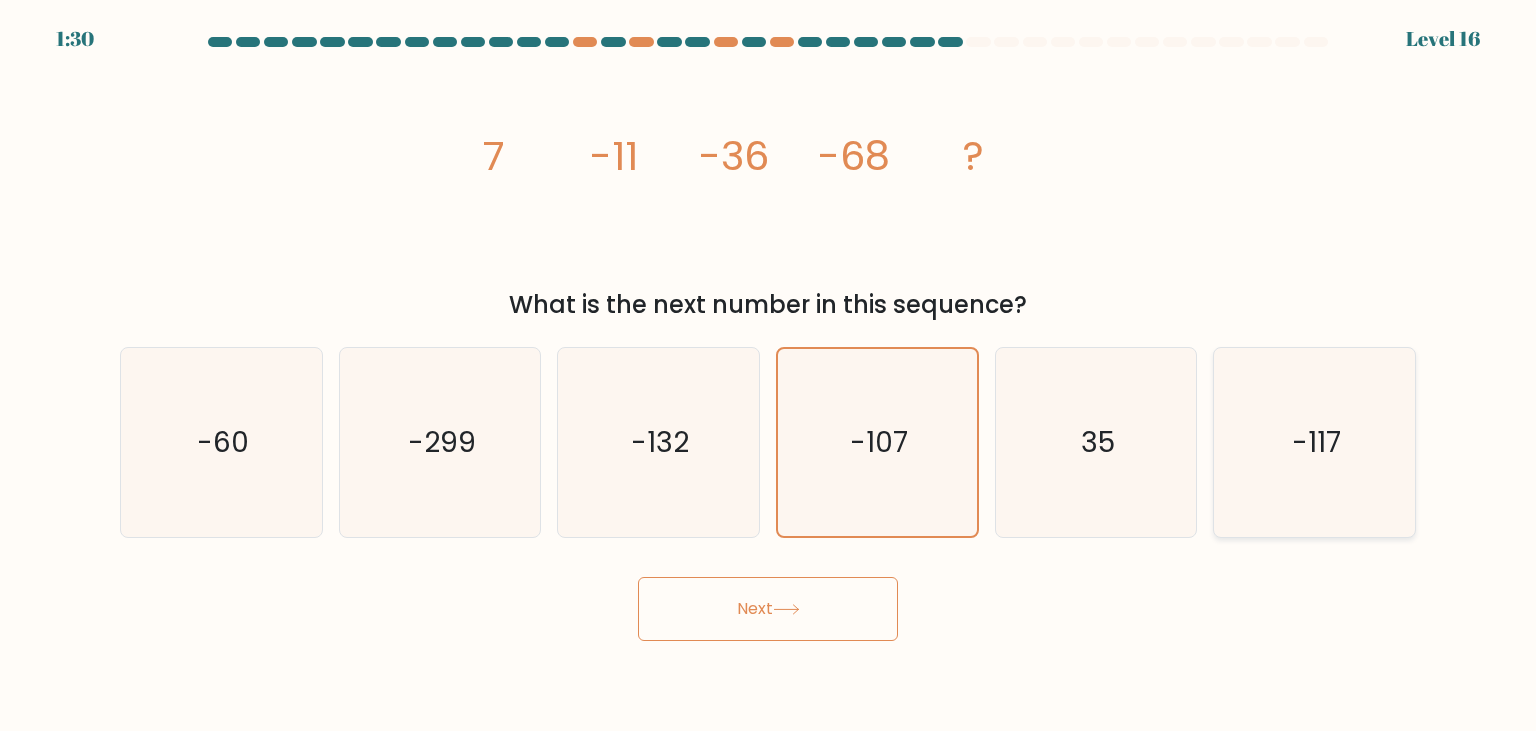 click on "-117" 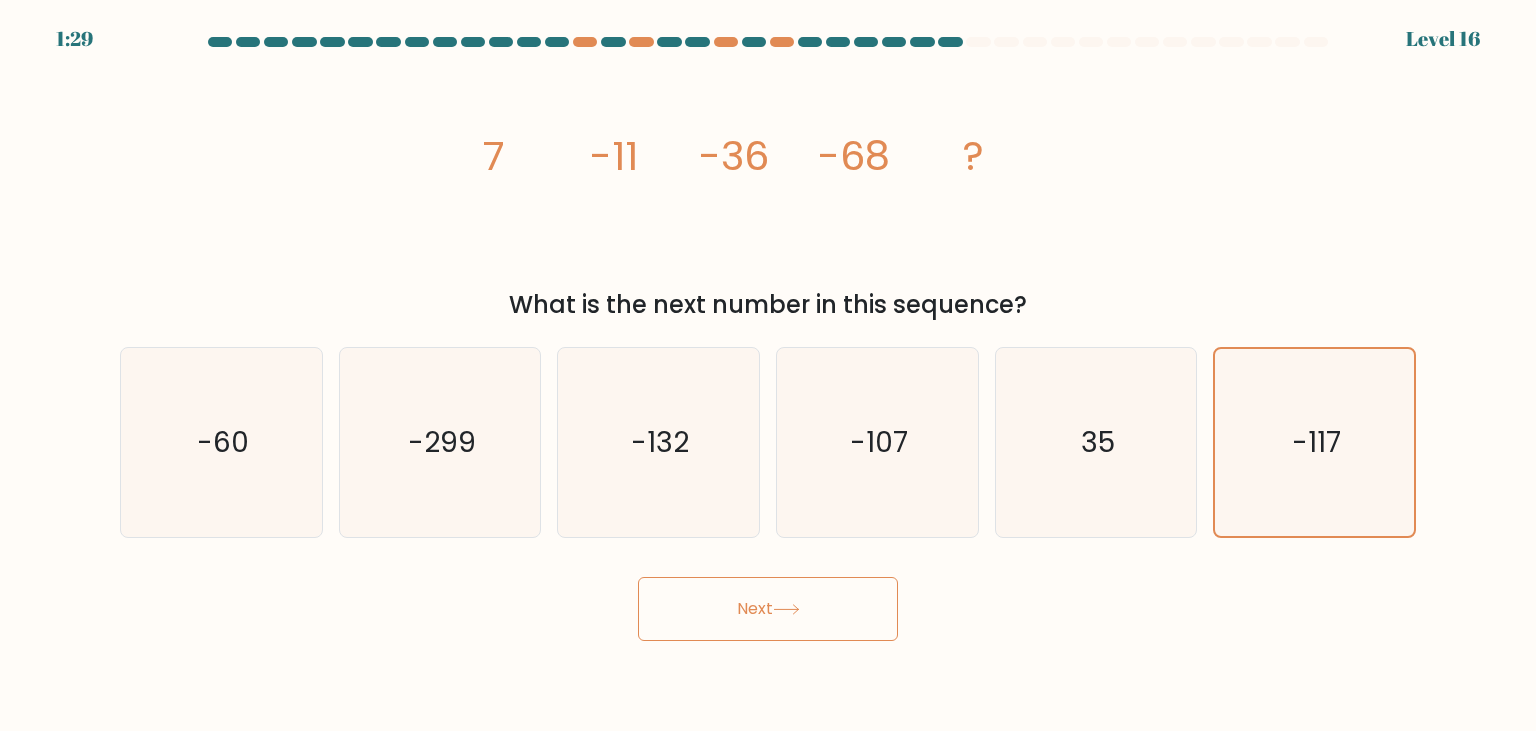 click on "Next" at bounding box center (768, 609) 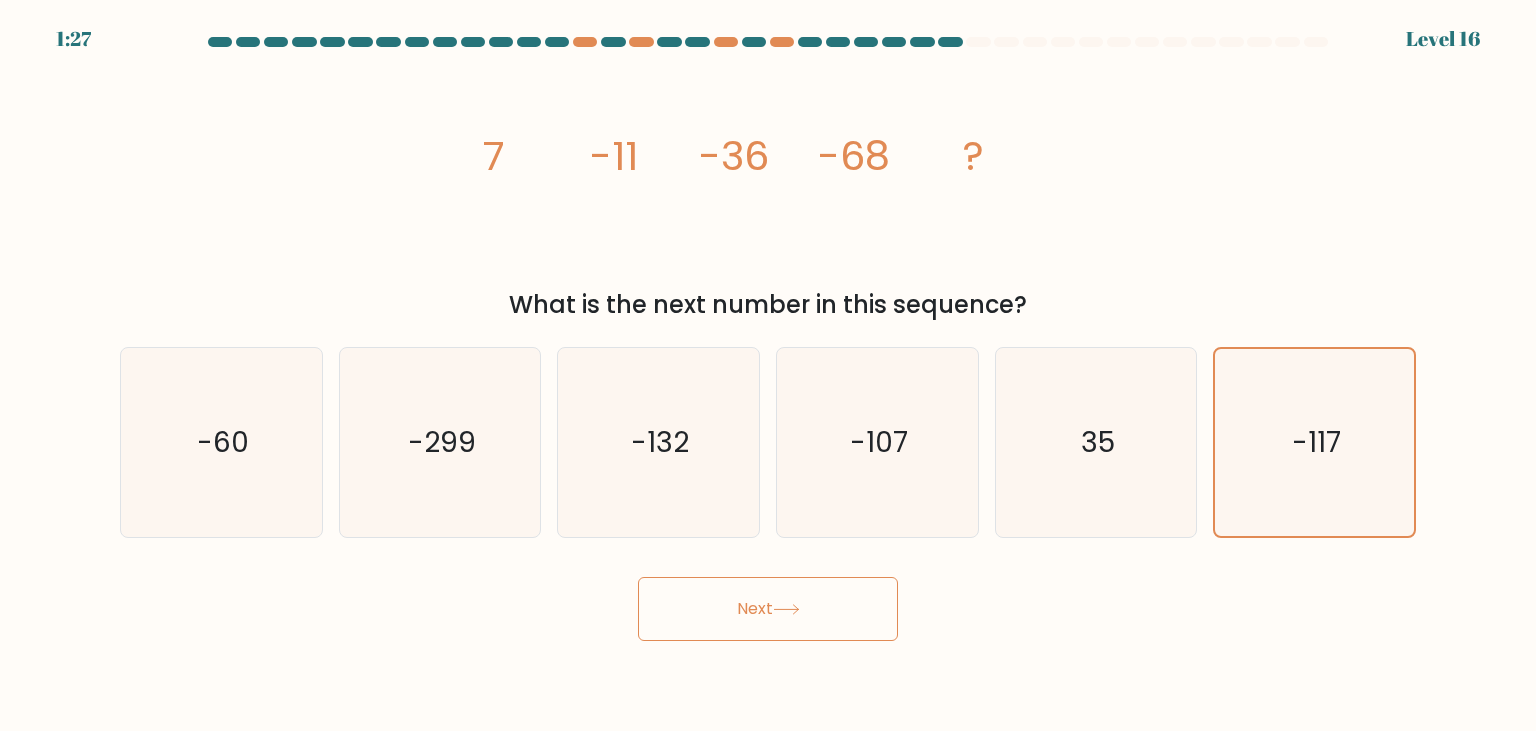 click on "Next" at bounding box center [768, 609] 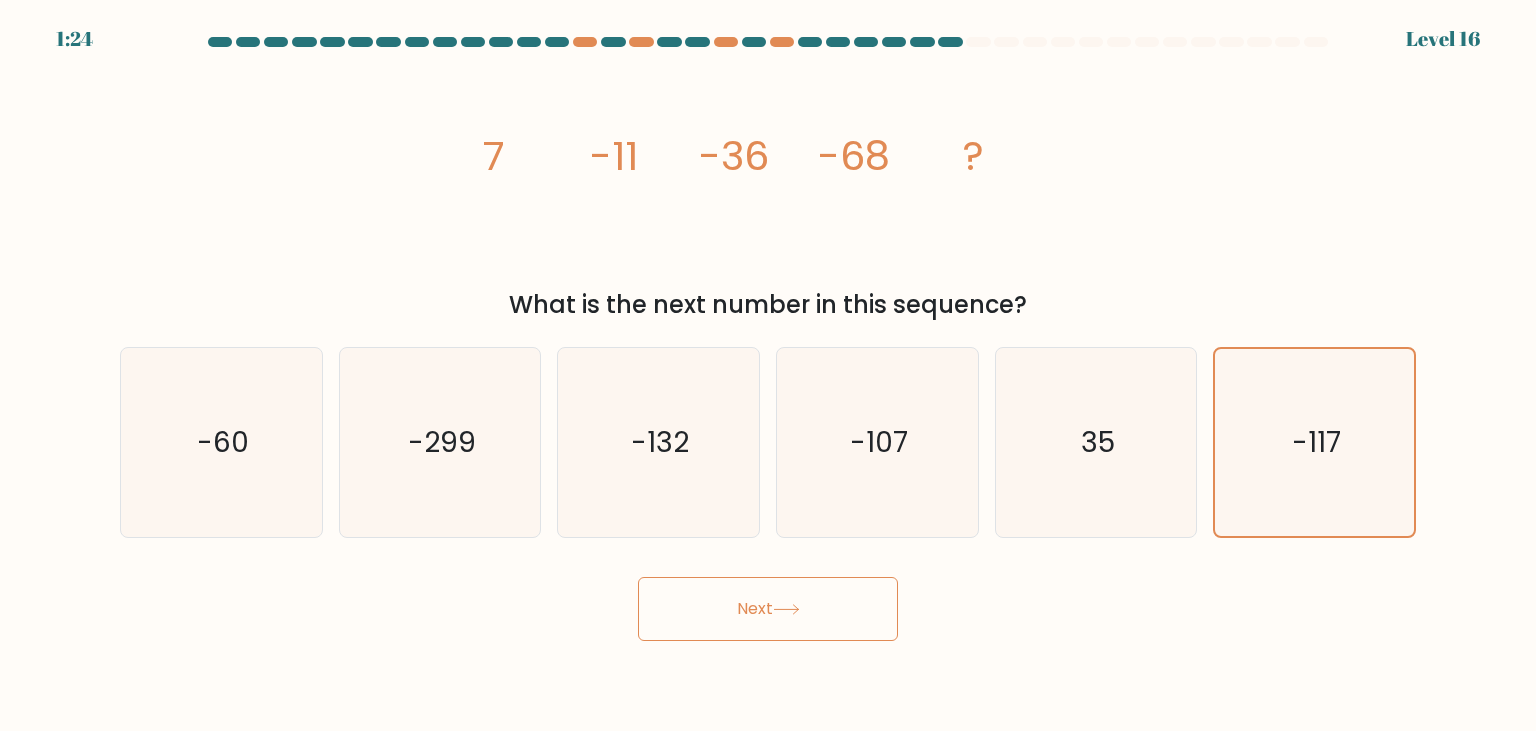 click on "Next" at bounding box center (768, 609) 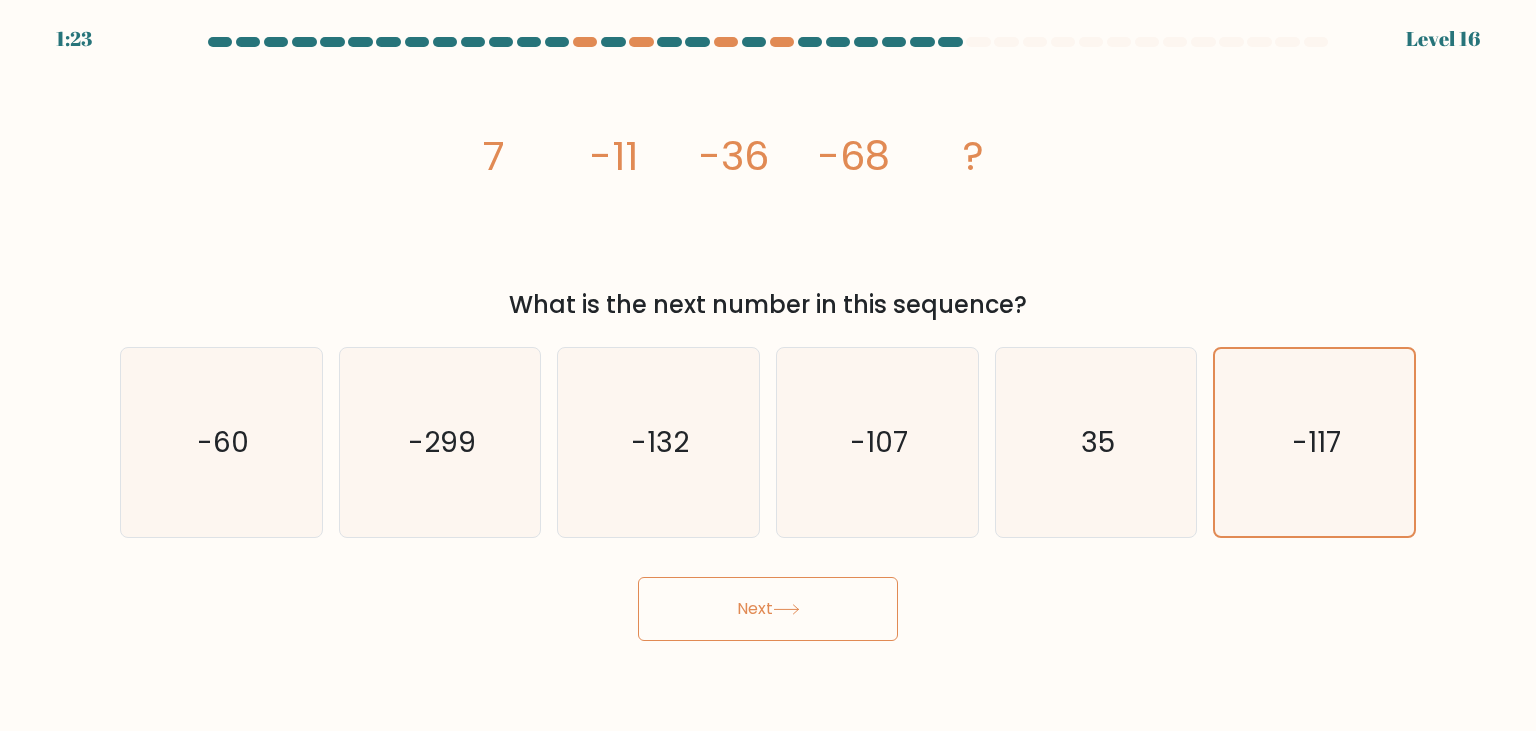 click on "Next" at bounding box center [768, 609] 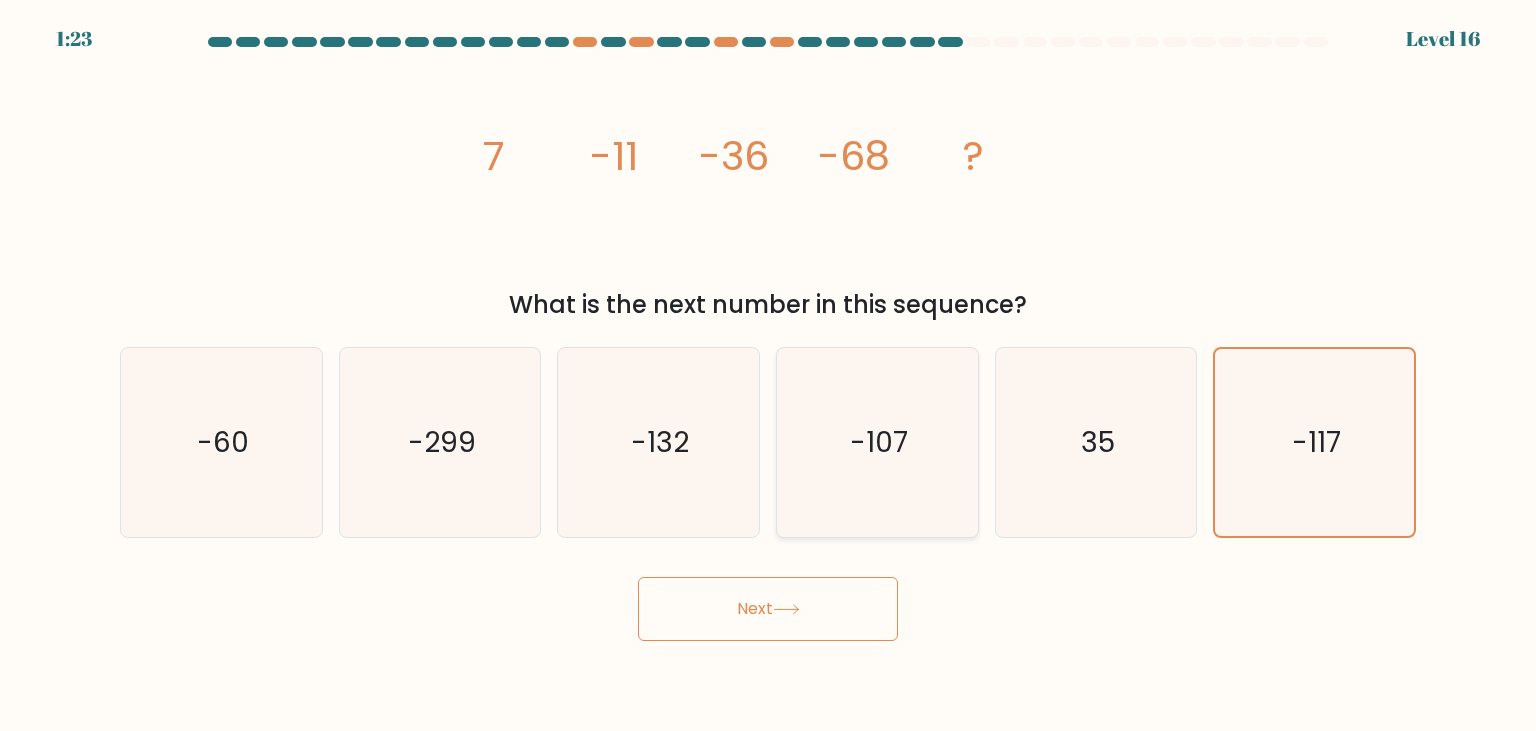 click on "-107" 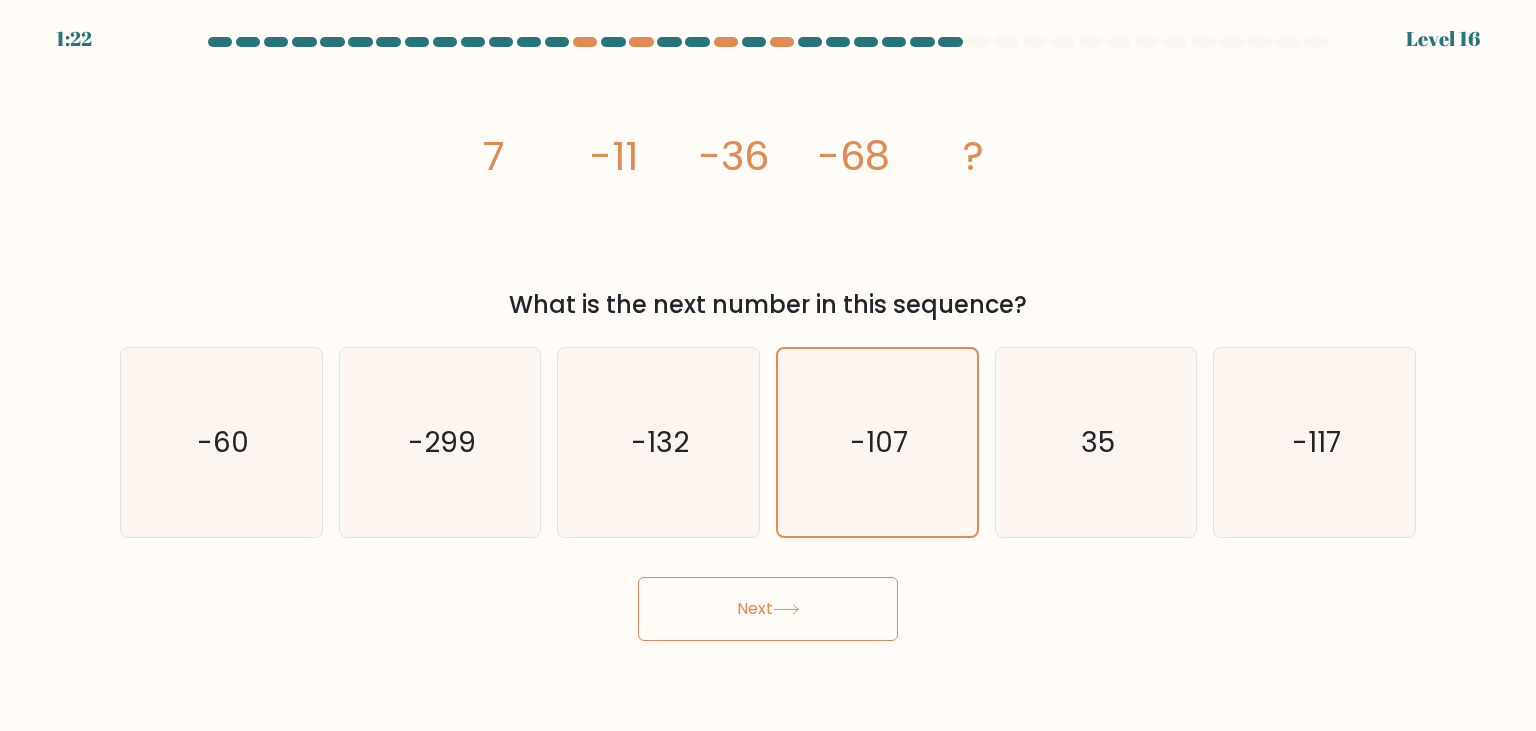 click on "Next" at bounding box center [768, 609] 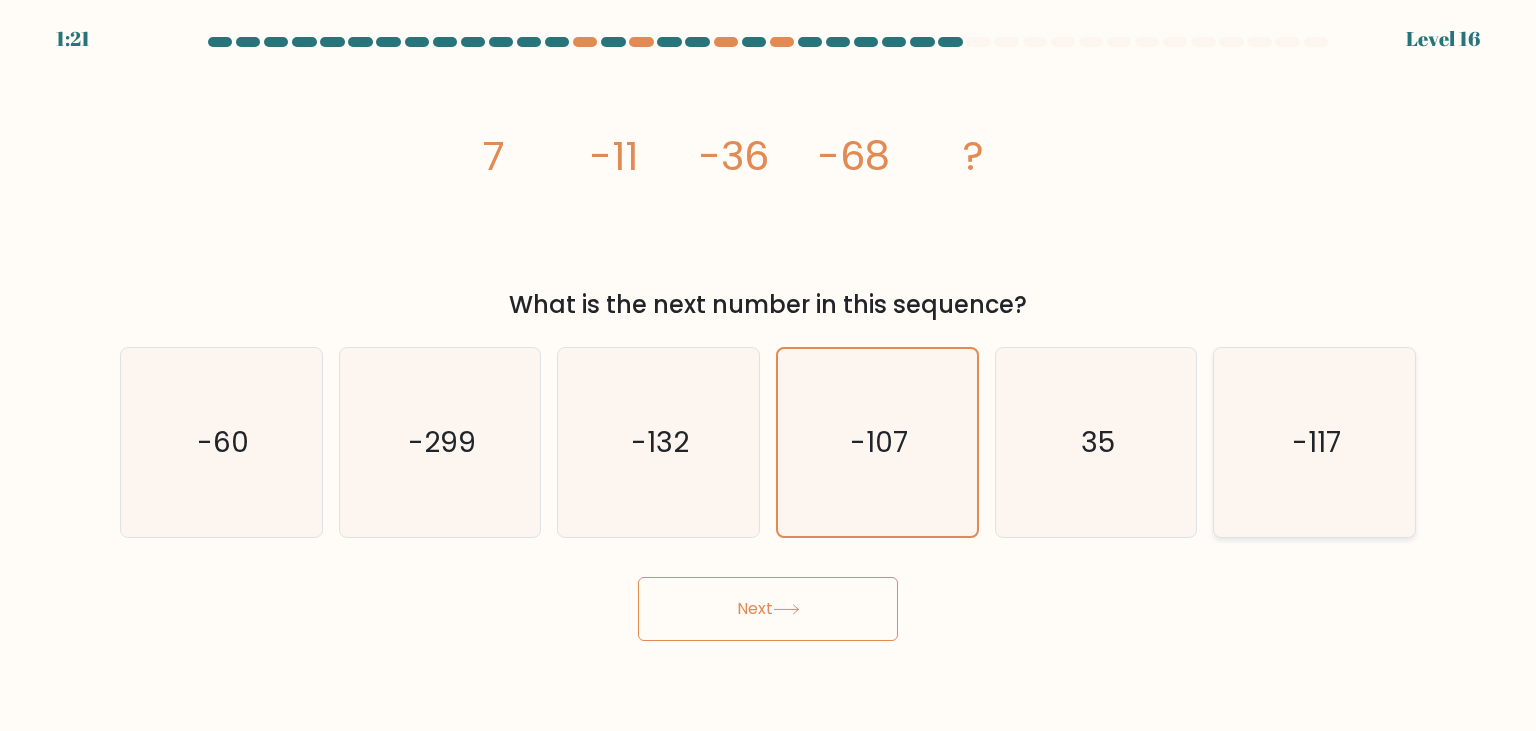 click on "-117" 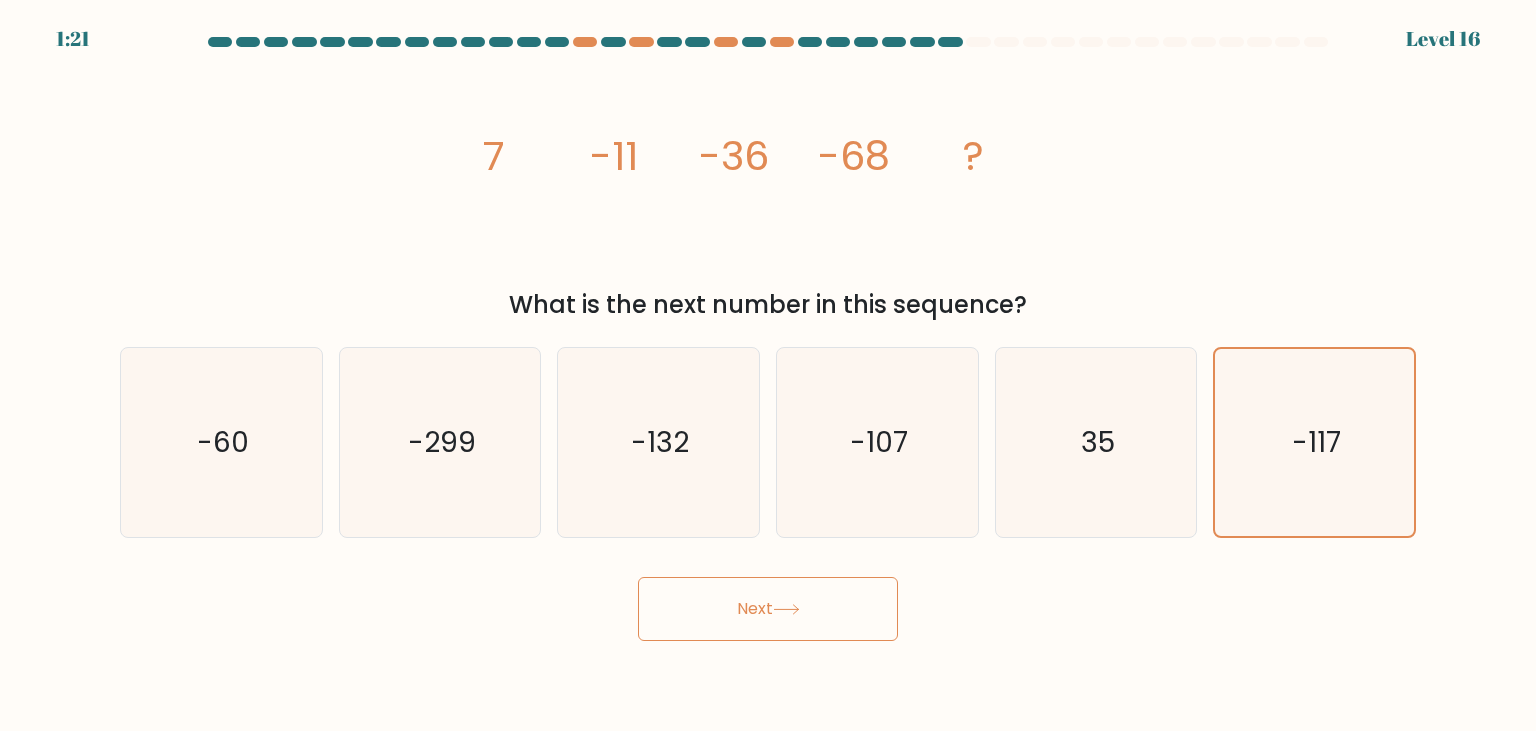 click 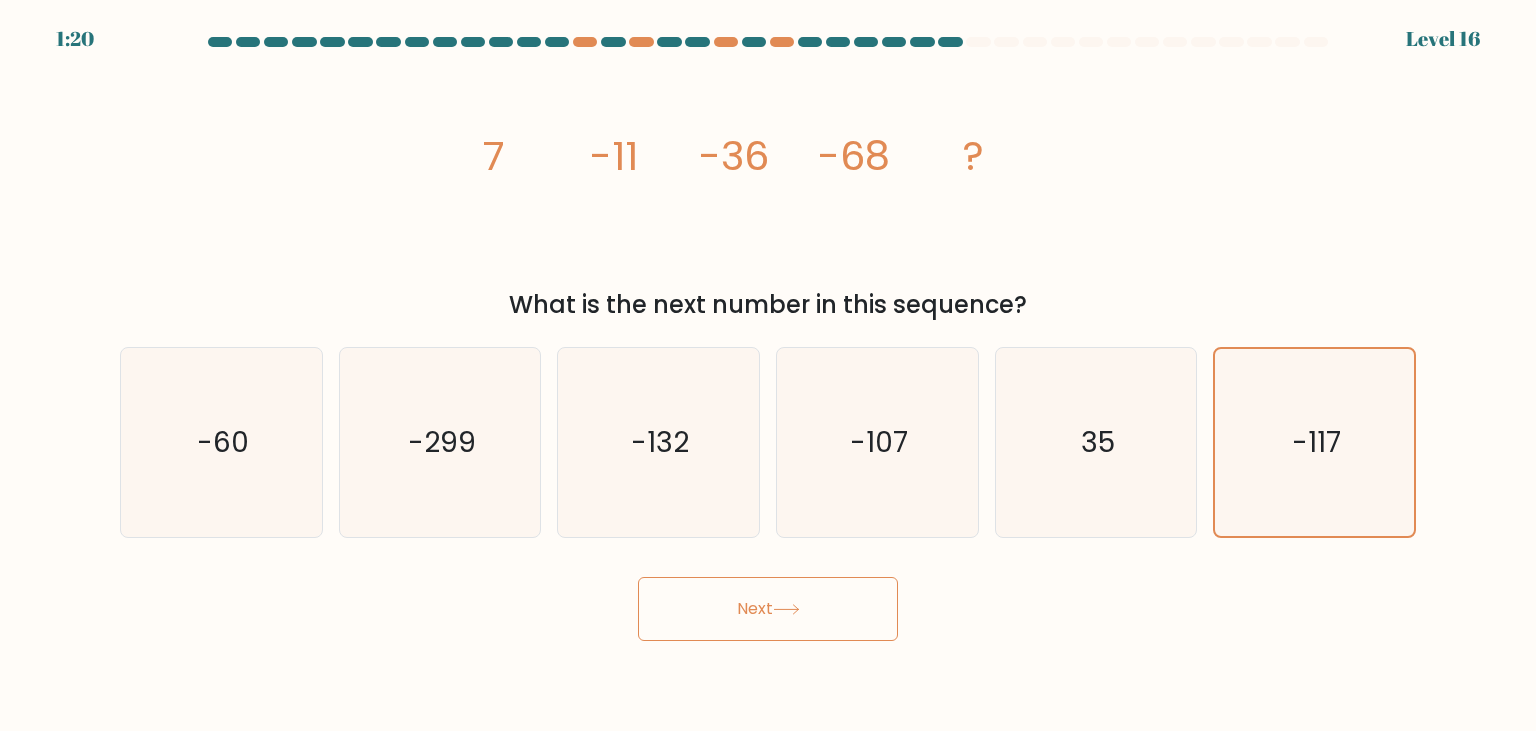 click 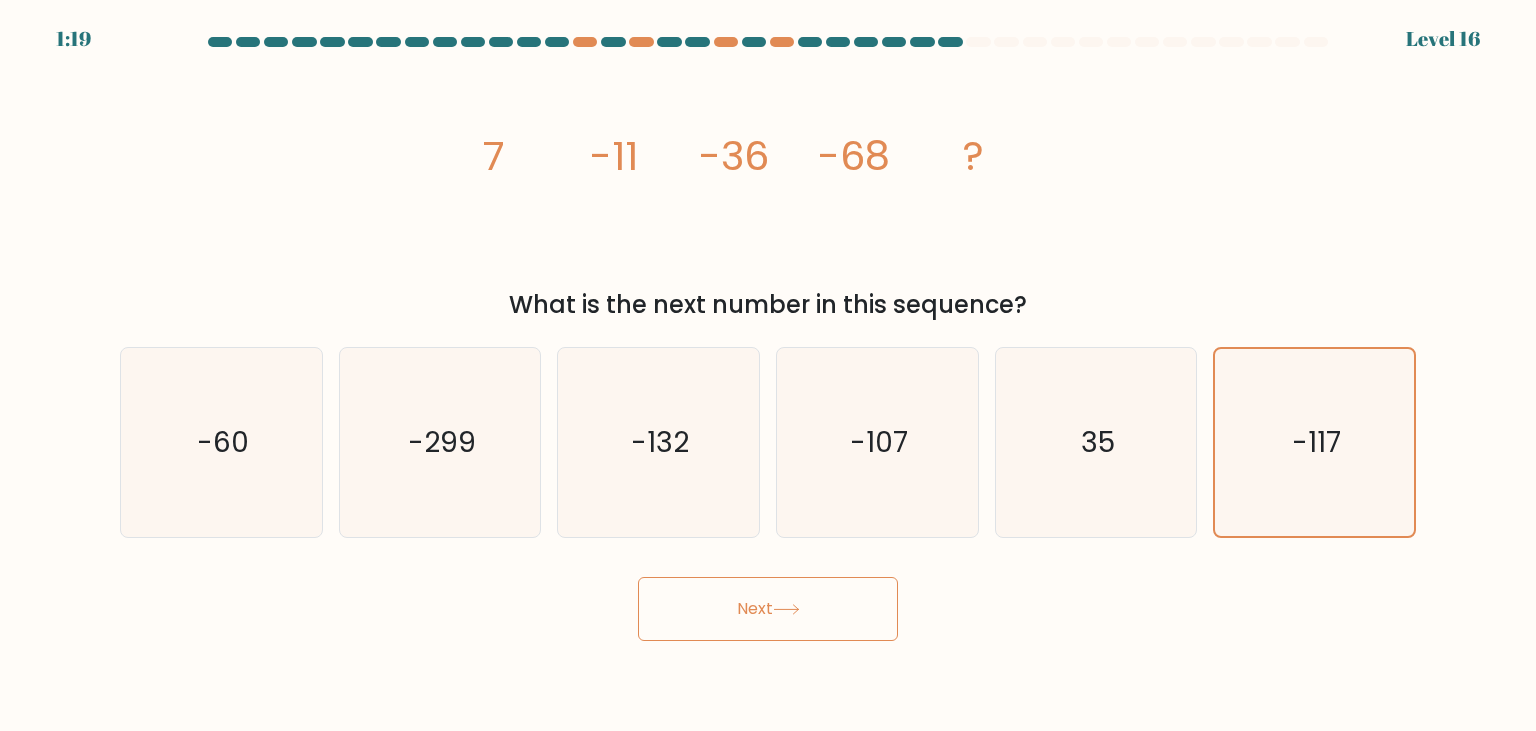 click 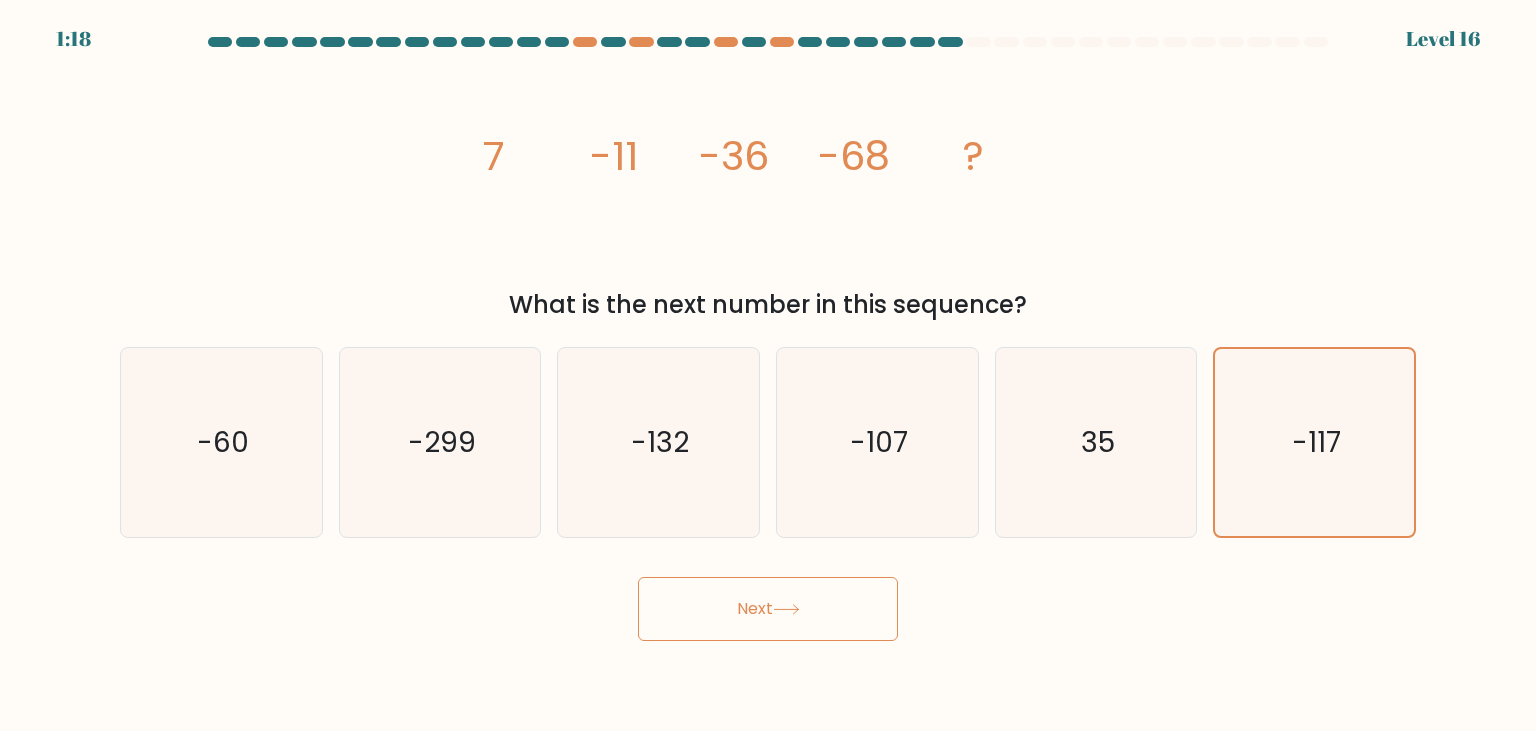 click 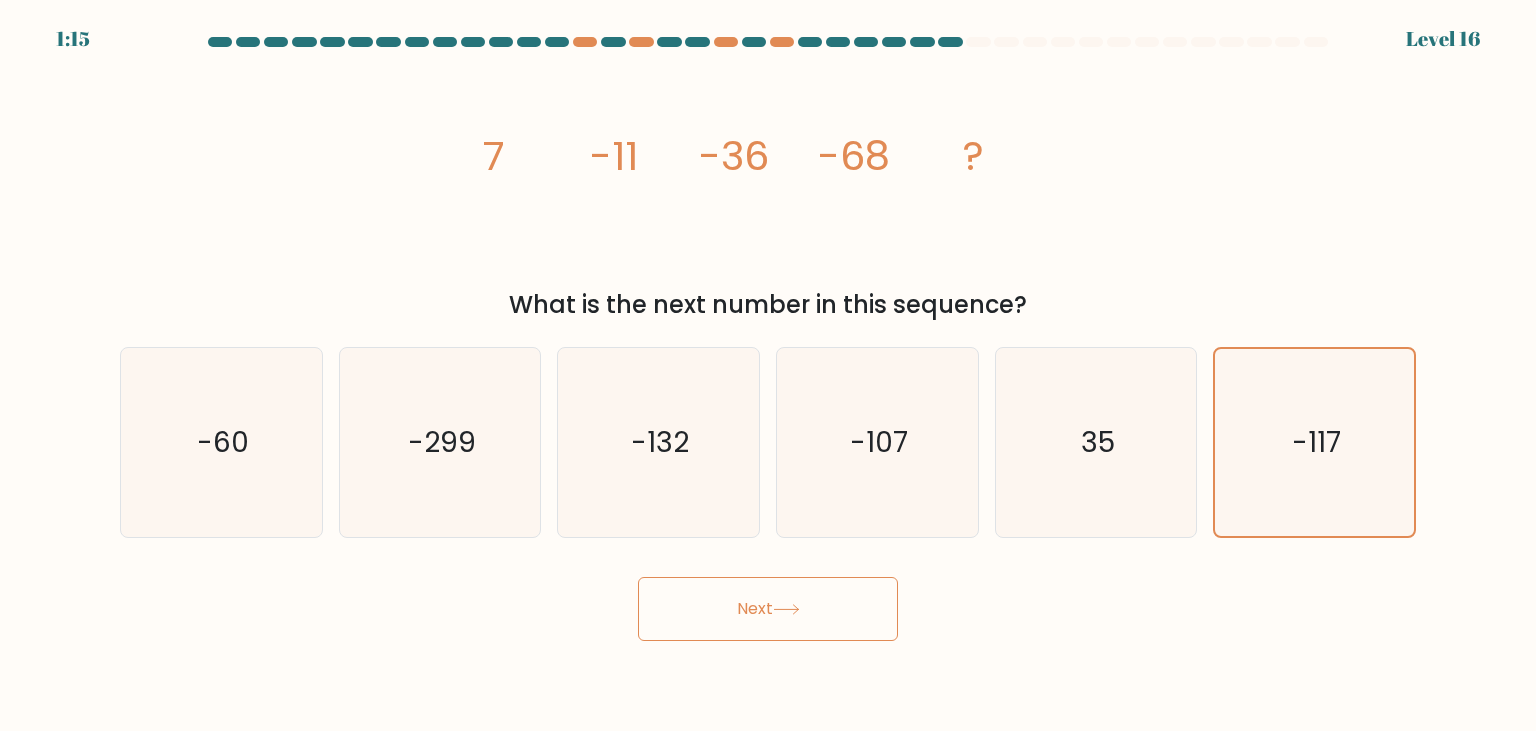 type 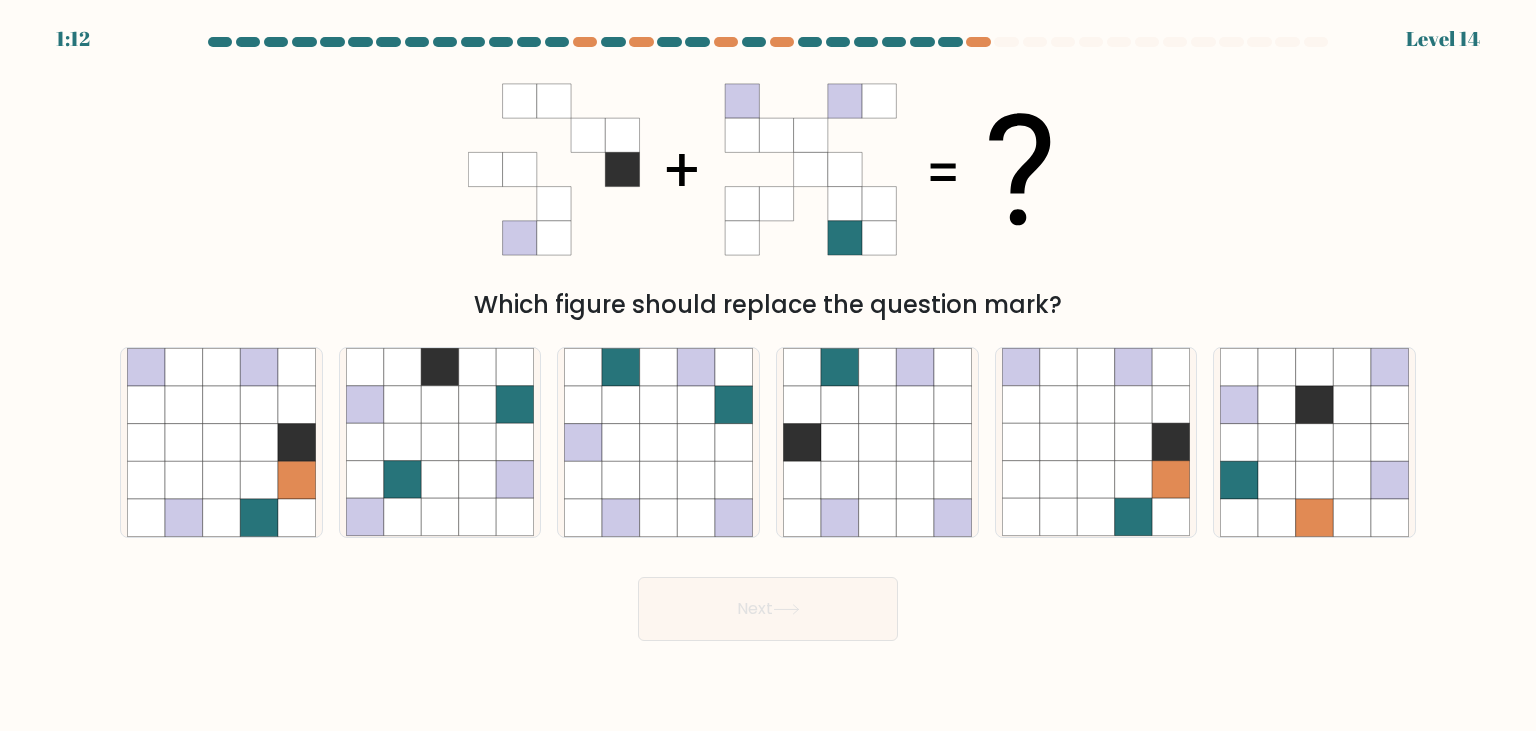 scroll, scrollTop: 0, scrollLeft: 0, axis: both 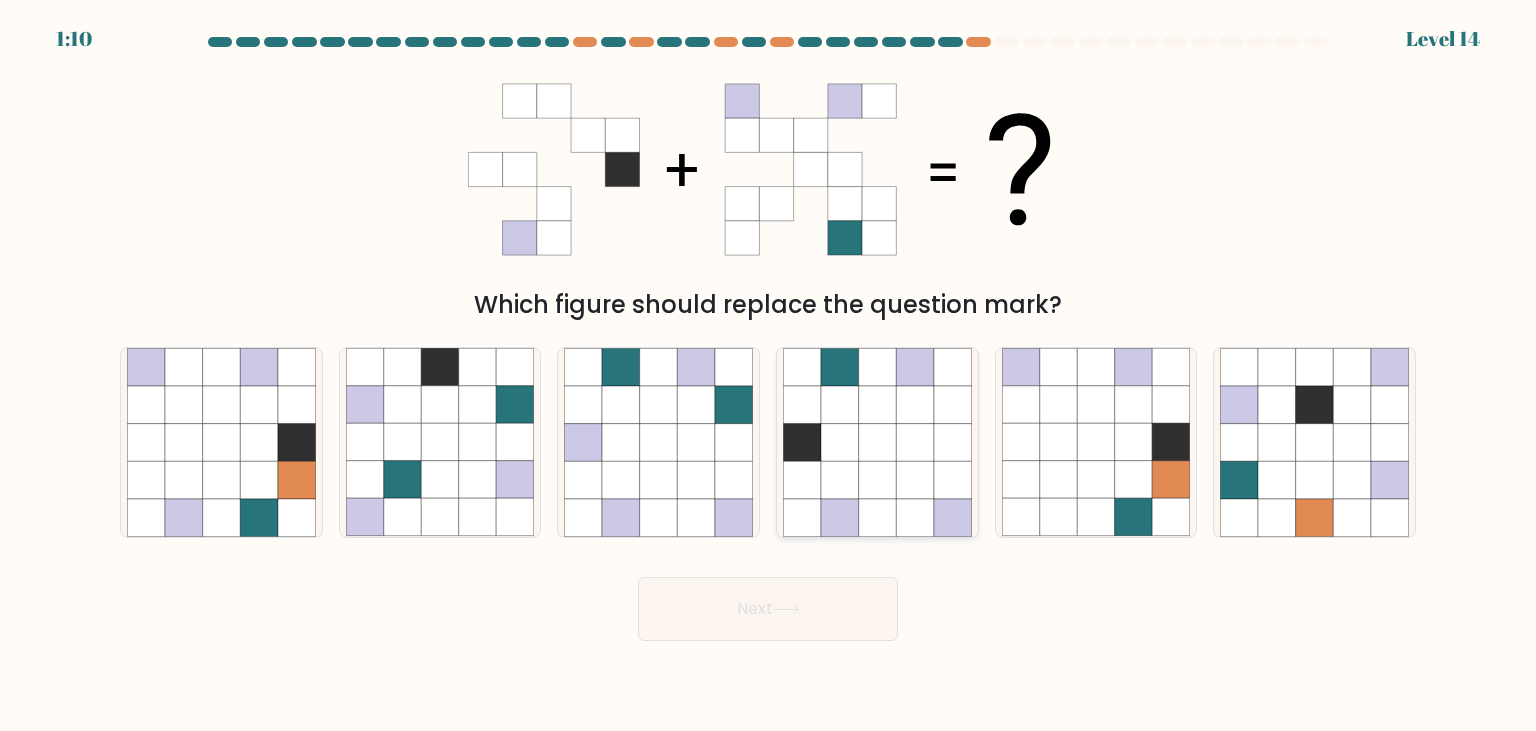 click 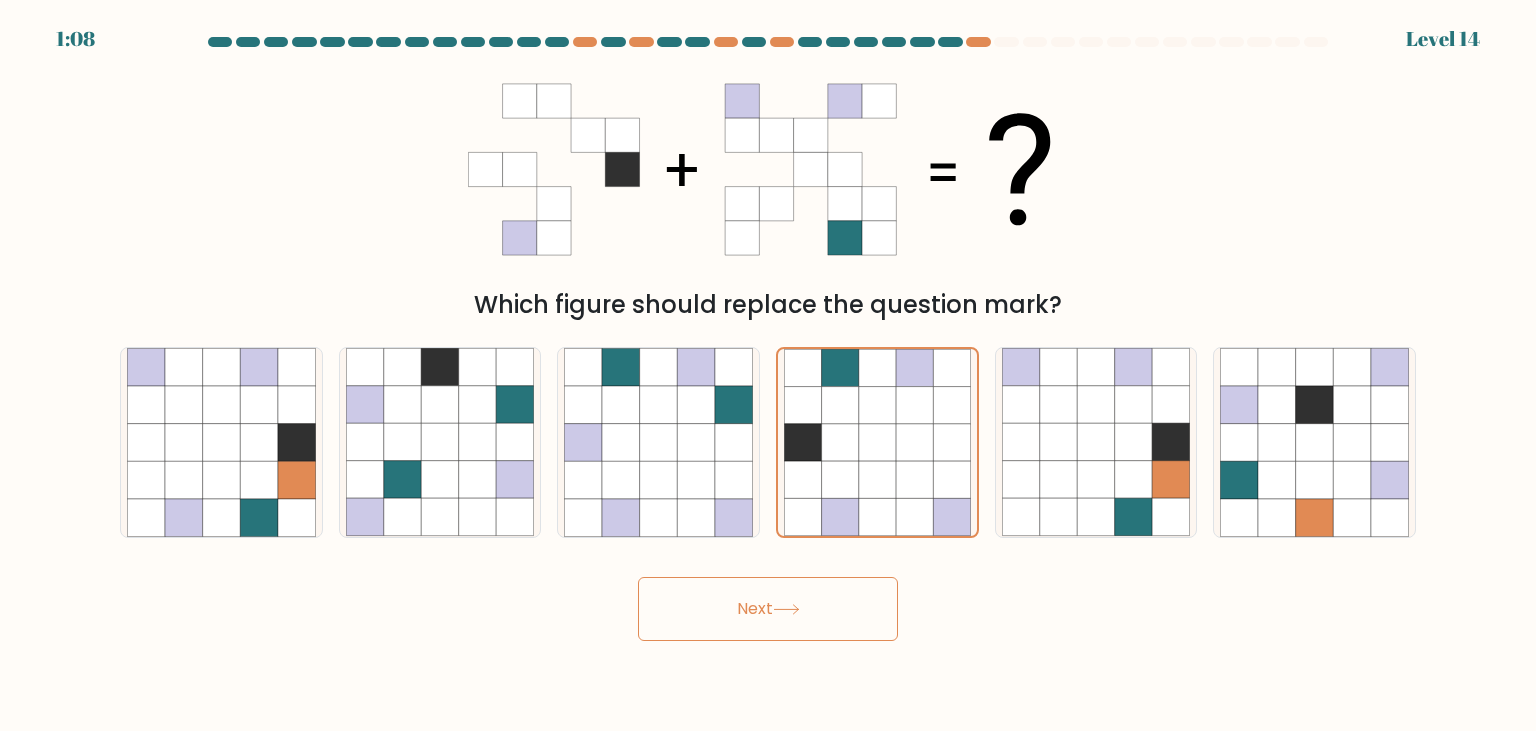 click on "Next" at bounding box center (768, 609) 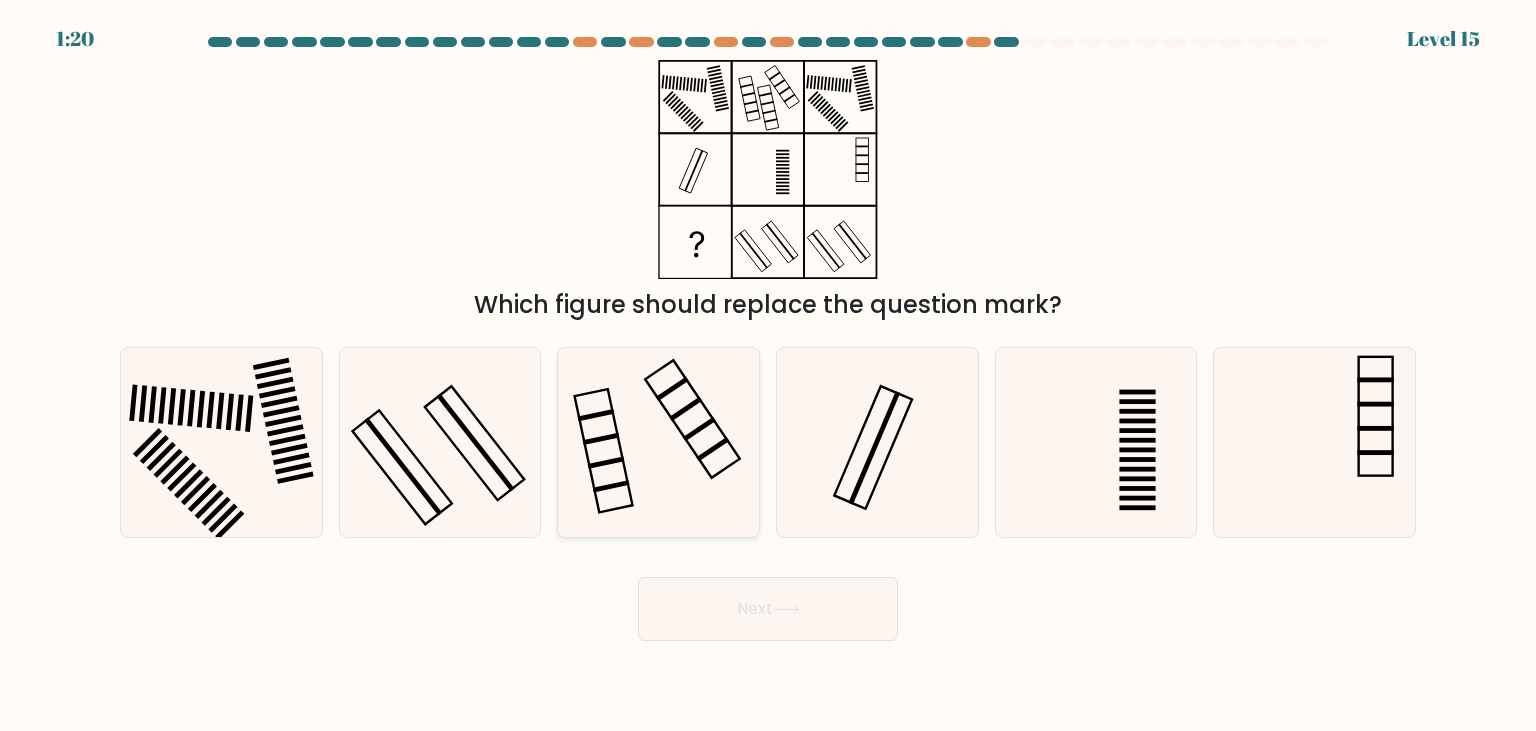click 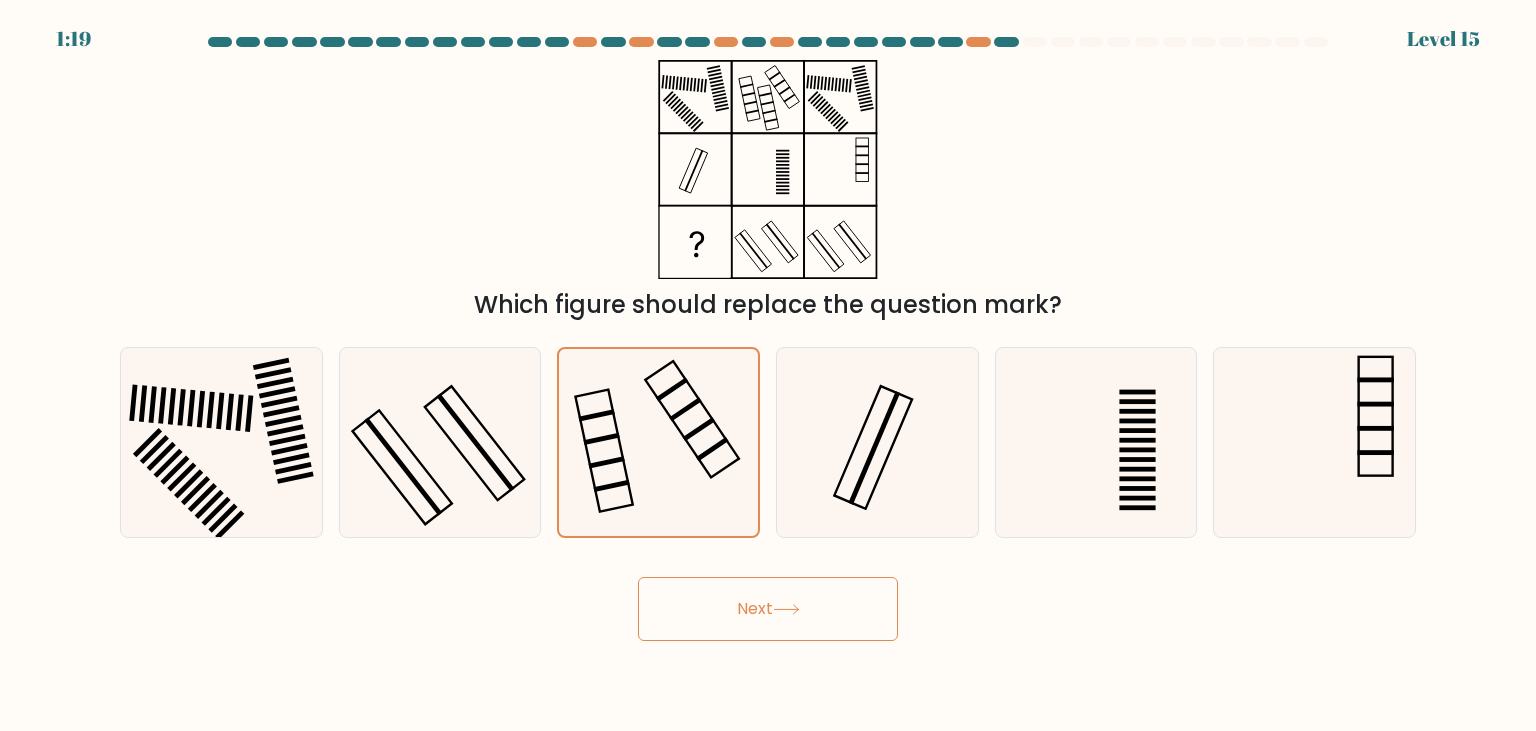 click 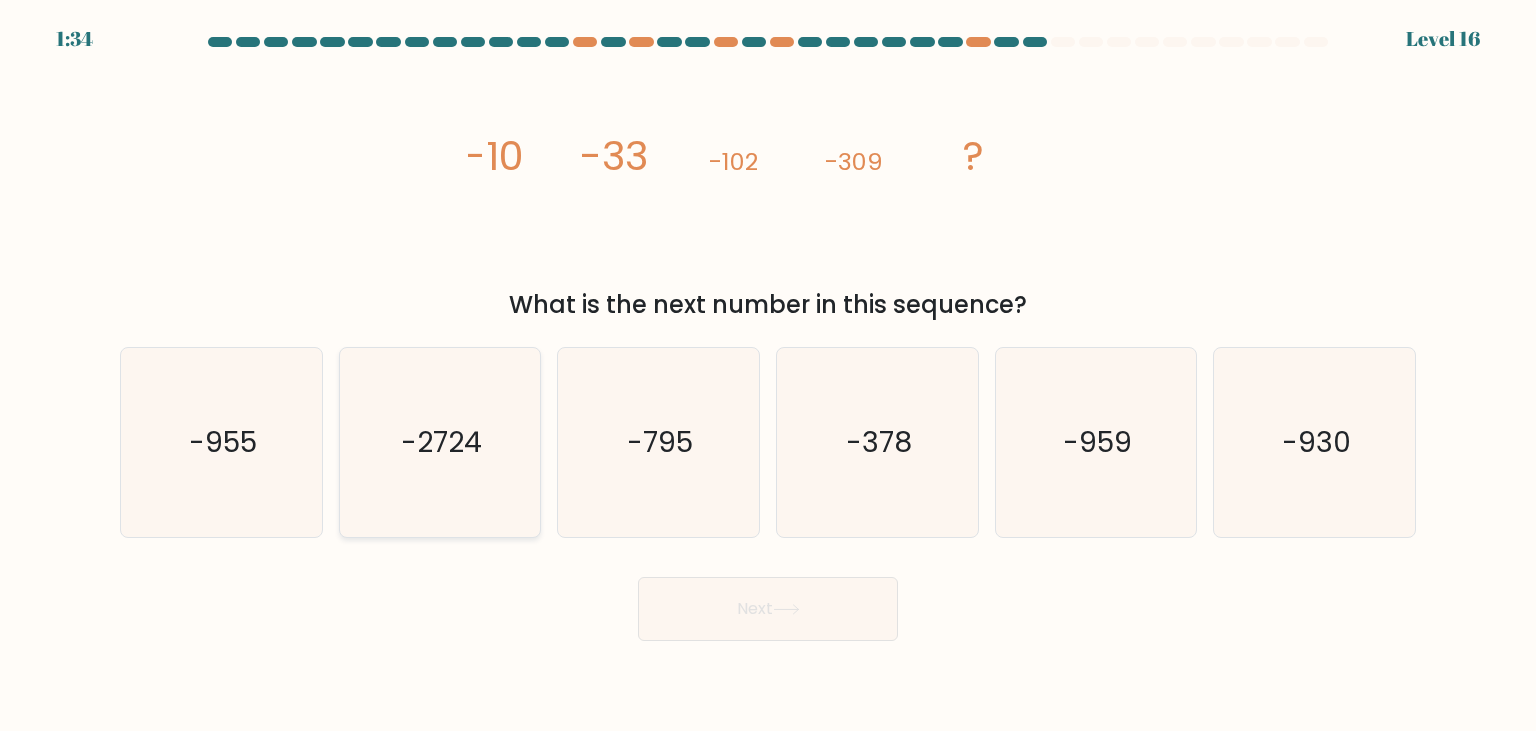 click on "-2724" 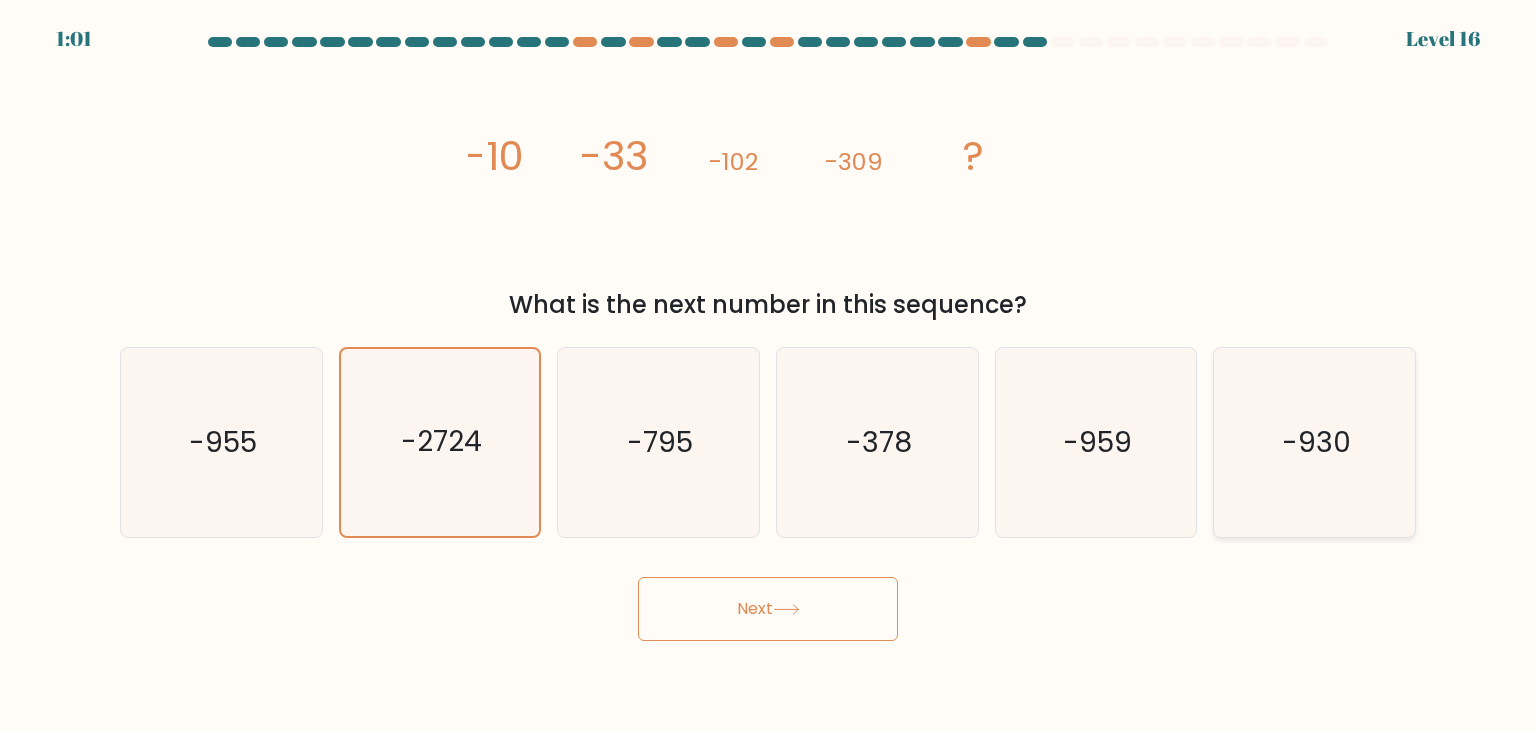 click on "-930" 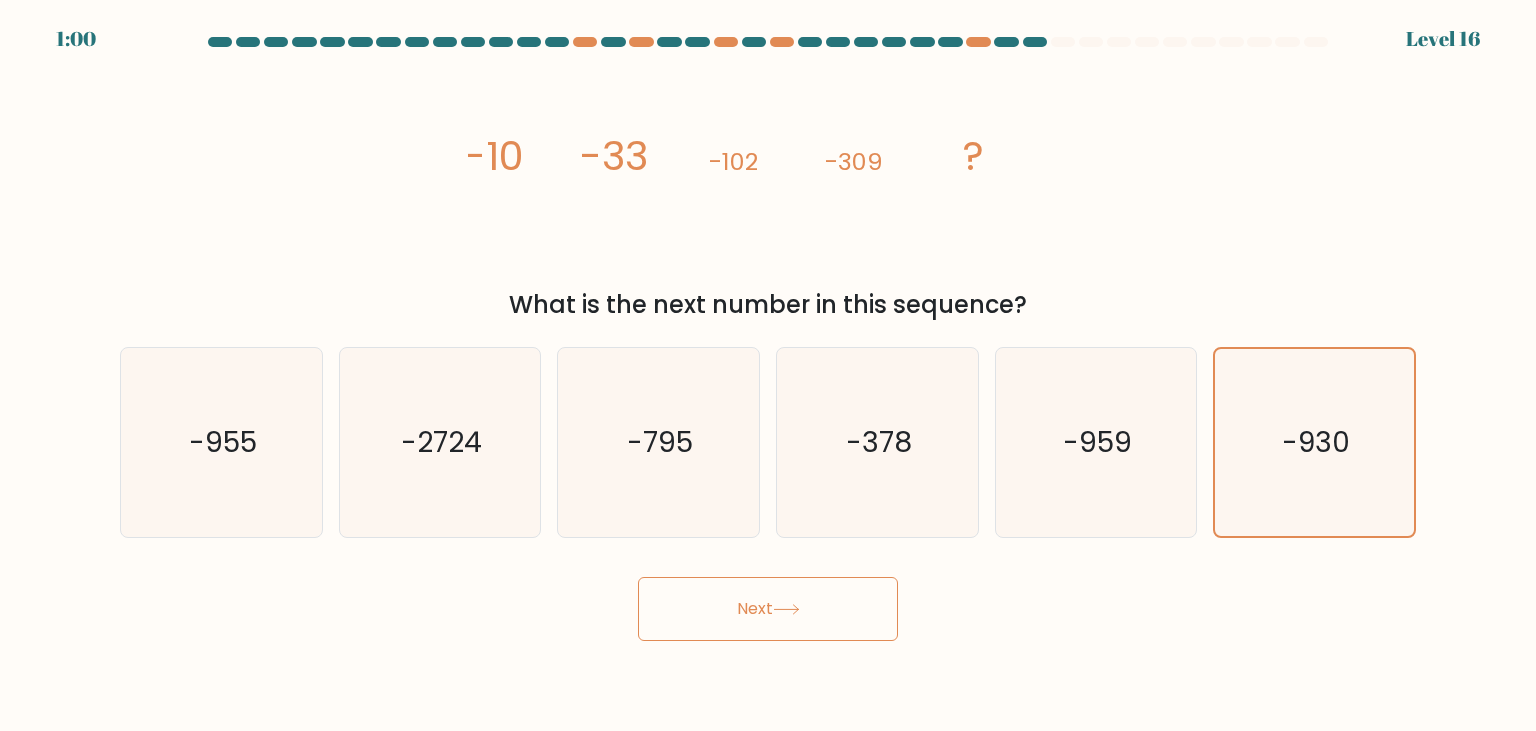 click on "Next" at bounding box center (768, 609) 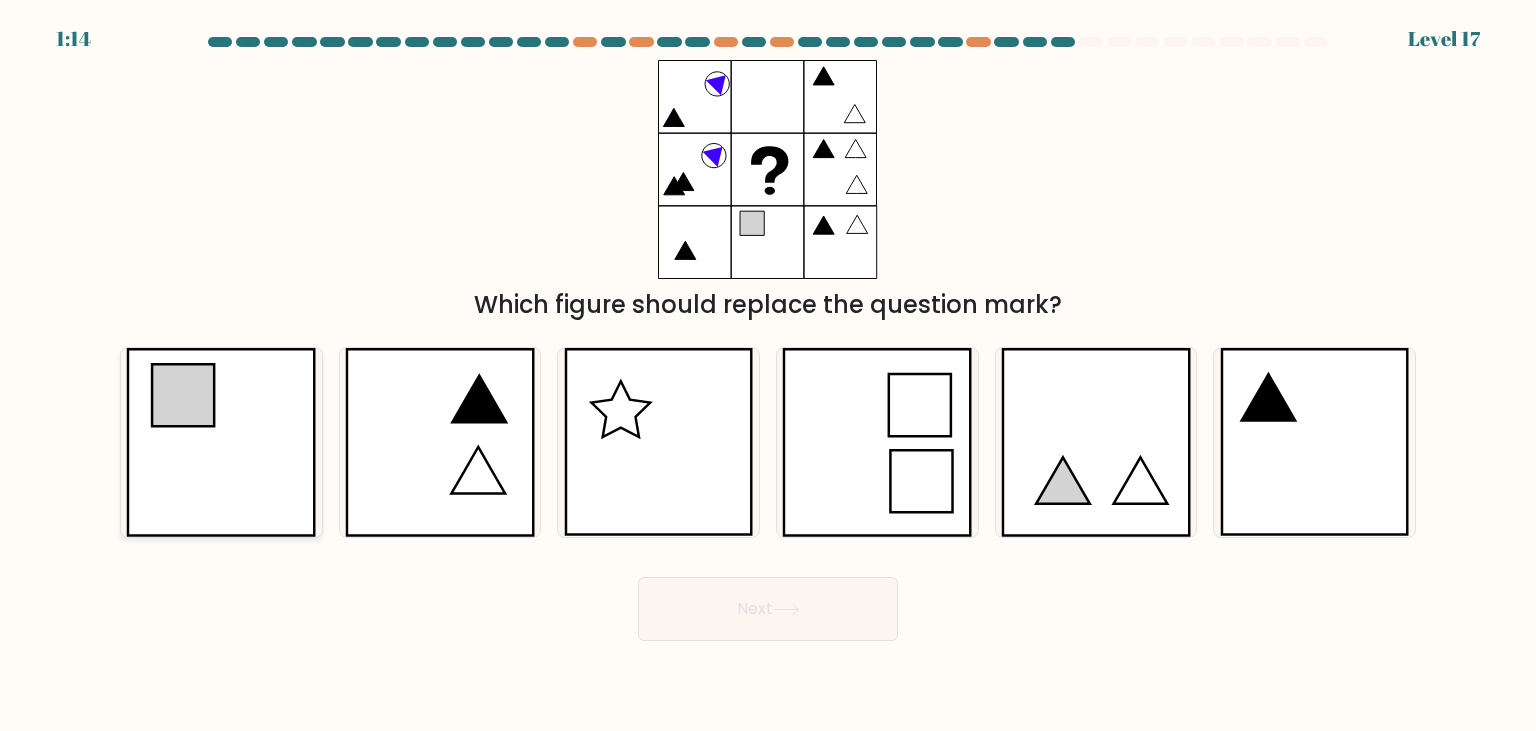 click 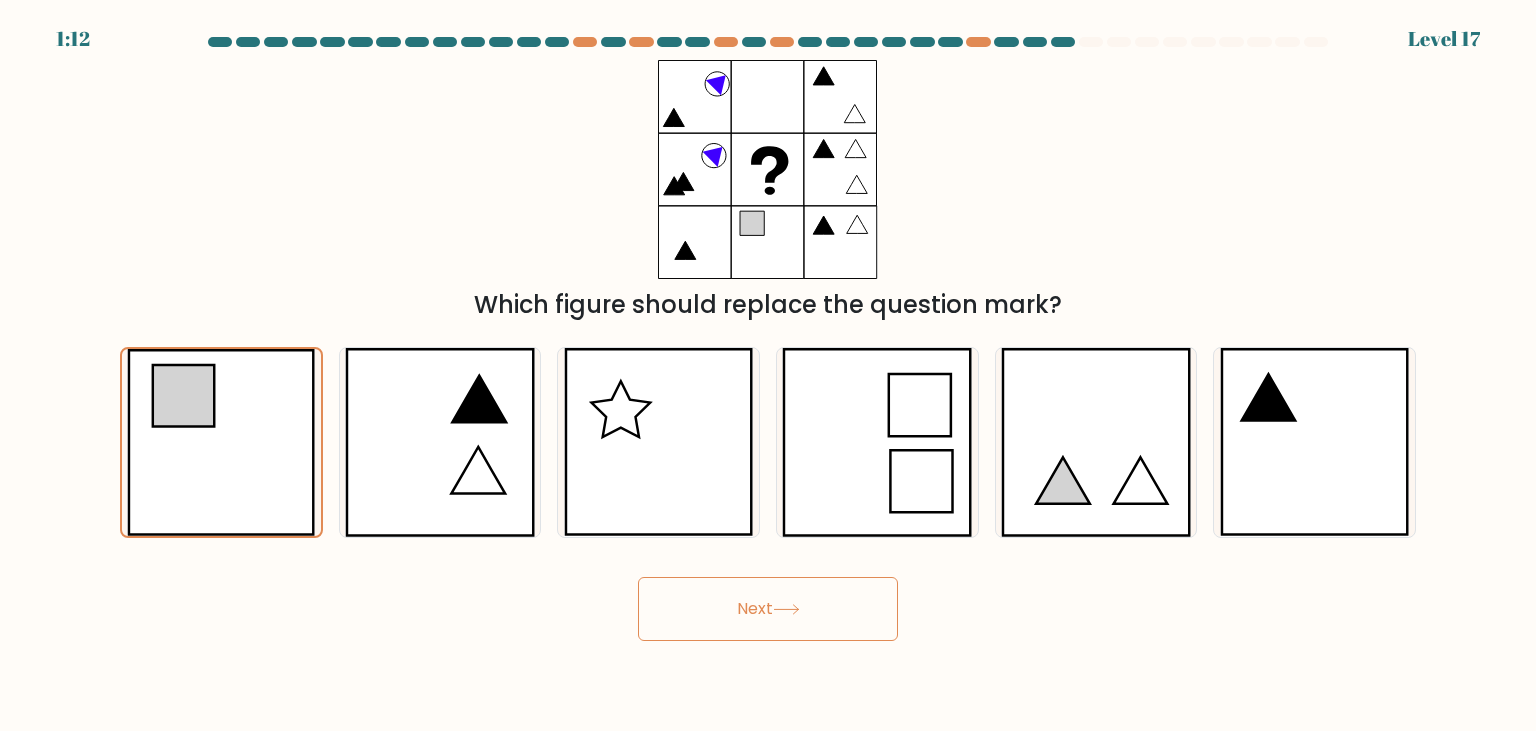 click on "Next" at bounding box center [768, 609] 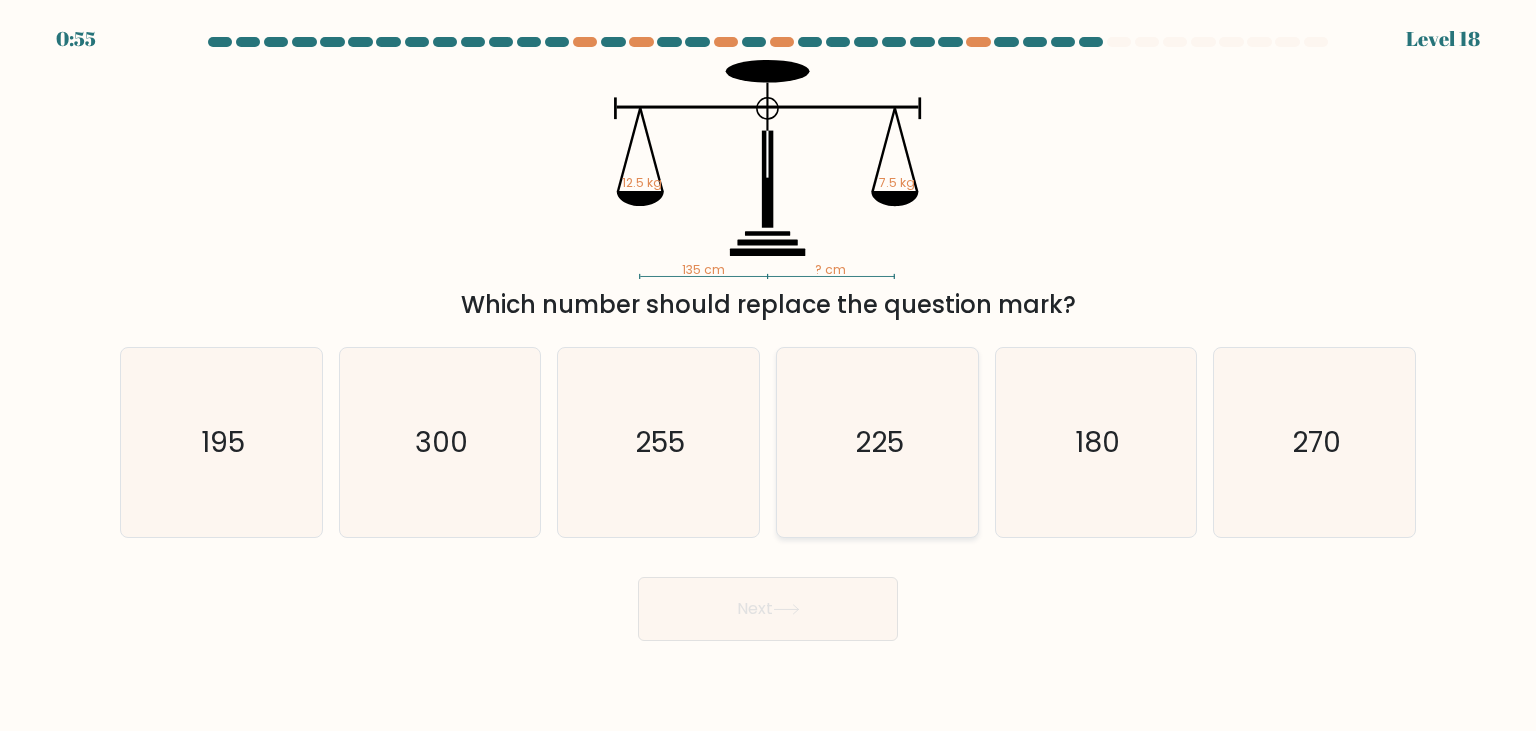 click on "225" 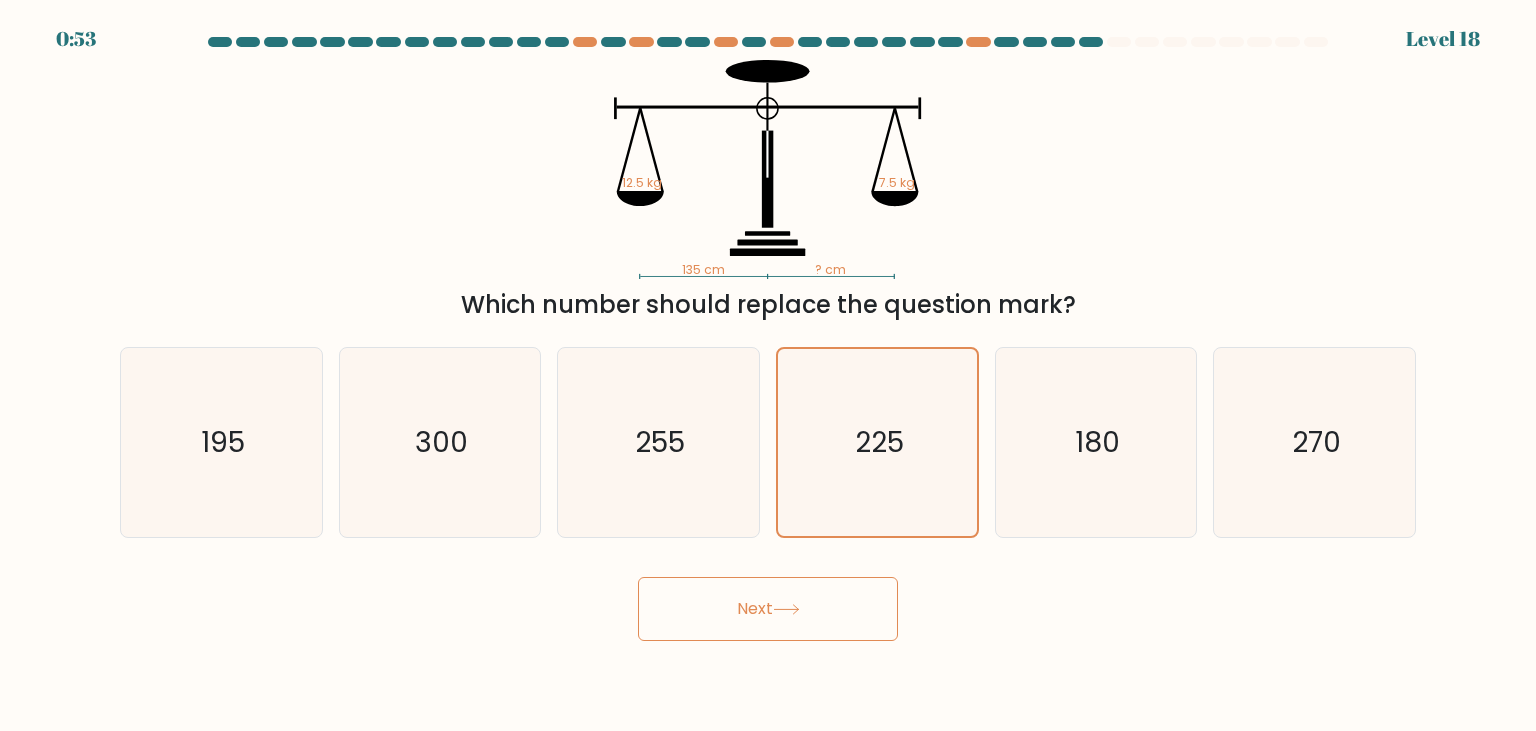 click on "Next" at bounding box center (768, 609) 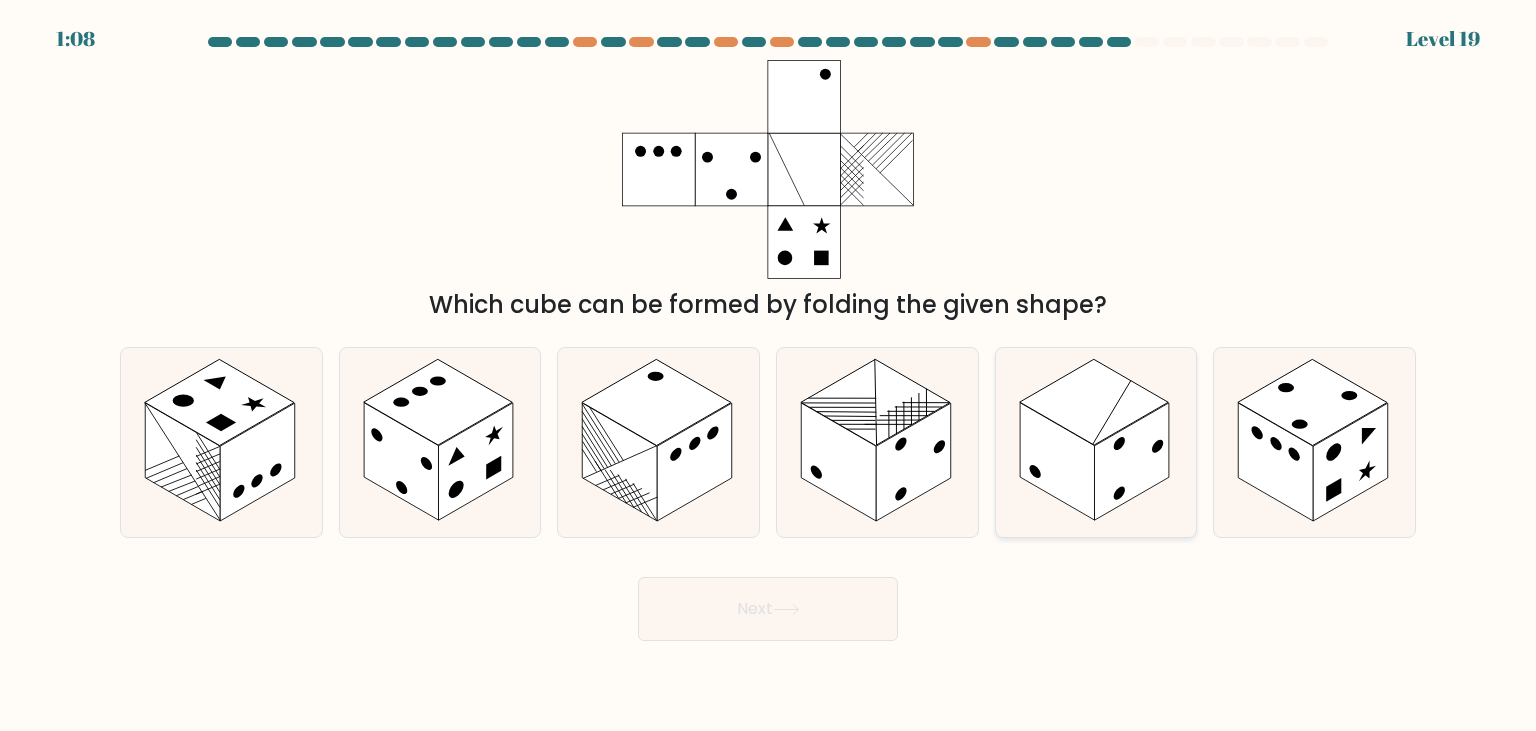 click 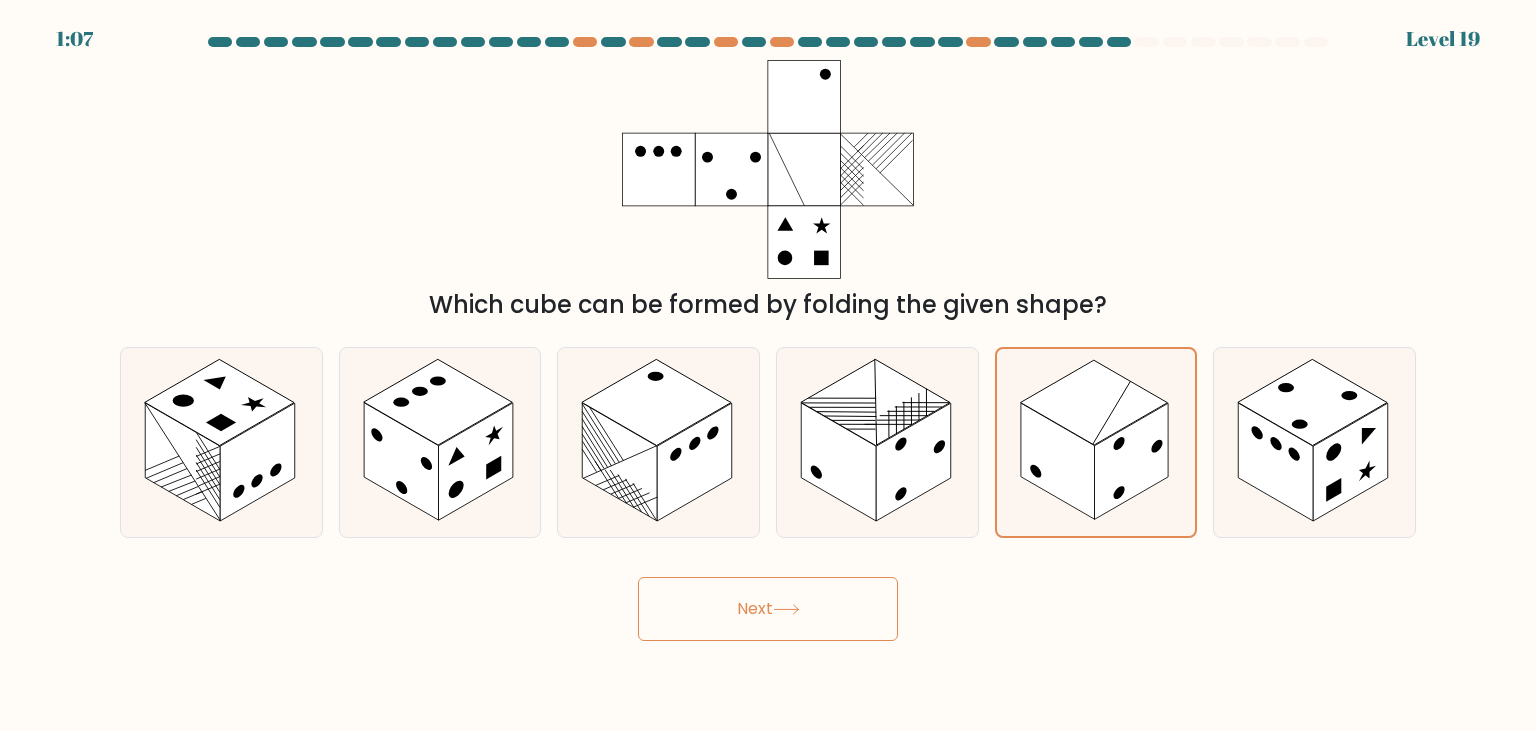 click on "Next" at bounding box center (768, 609) 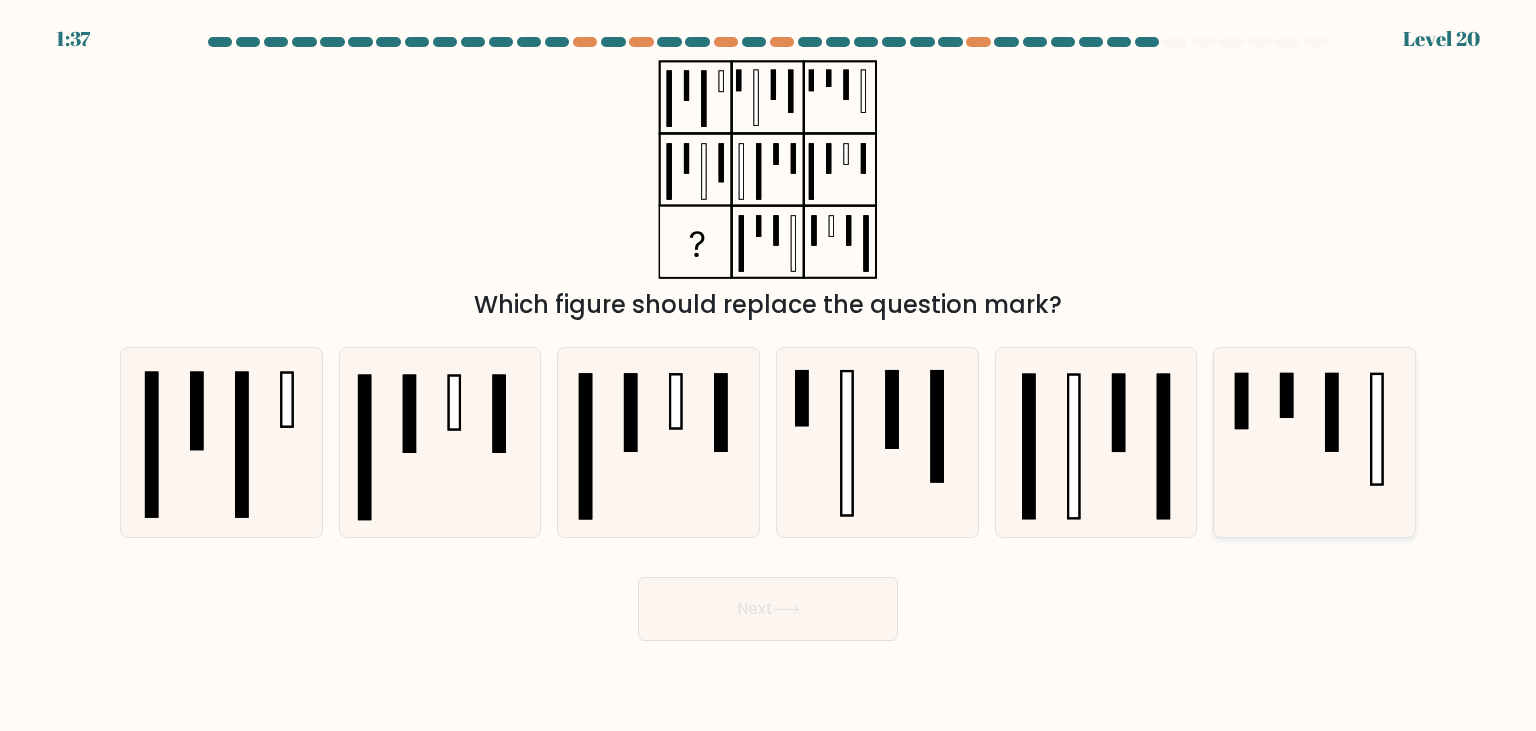 click 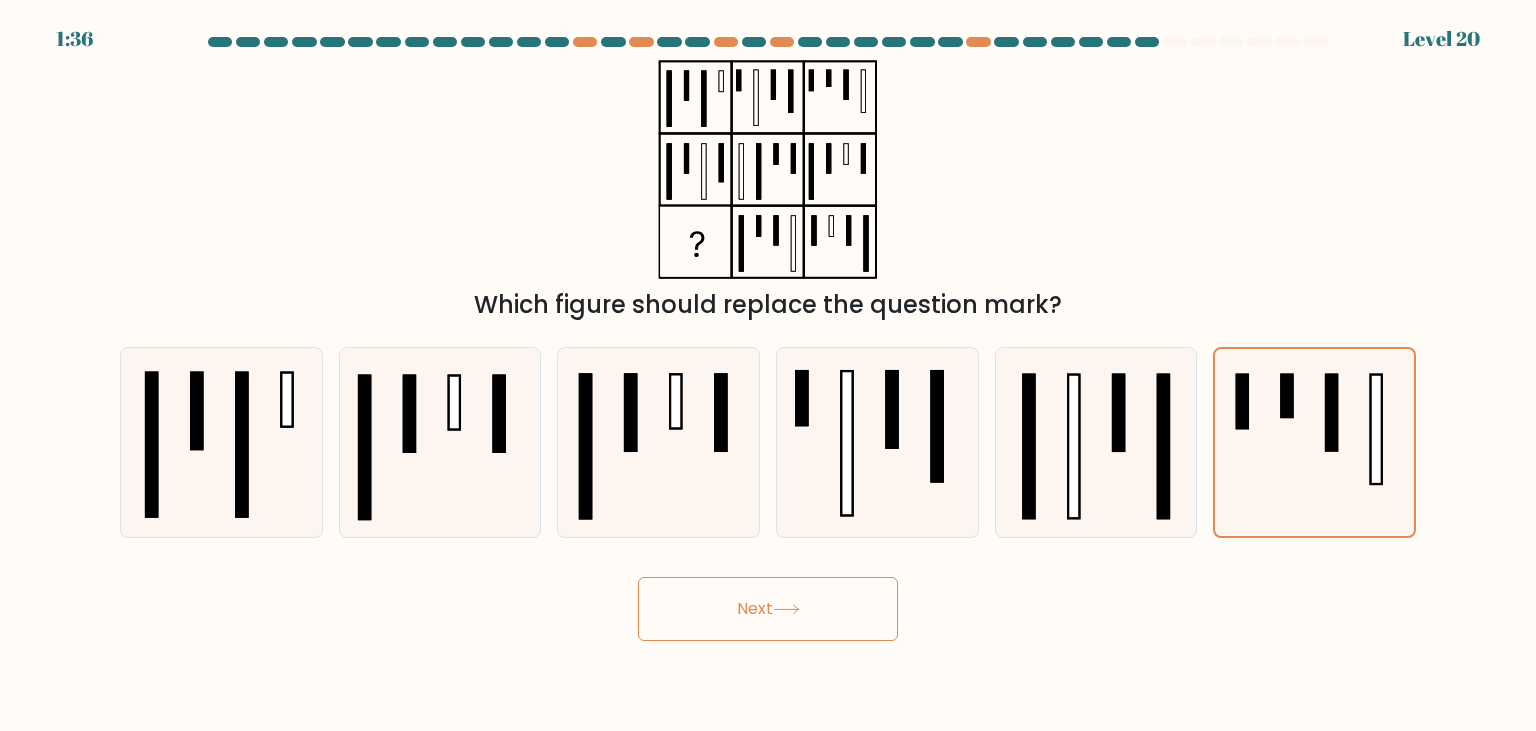 click on "Next" at bounding box center [768, 609] 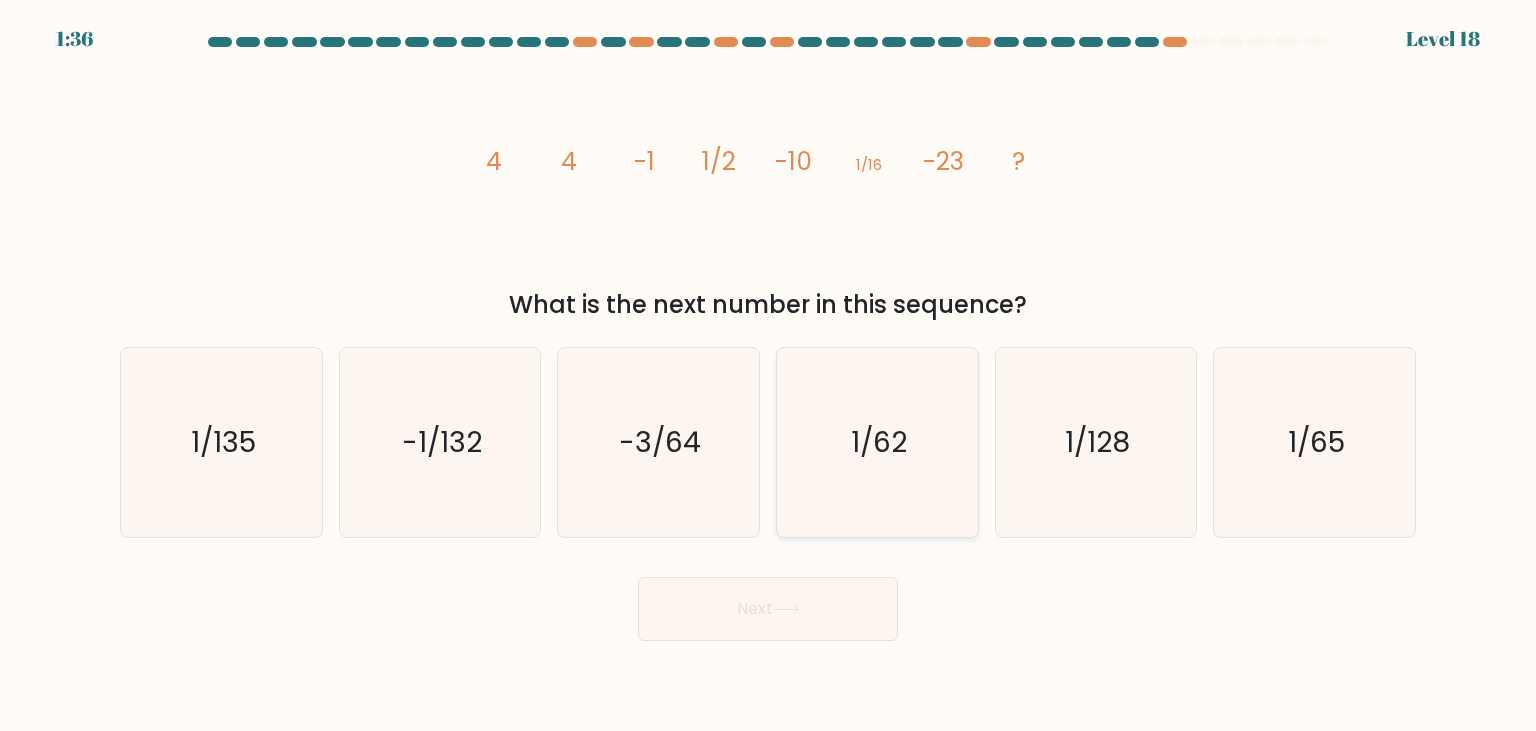 click on "1/62" 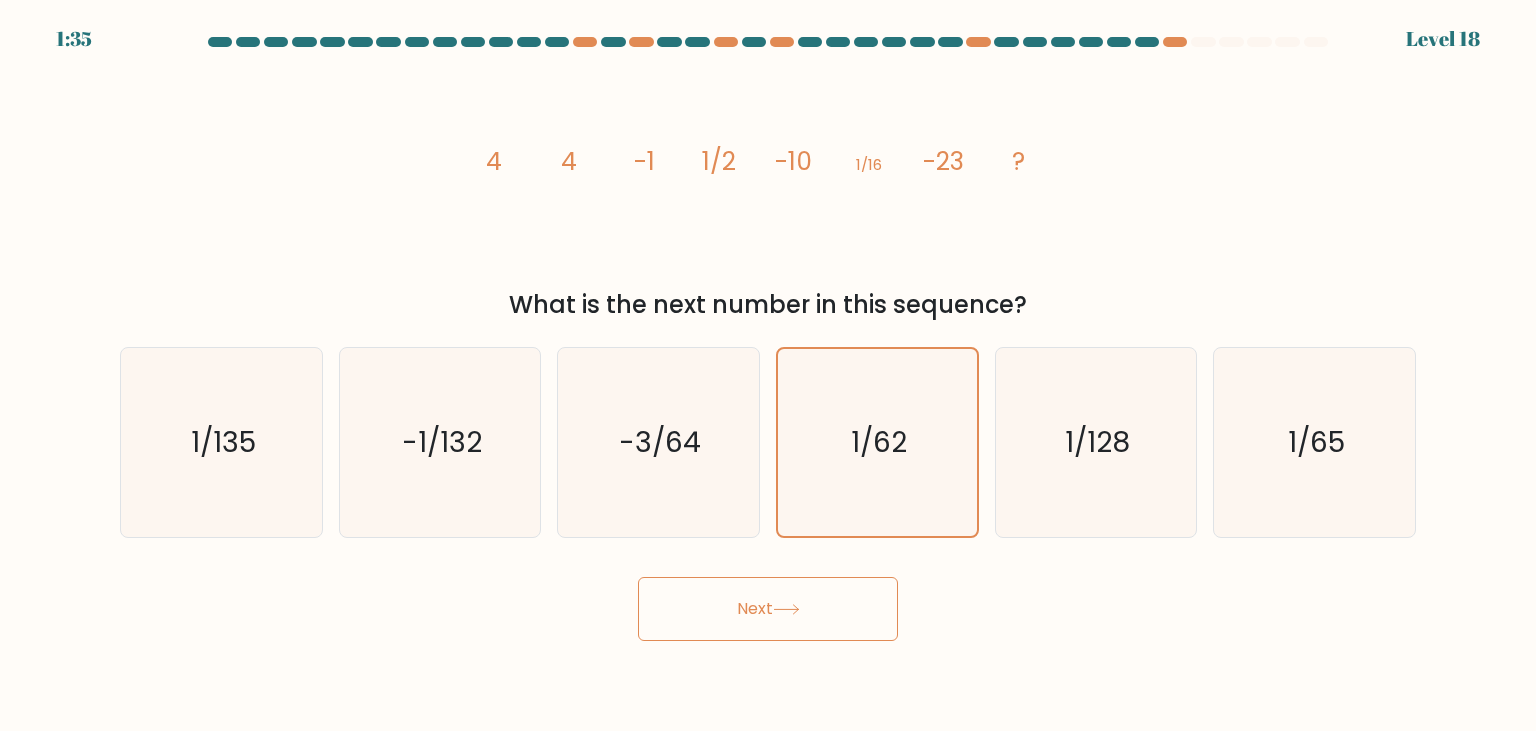 click 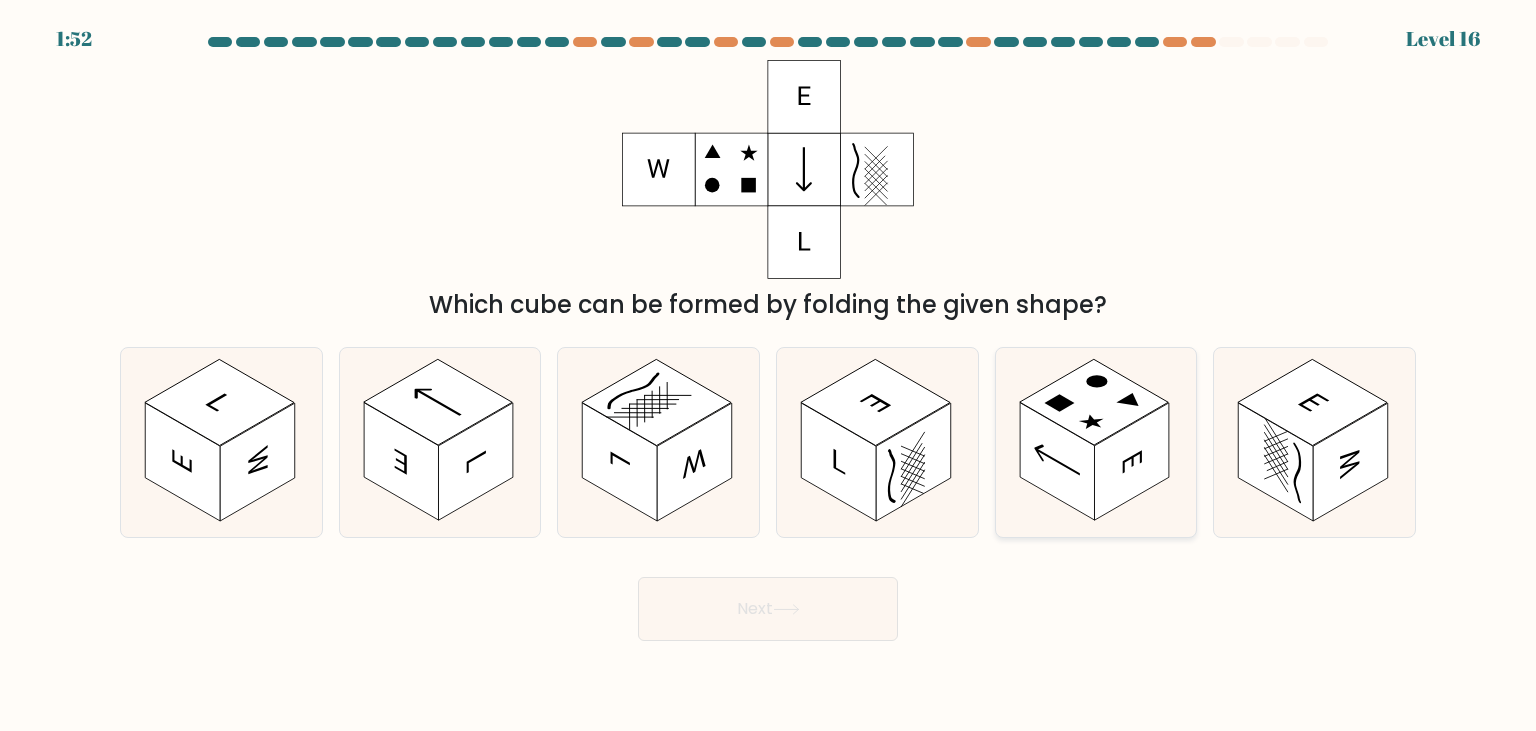 click 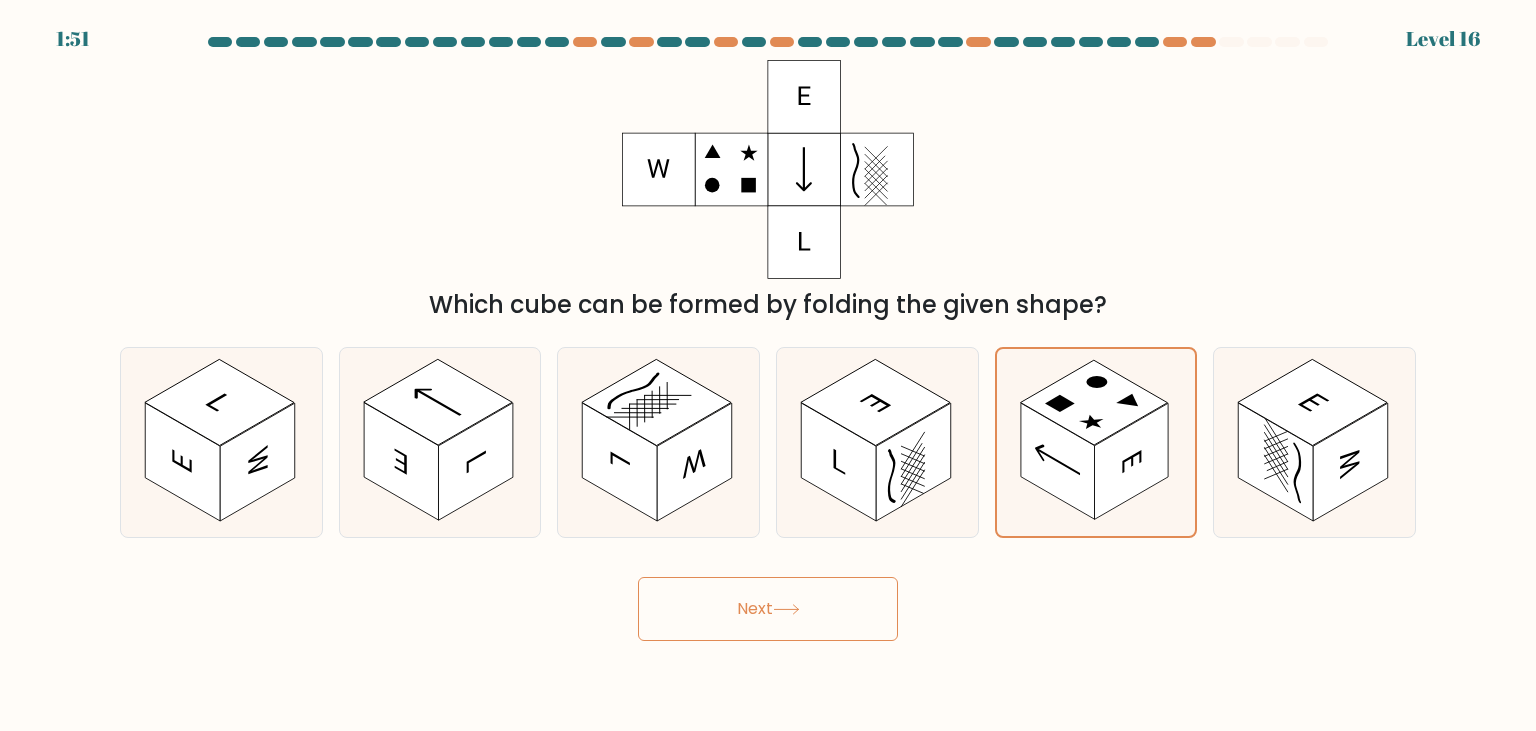 click on "Next" at bounding box center (768, 609) 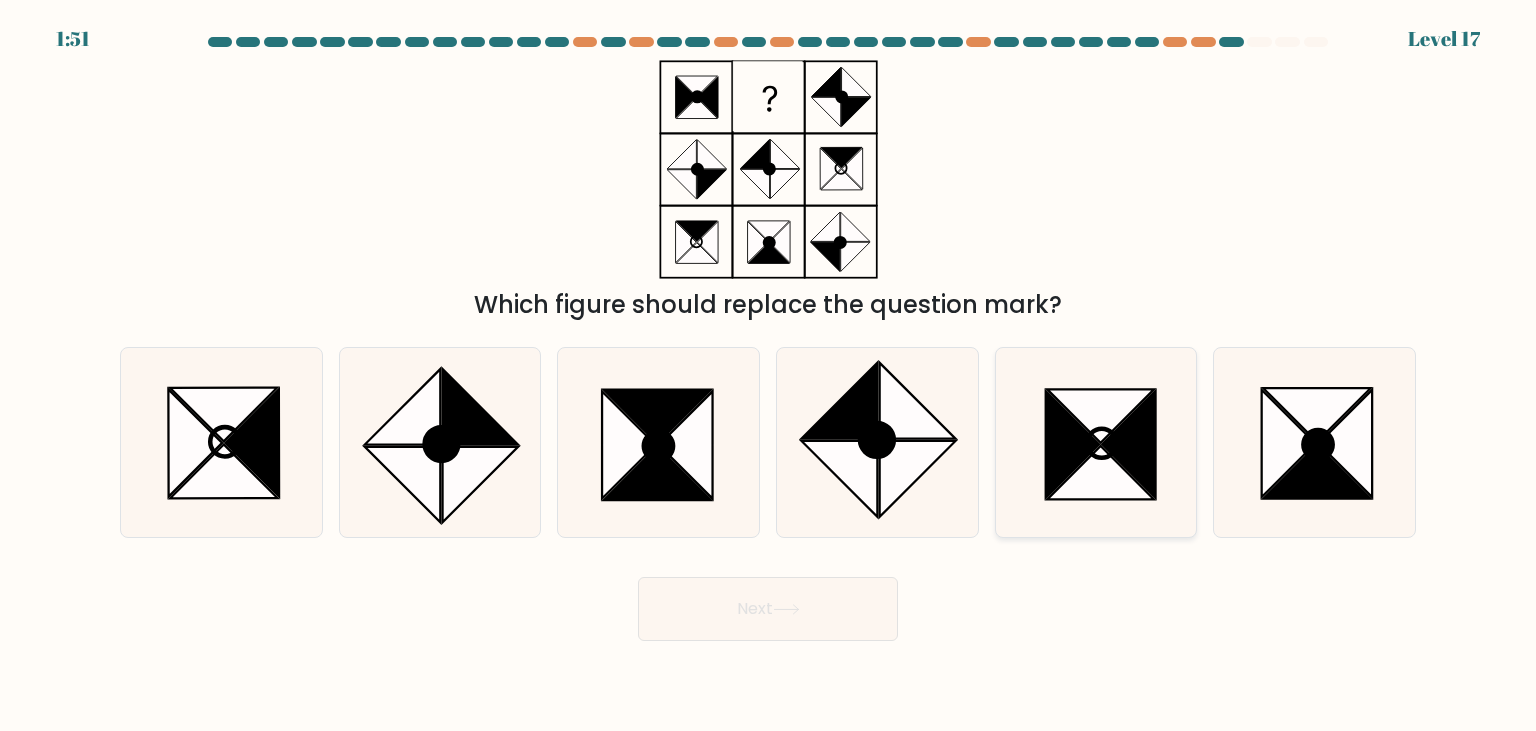click 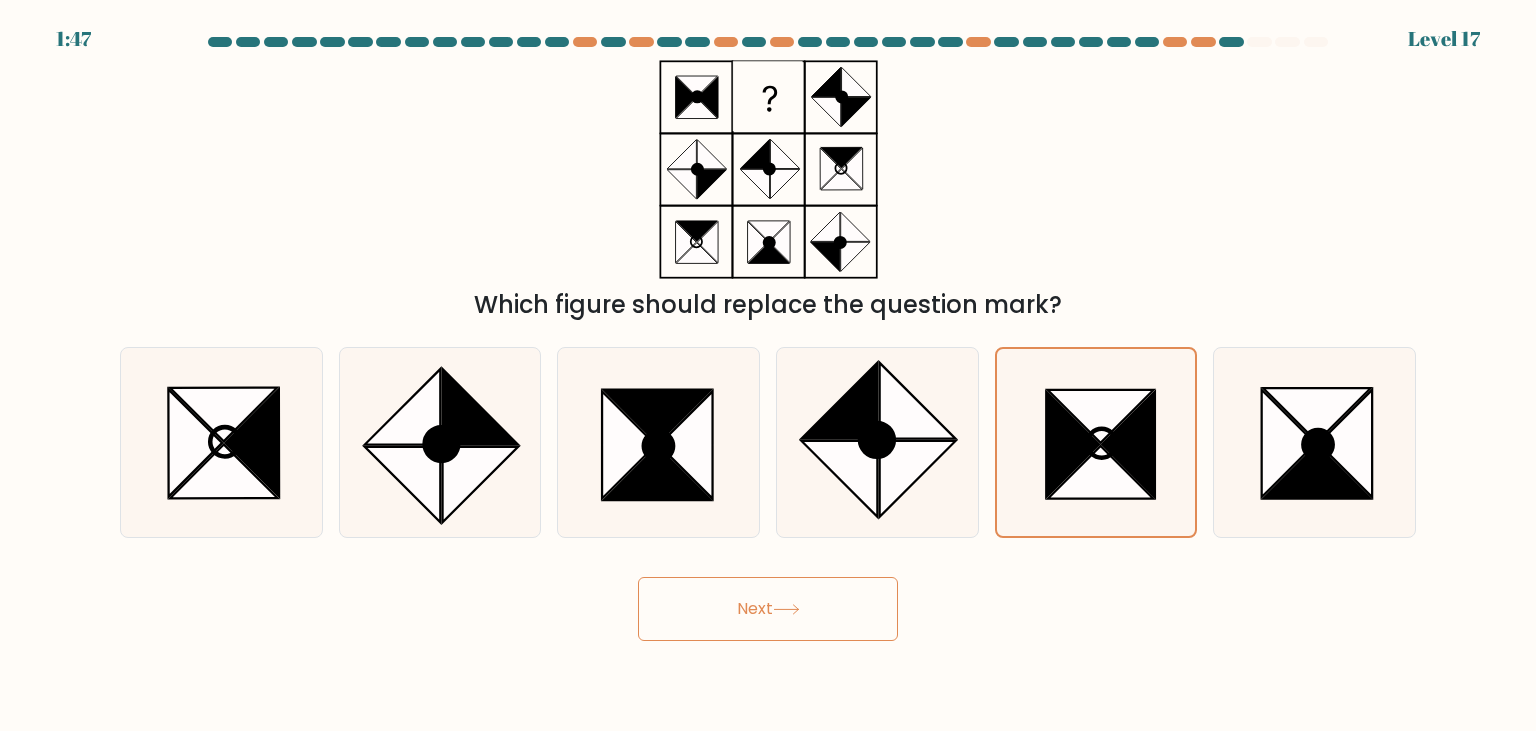 click on "Next" at bounding box center (768, 609) 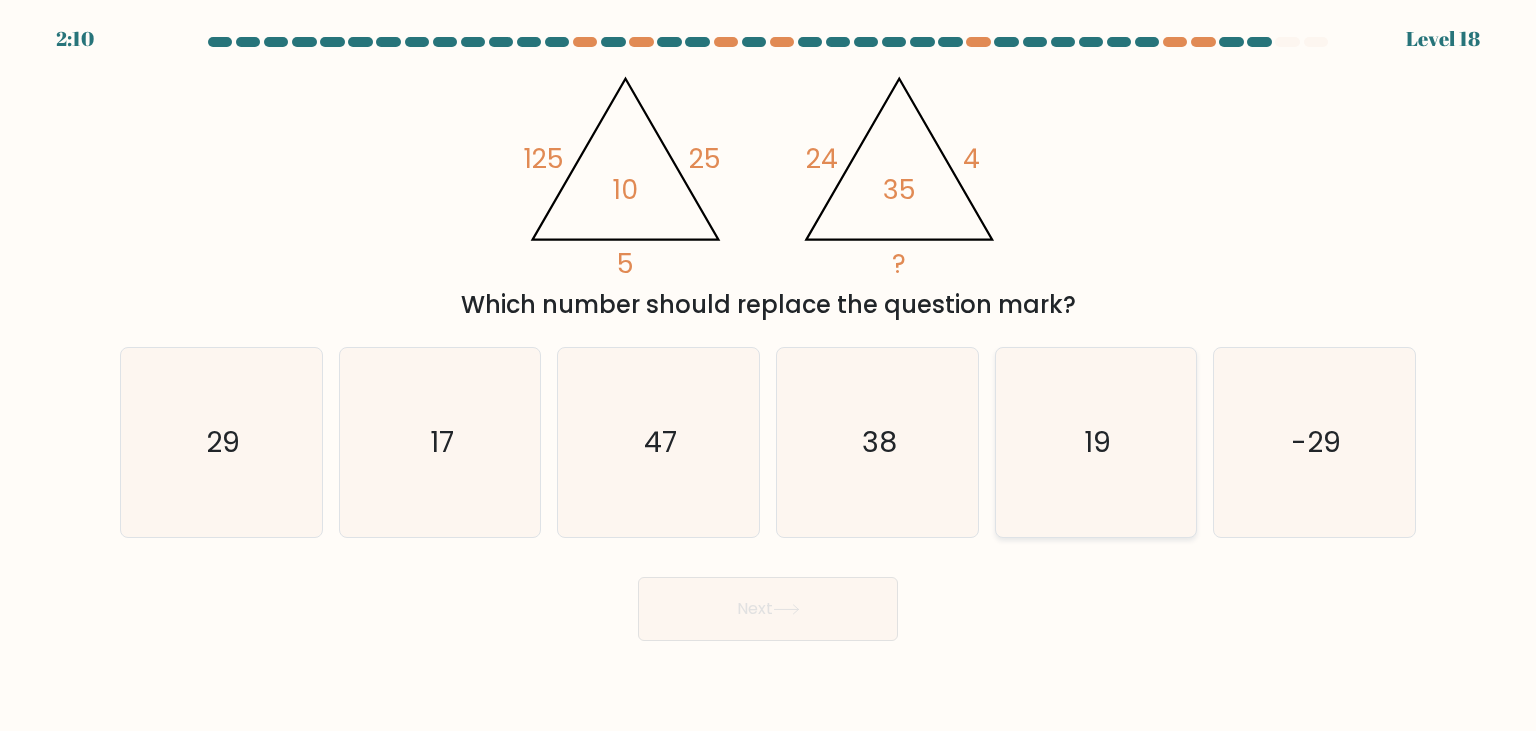 click on "19" 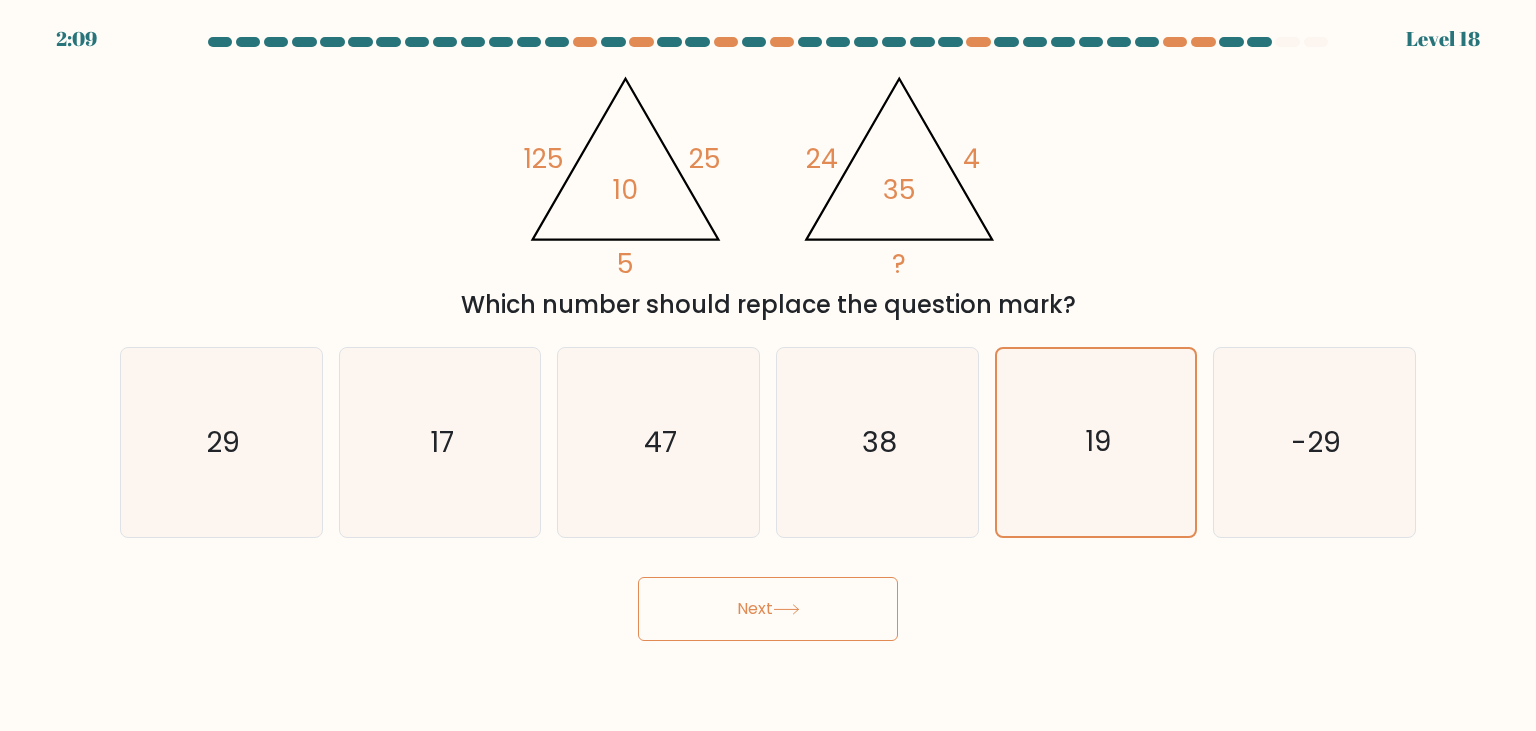 click on "Next" at bounding box center (768, 609) 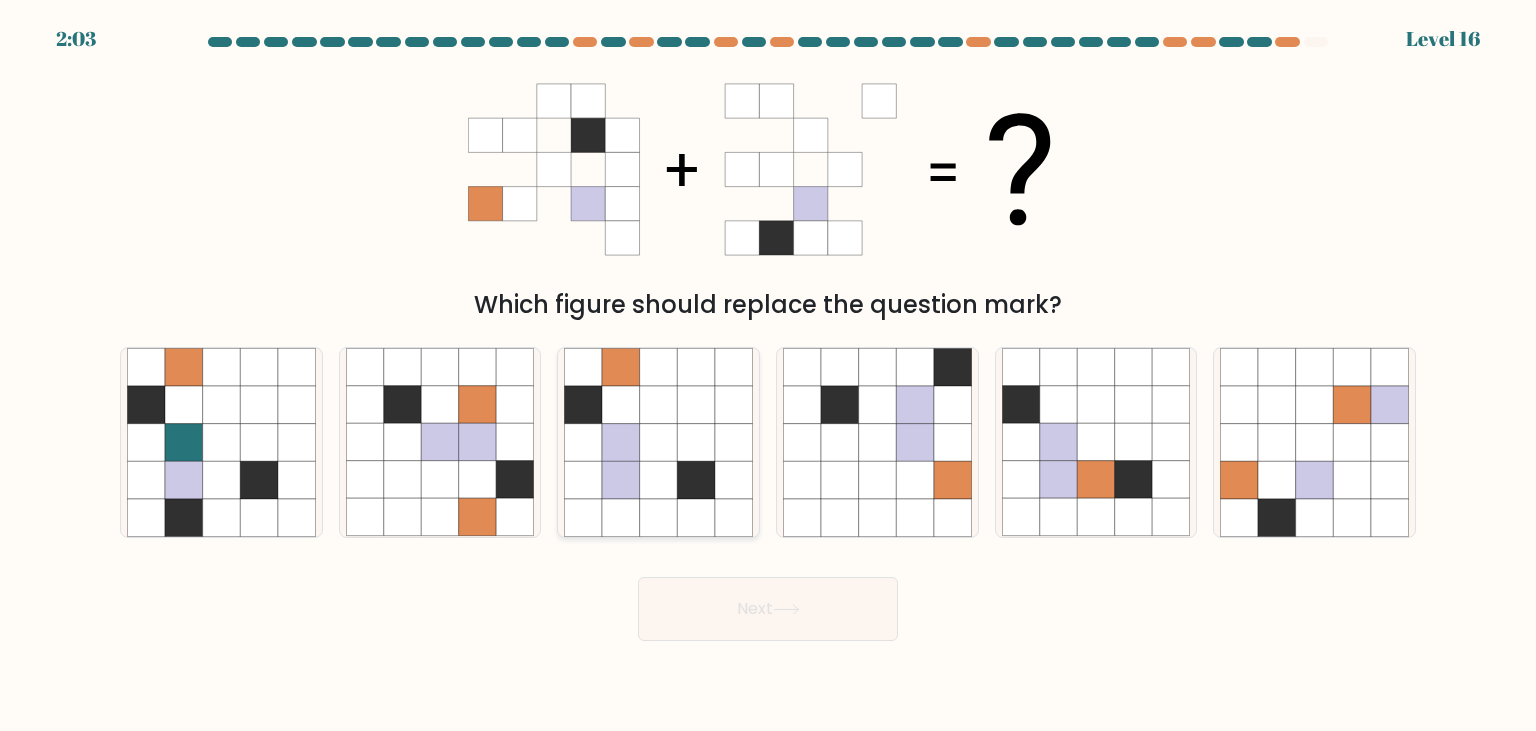 click 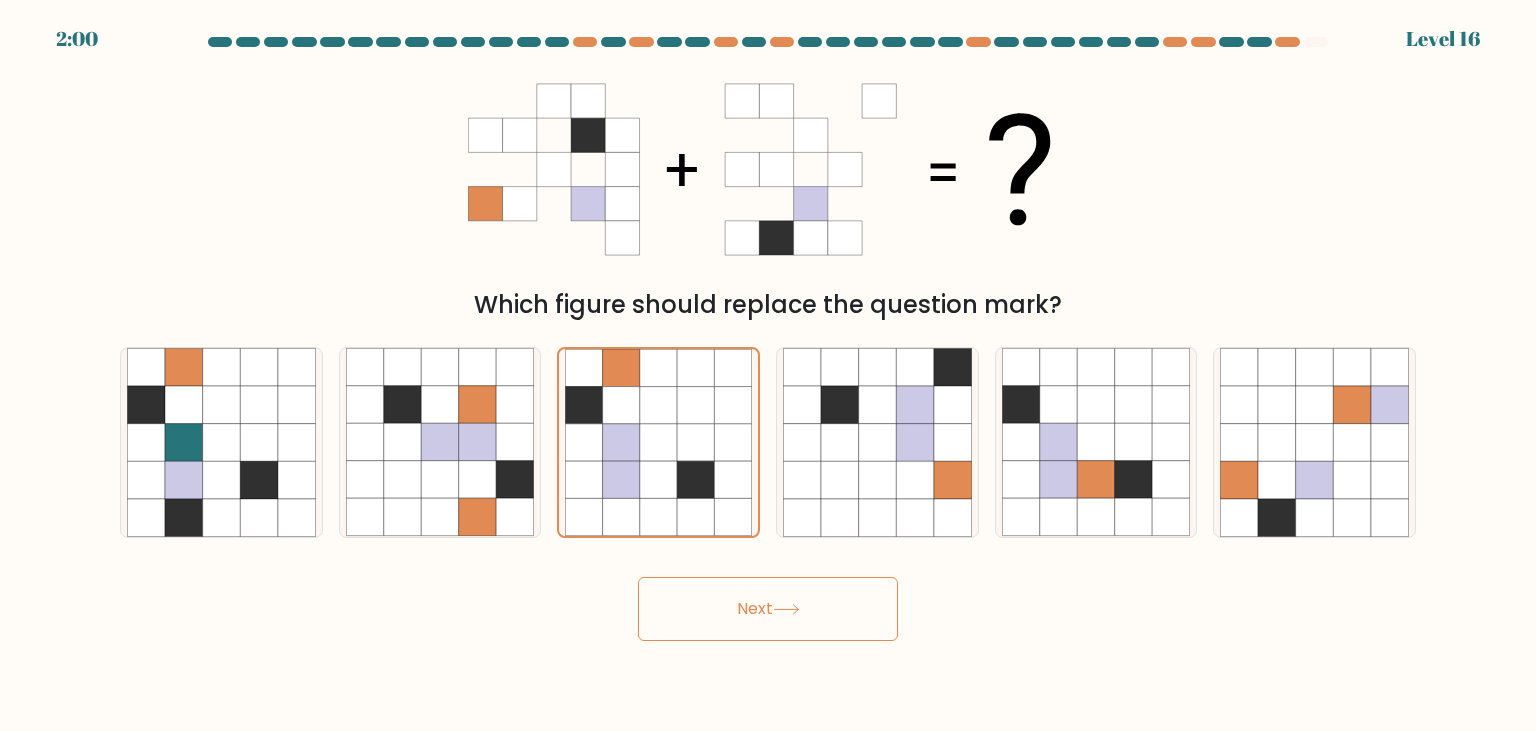 click on "Next" at bounding box center [768, 609] 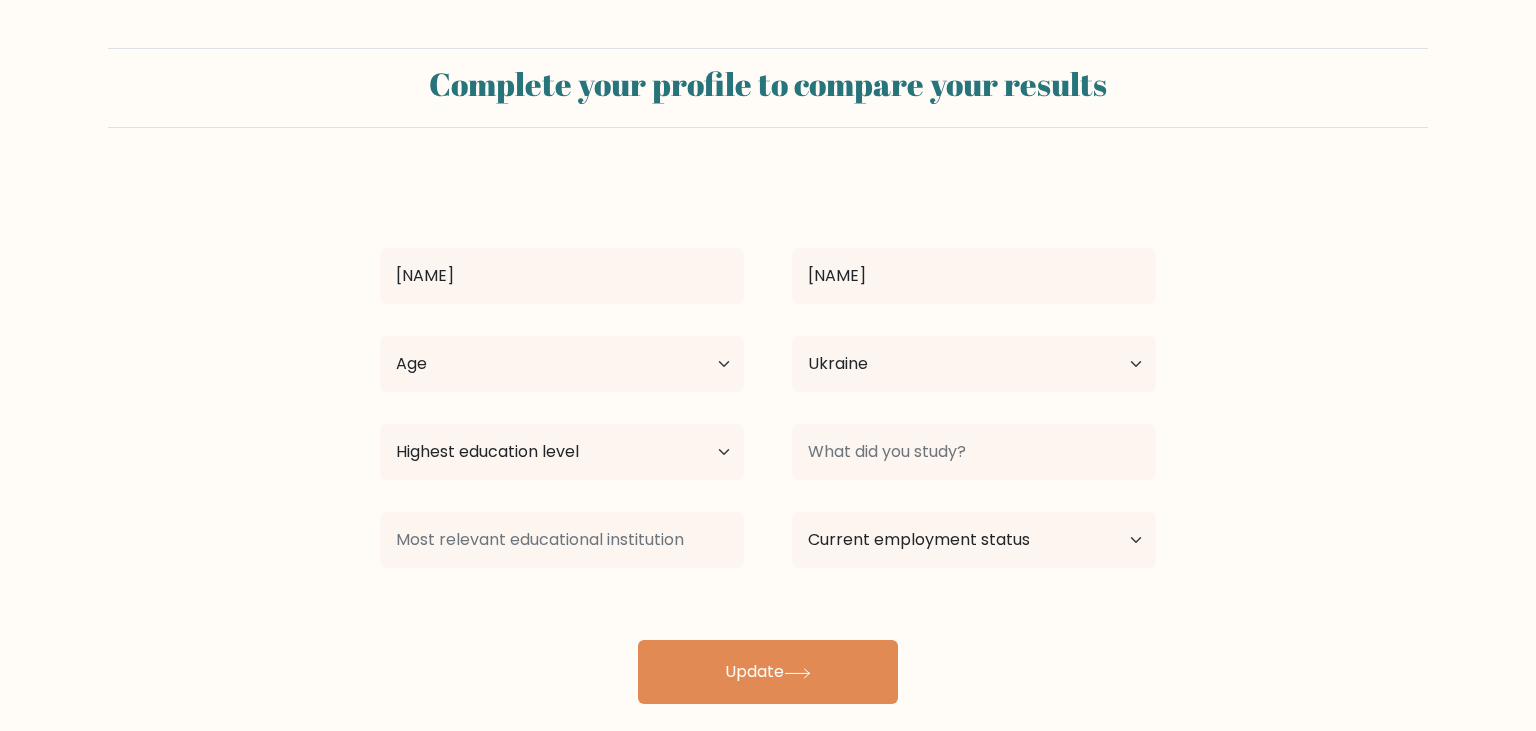 select on "UA" 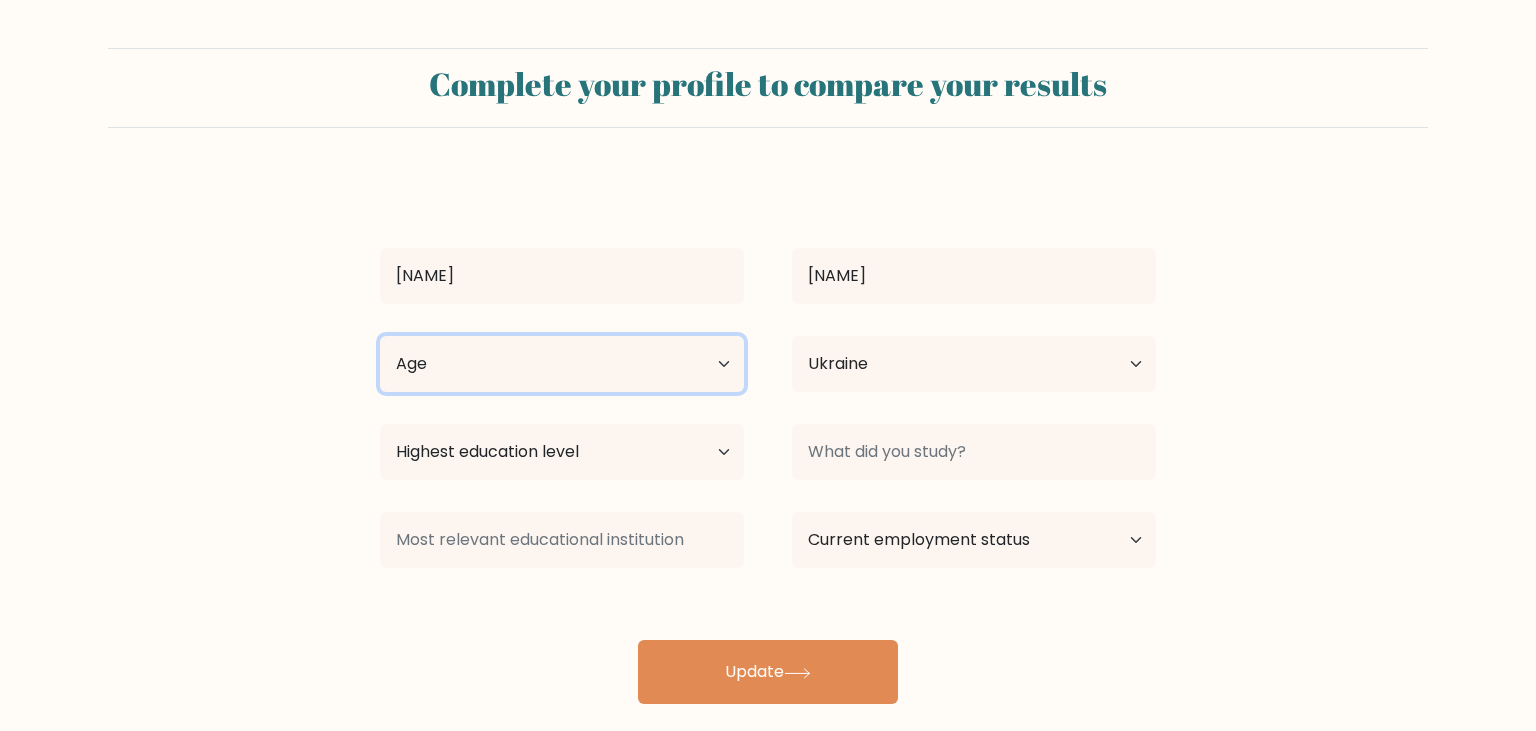 click on "Age
Under 18 years old
18-24 years old
25-34 years old
35-44 years old
45-54 years old
55-64 years old
65 years old and above" at bounding box center [562, 364] 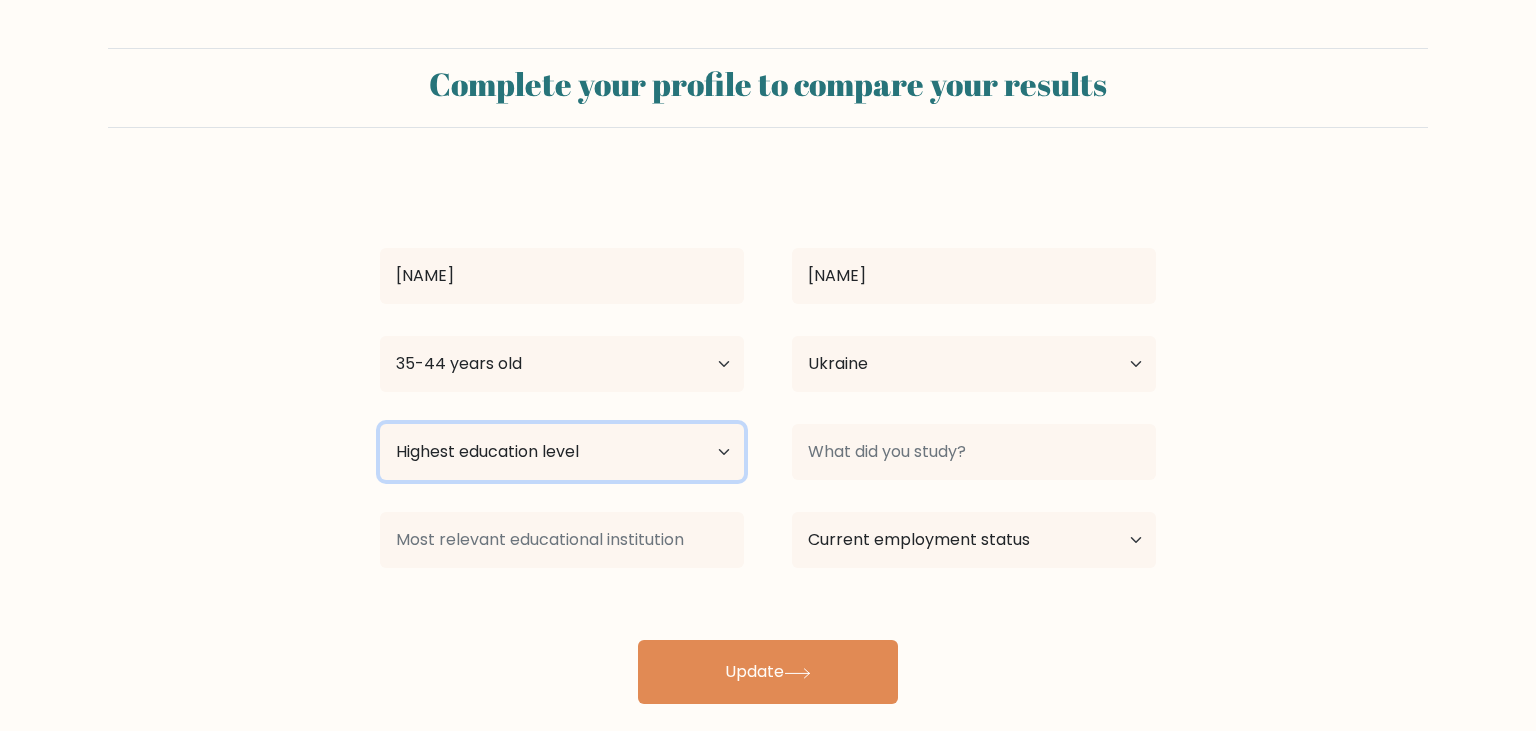 click on "Highest education level
No schooling
Primary
Lower Secondary
Upper Secondary
Occupation Specific
Bachelor's degree
Master's degree
Doctoral degree" at bounding box center (562, 452) 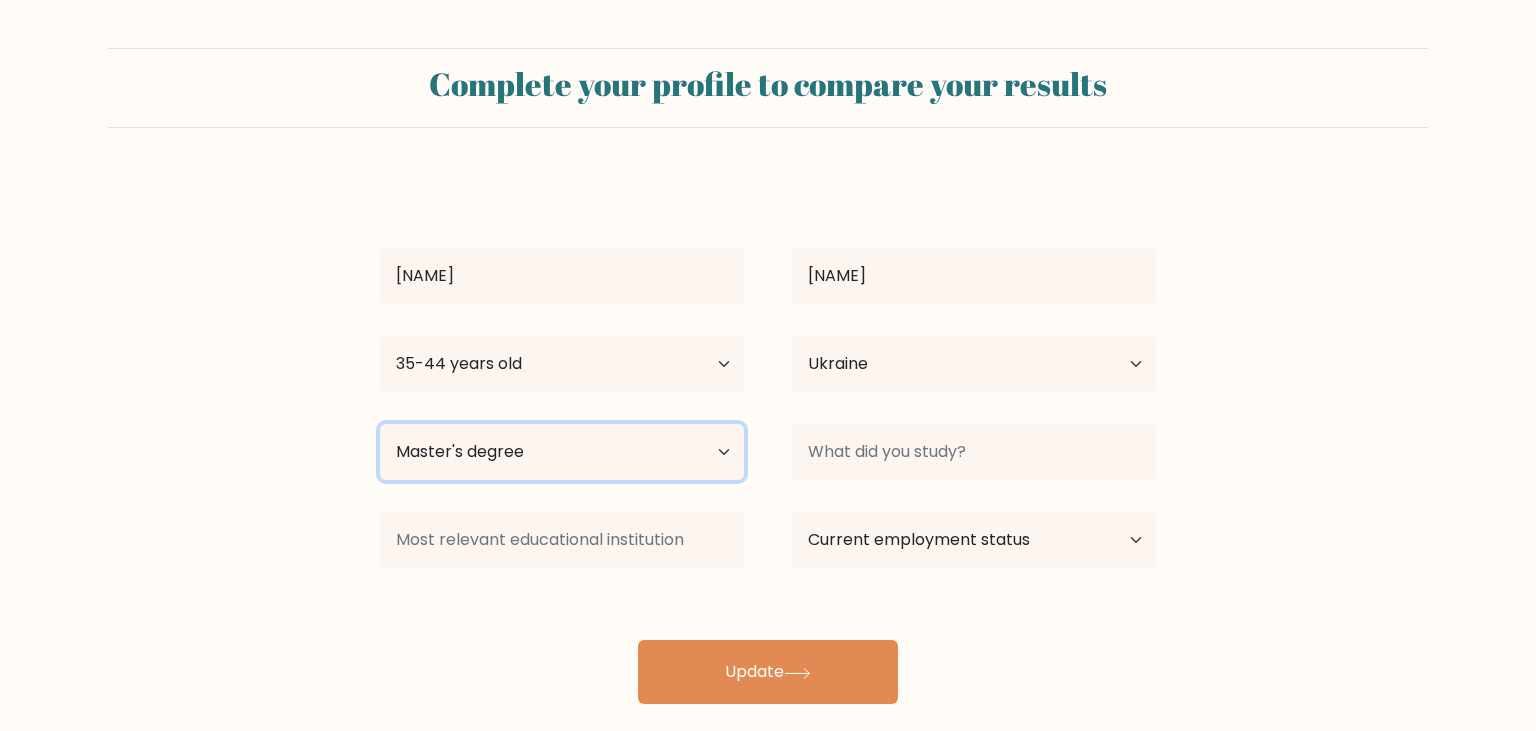 click on "Master's degree" at bounding box center (0, 0) 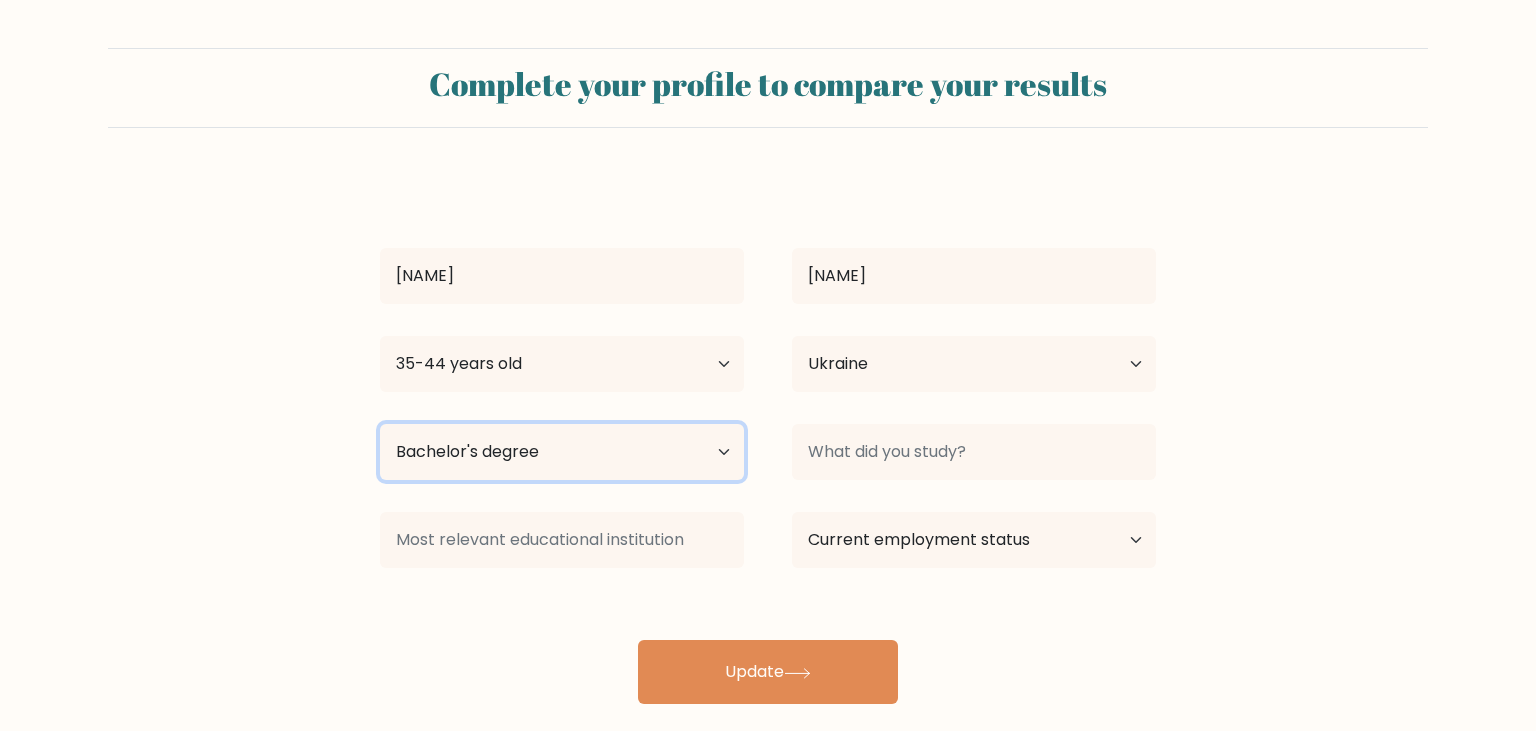 click on "Bachelor's degree" at bounding box center [0, 0] 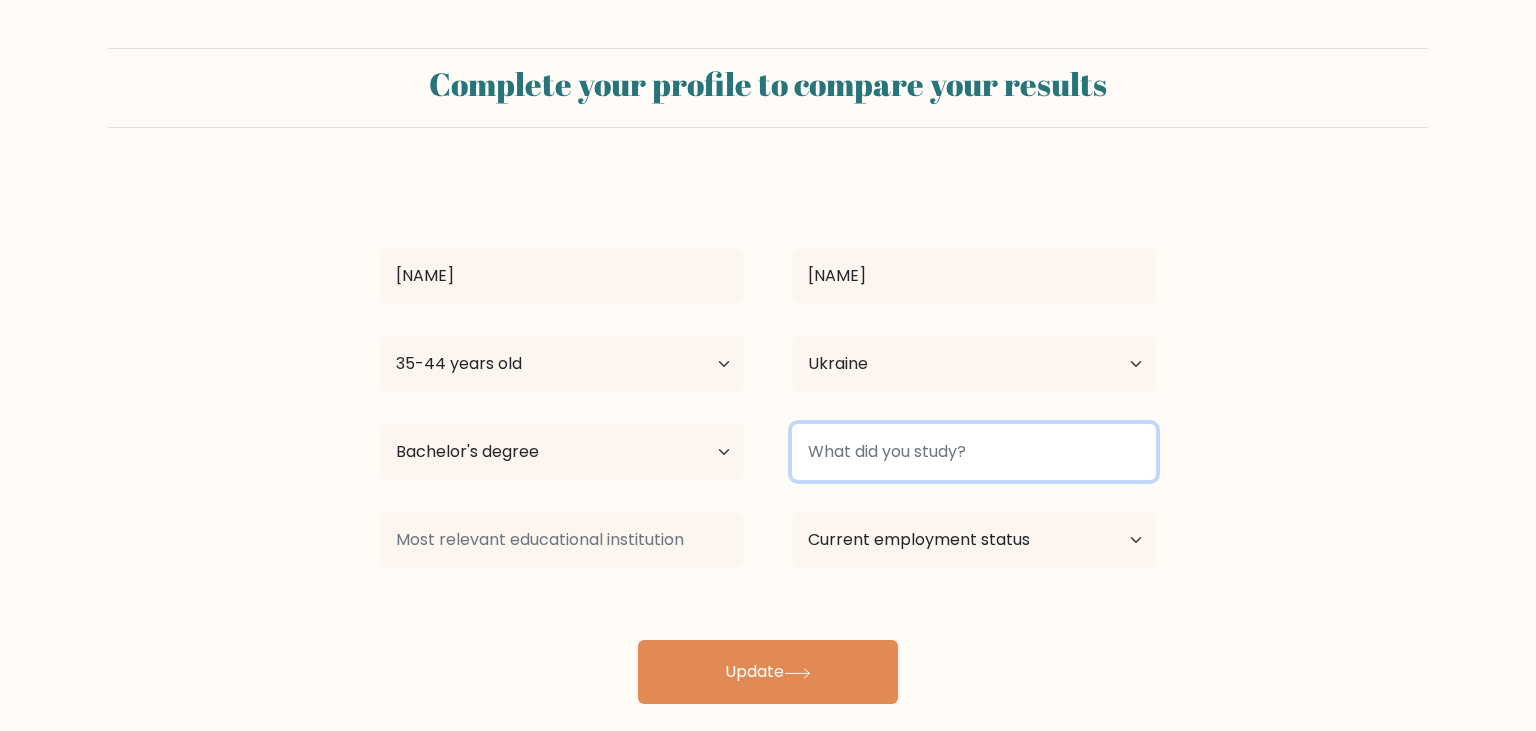 click at bounding box center [974, 452] 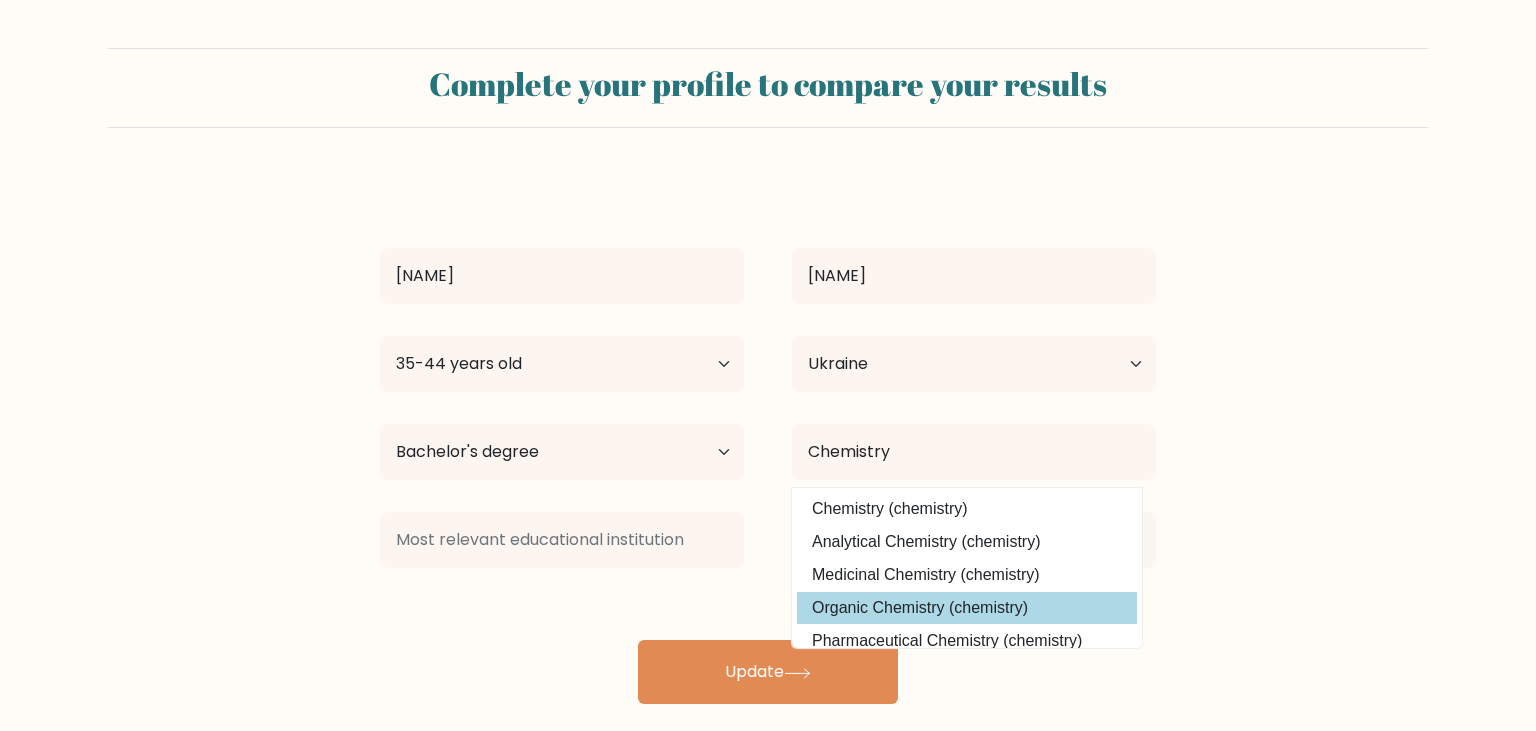 click on "Organic Chemistry (chemistry)" at bounding box center (967, 608) 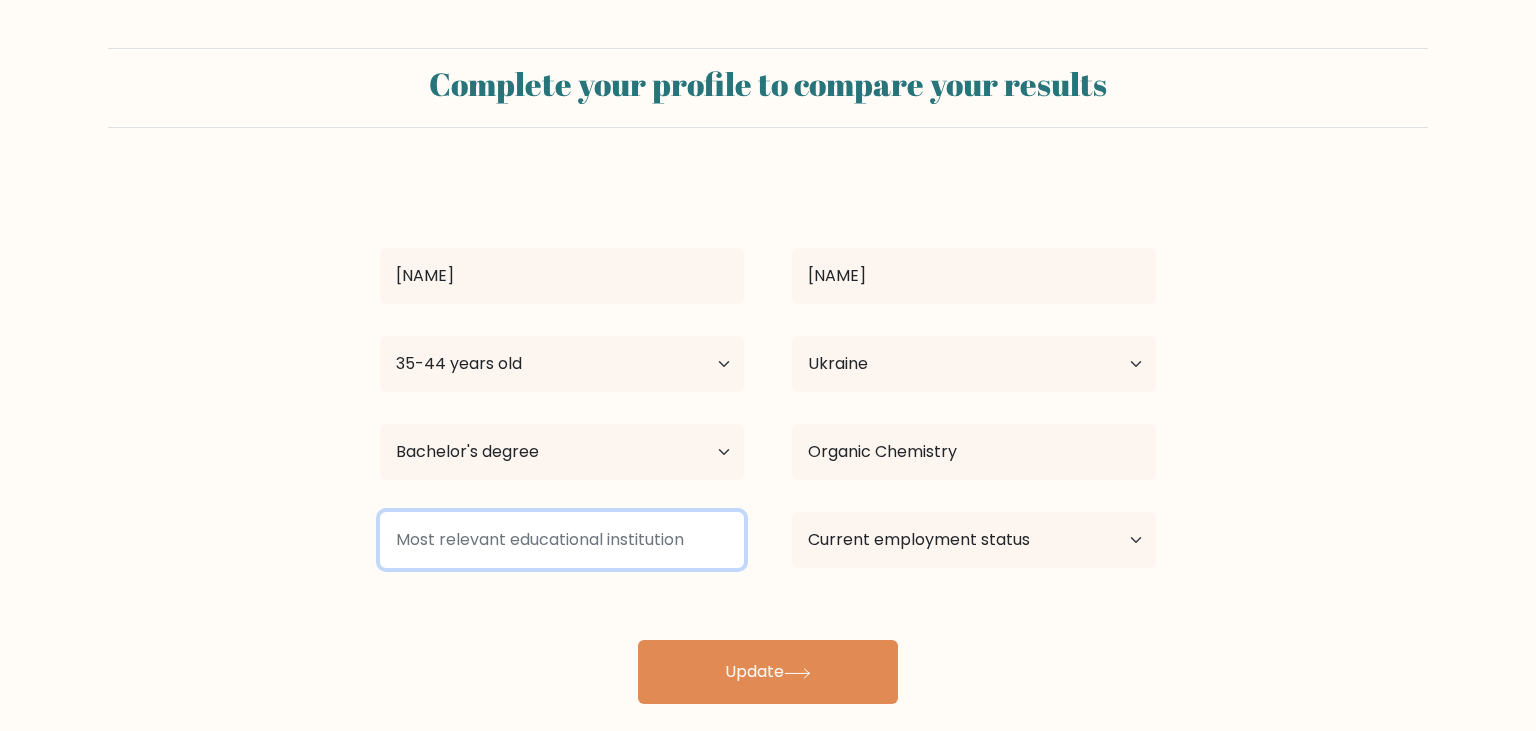click at bounding box center [562, 540] 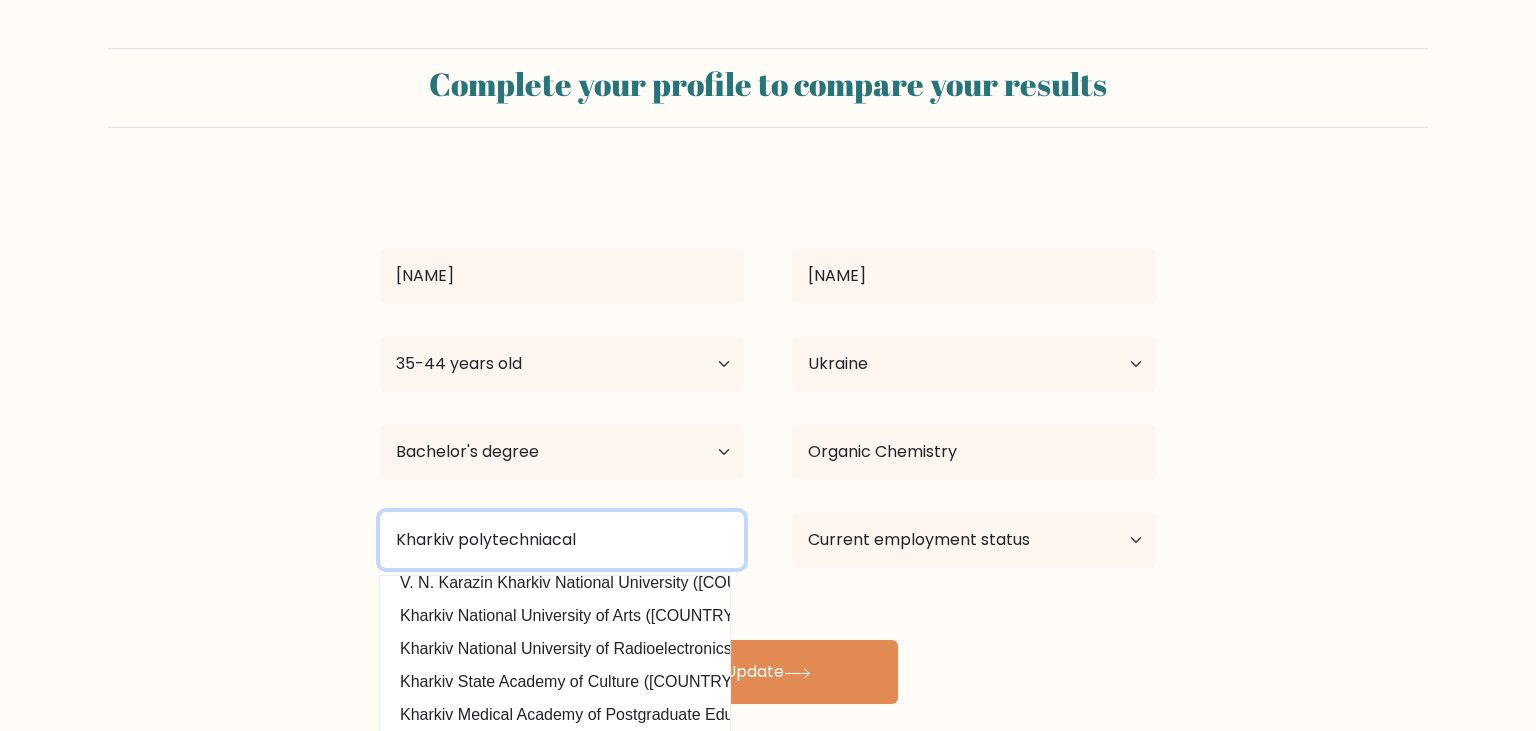 scroll, scrollTop: 180, scrollLeft: 0, axis: vertical 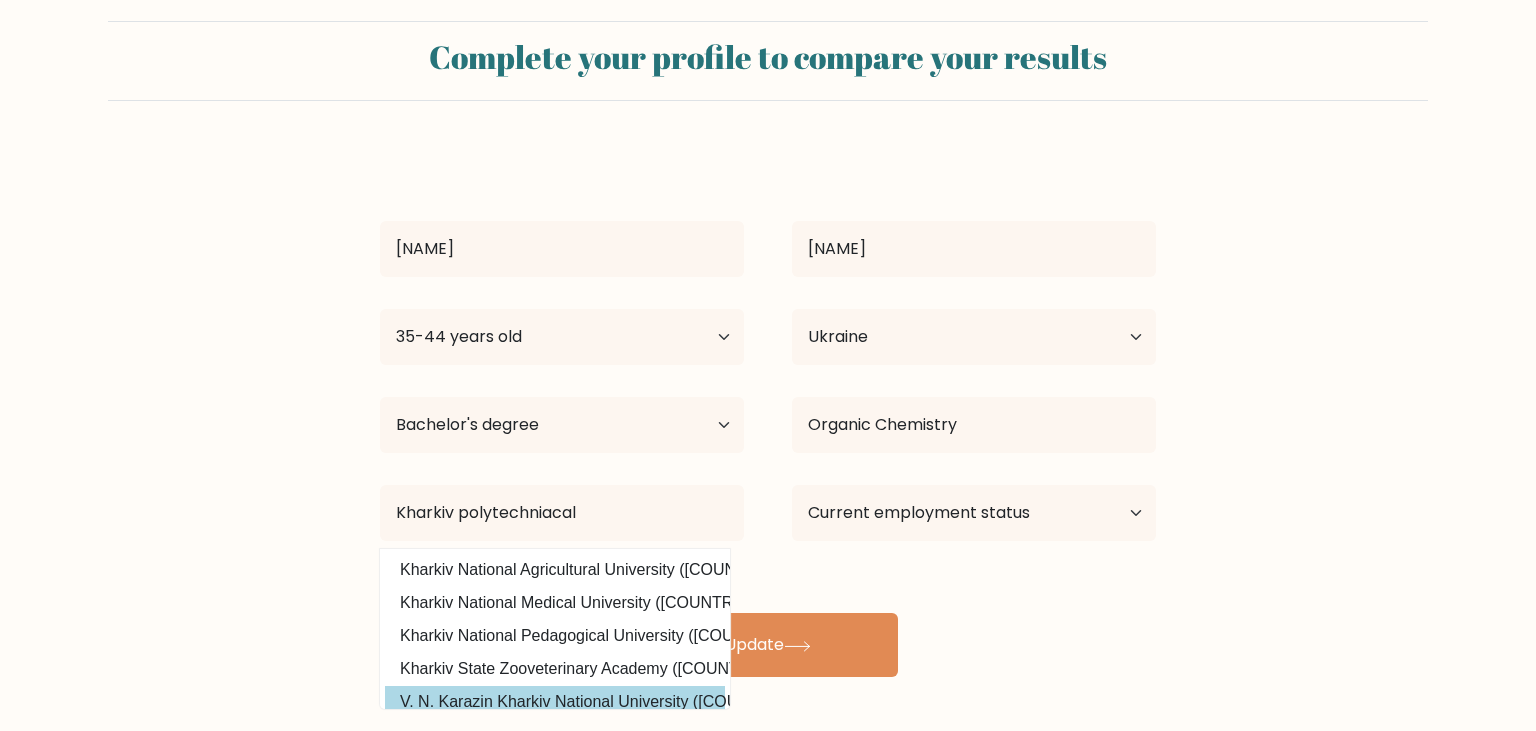 click on "V. N. Karazin Kharkiv National University ([COUNTRY])" at bounding box center (555, 702) 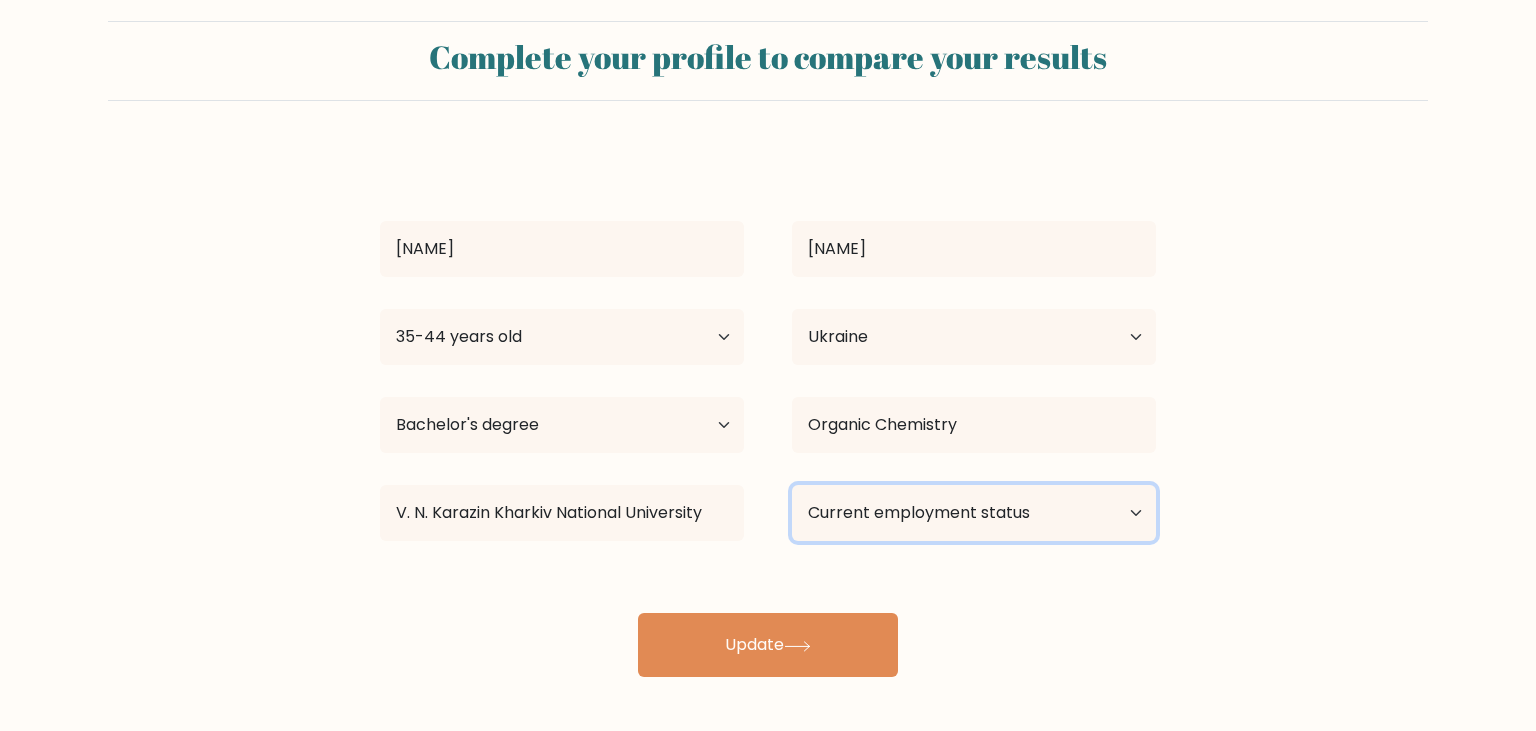 click on "Current employment status
Employed
Student
Retired
Other / prefer not to answer" at bounding box center (974, 513) 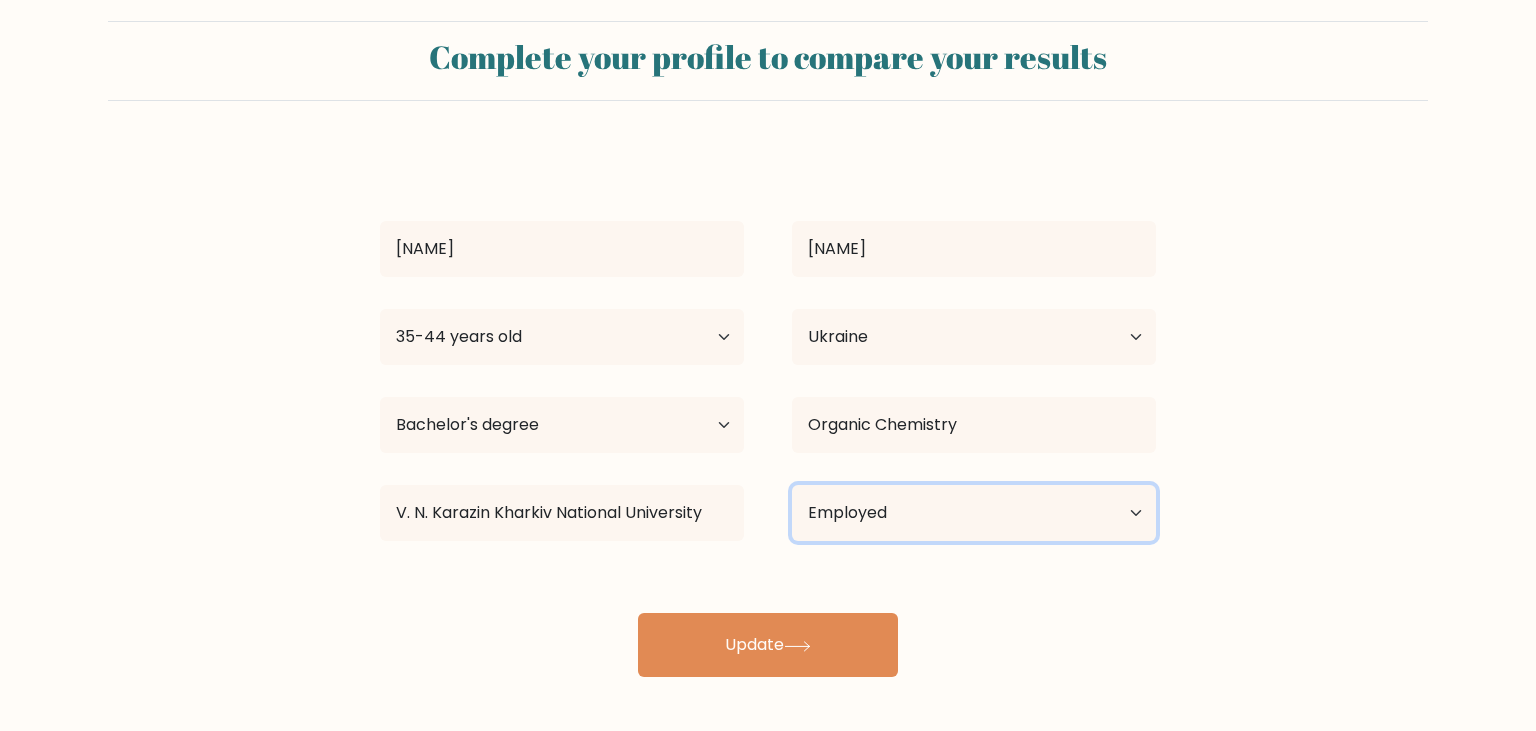 click on "Employed" at bounding box center (0, 0) 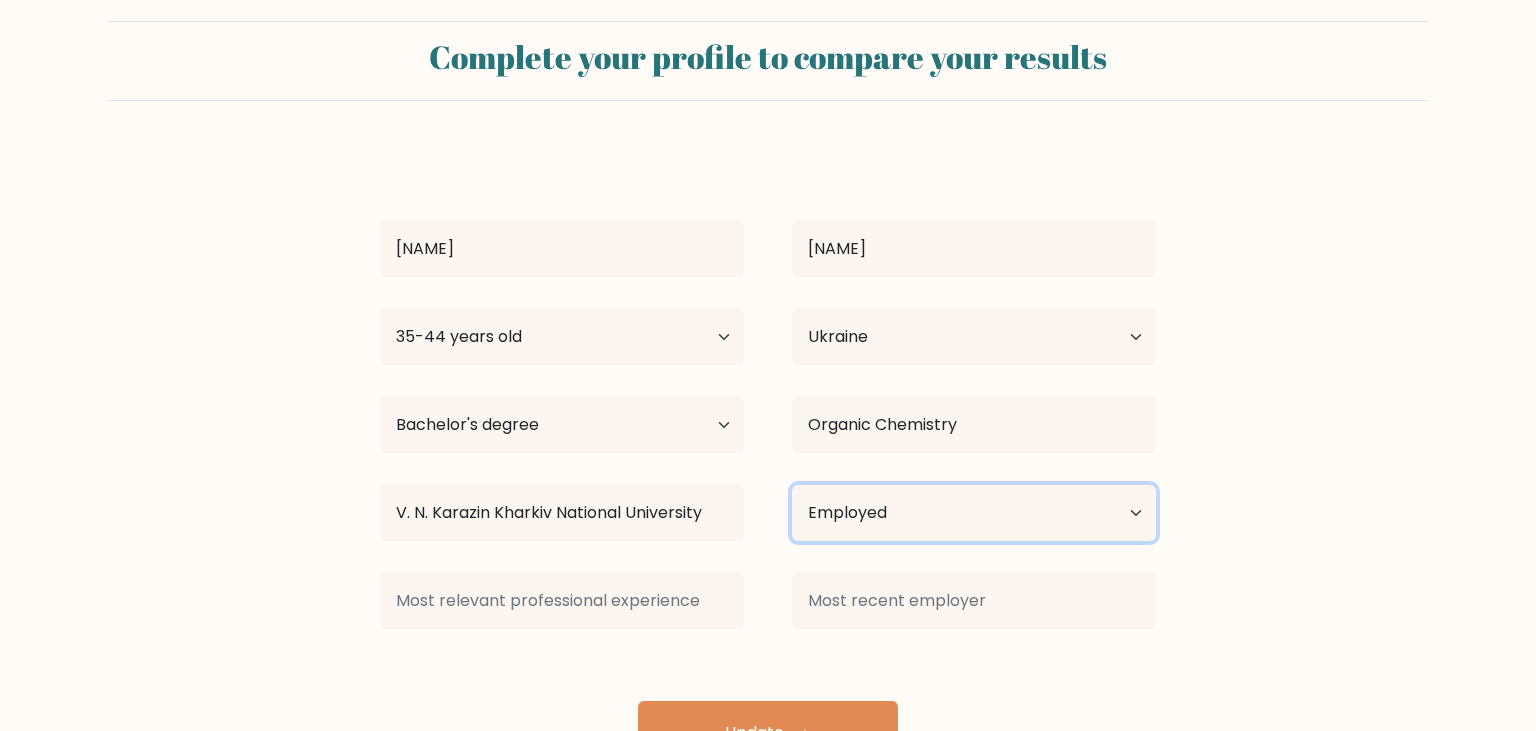 scroll, scrollTop: 60, scrollLeft: 0, axis: vertical 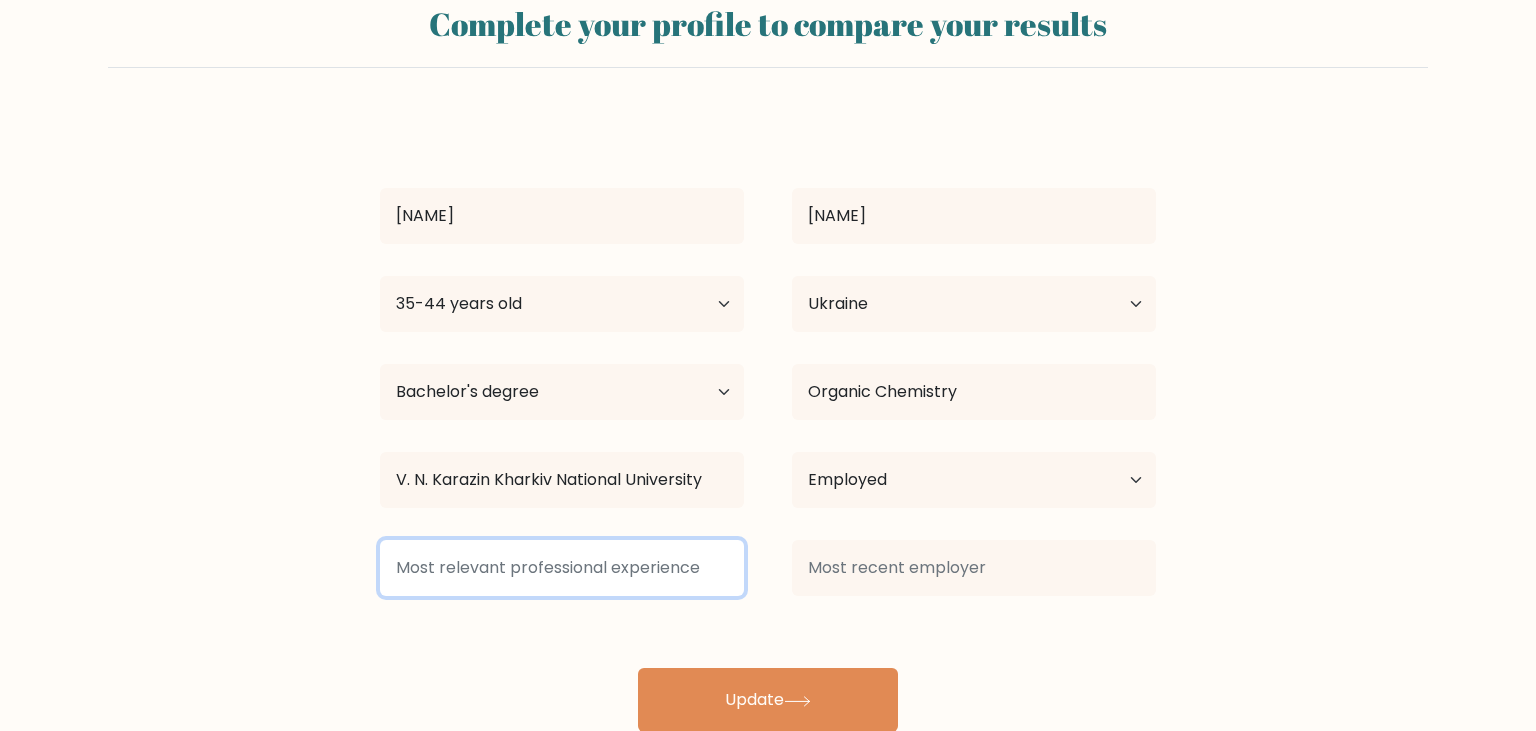 click at bounding box center (562, 568) 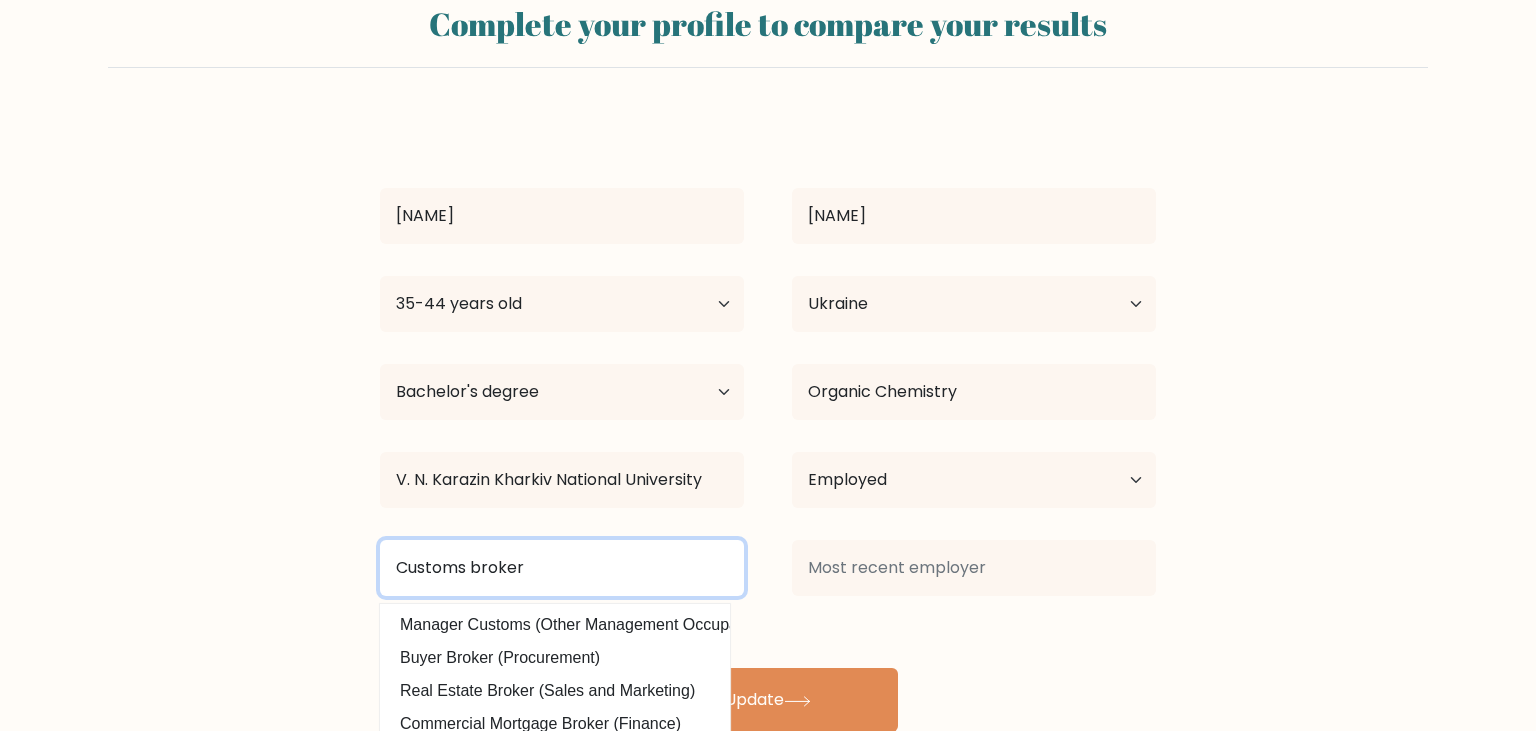 scroll, scrollTop: 92, scrollLeft: 0, axis: vertical 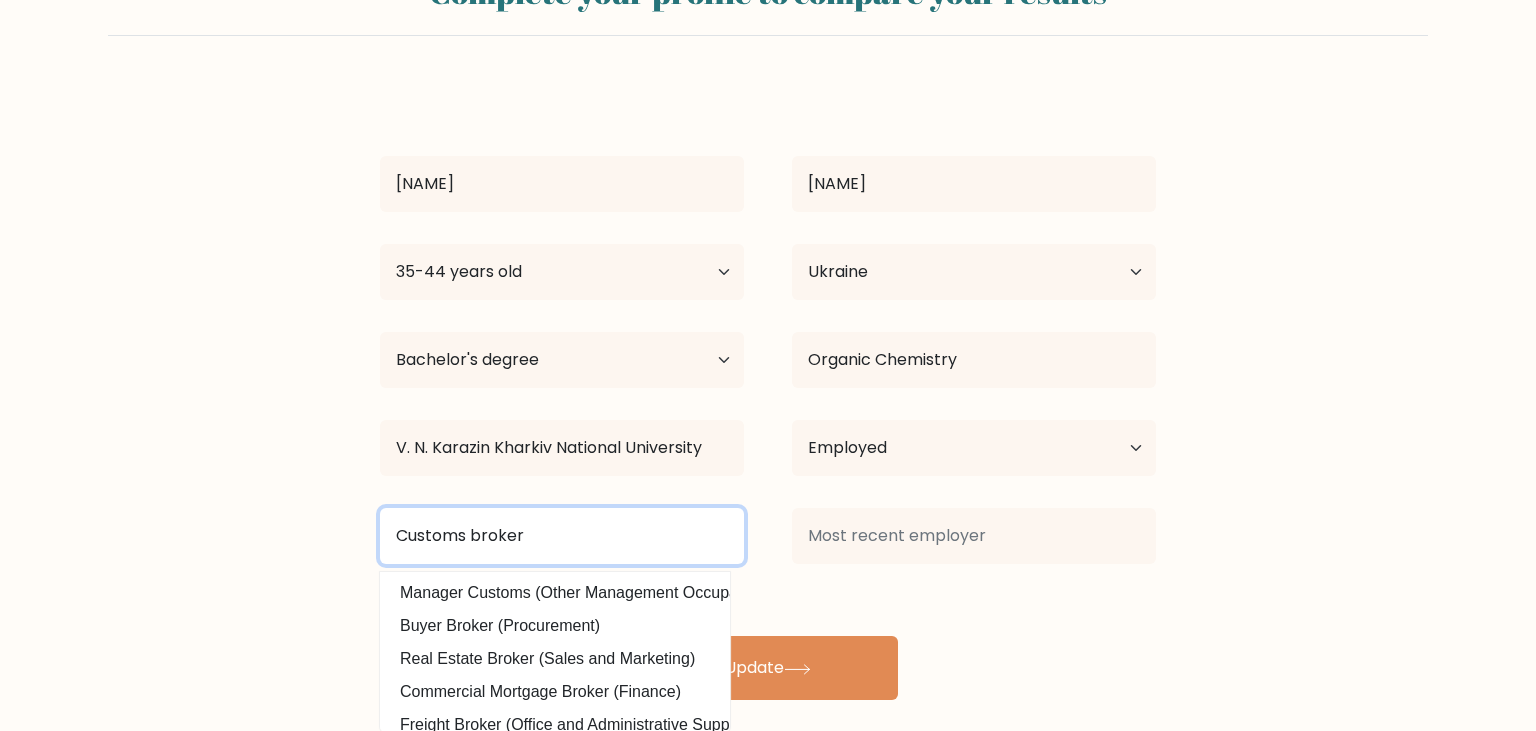 type on "Customs broker" 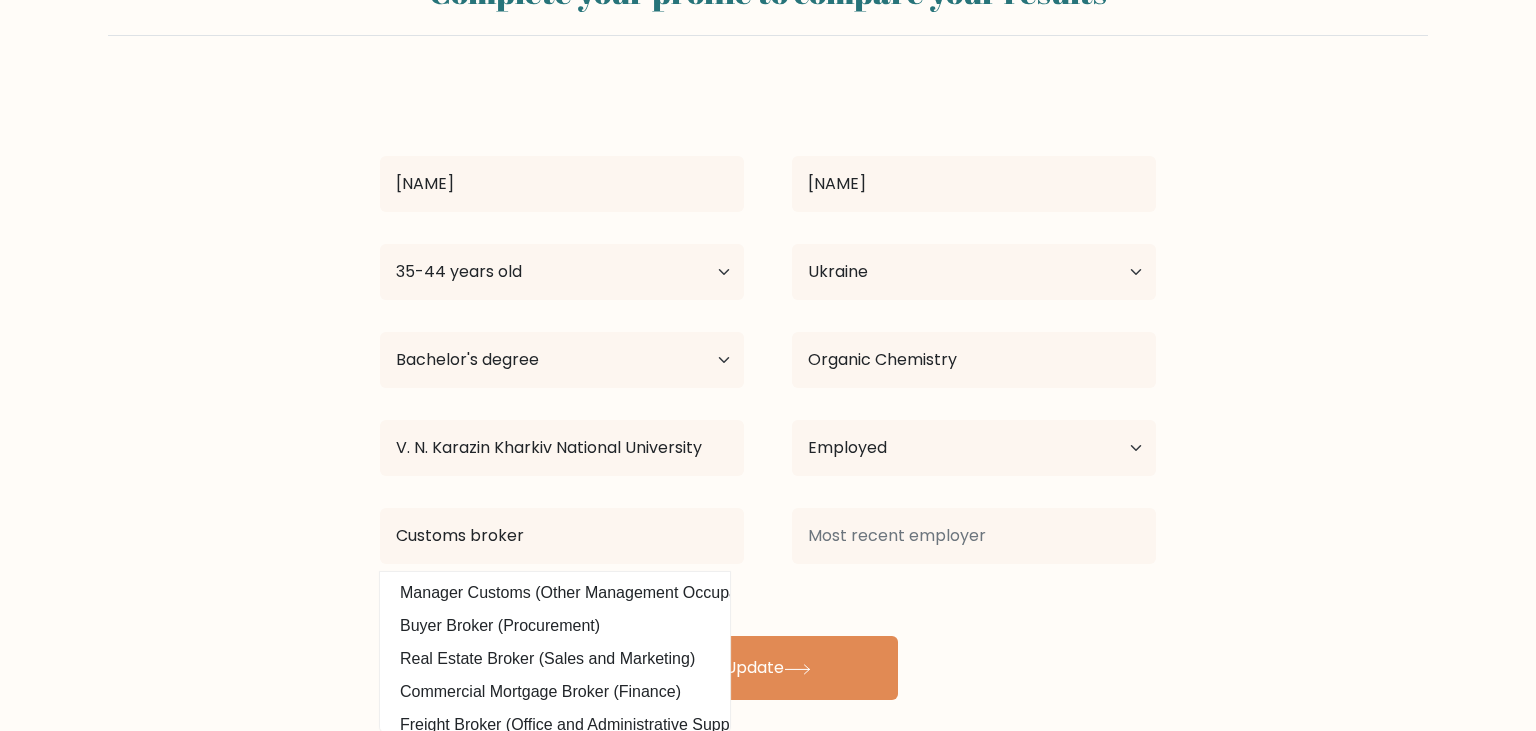 scroll, scrollTop: 60, scrollLeft: 0, axis: vertical 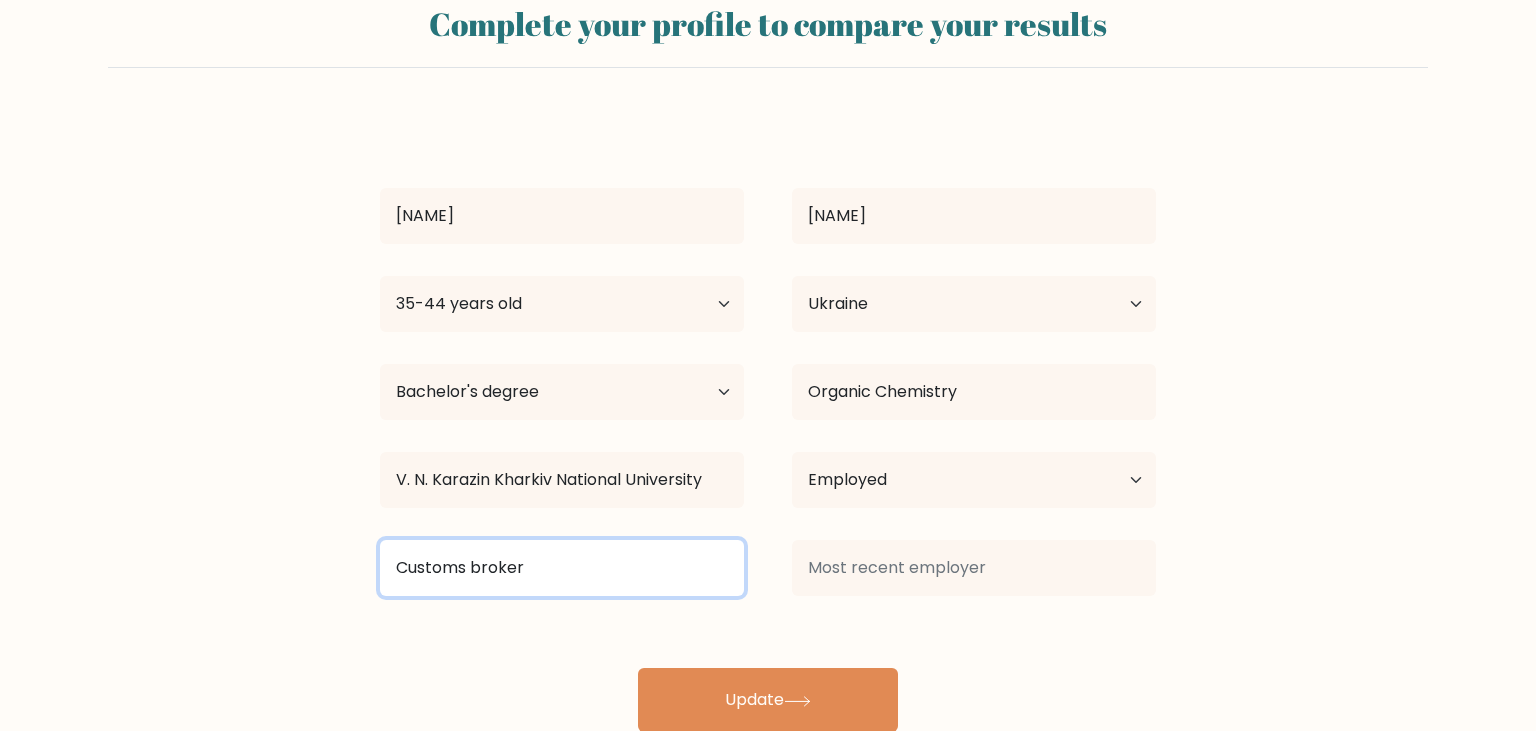 drag, startPoint x: 563, startPoint y: 570, endPoint x: 139, endPoint y: 563, distance: 424.05777 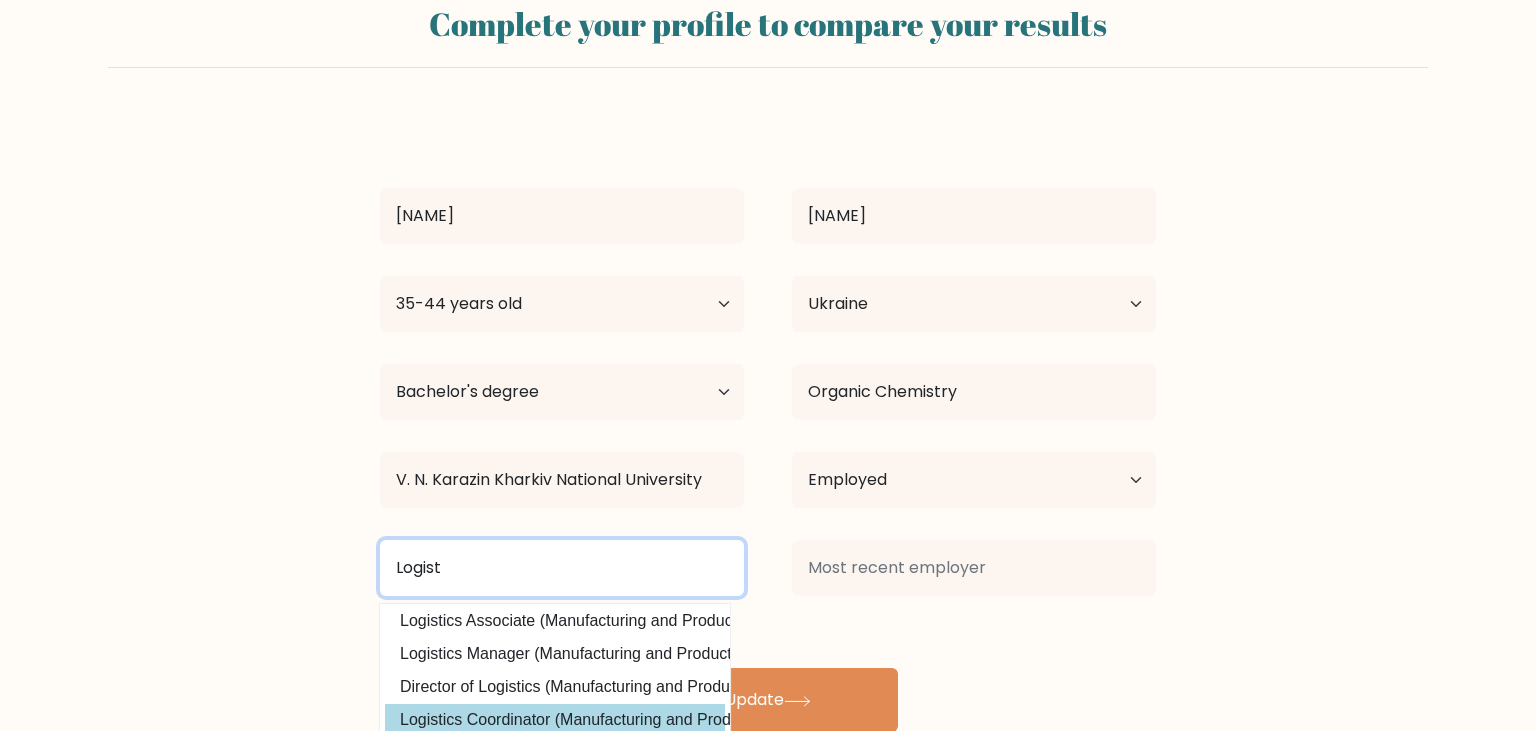 scroll, scrollTop: 0, scrollLeft: 0, axis: both 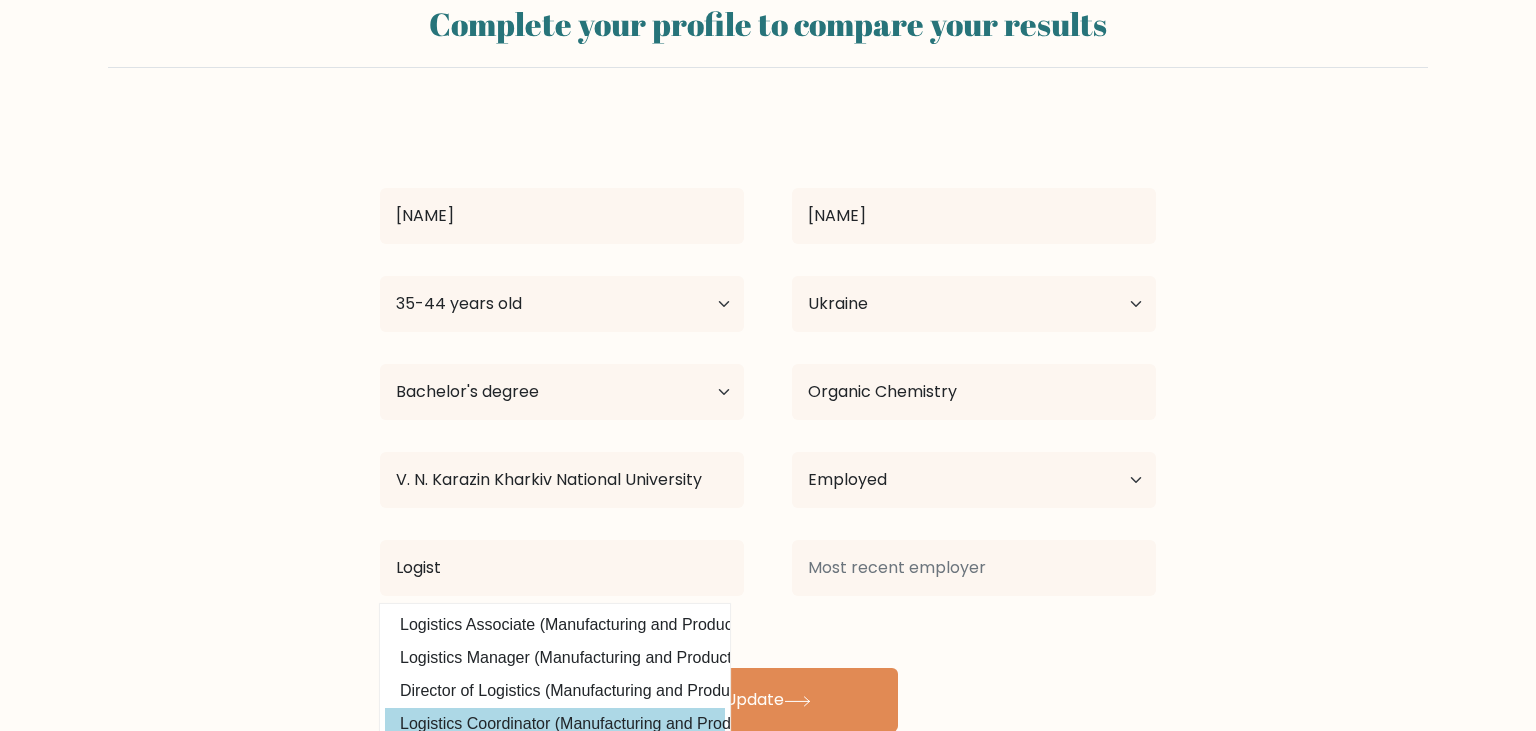 click on "Director of Logistics (Manufacturing and Production)" at bounding box center [555, 691] 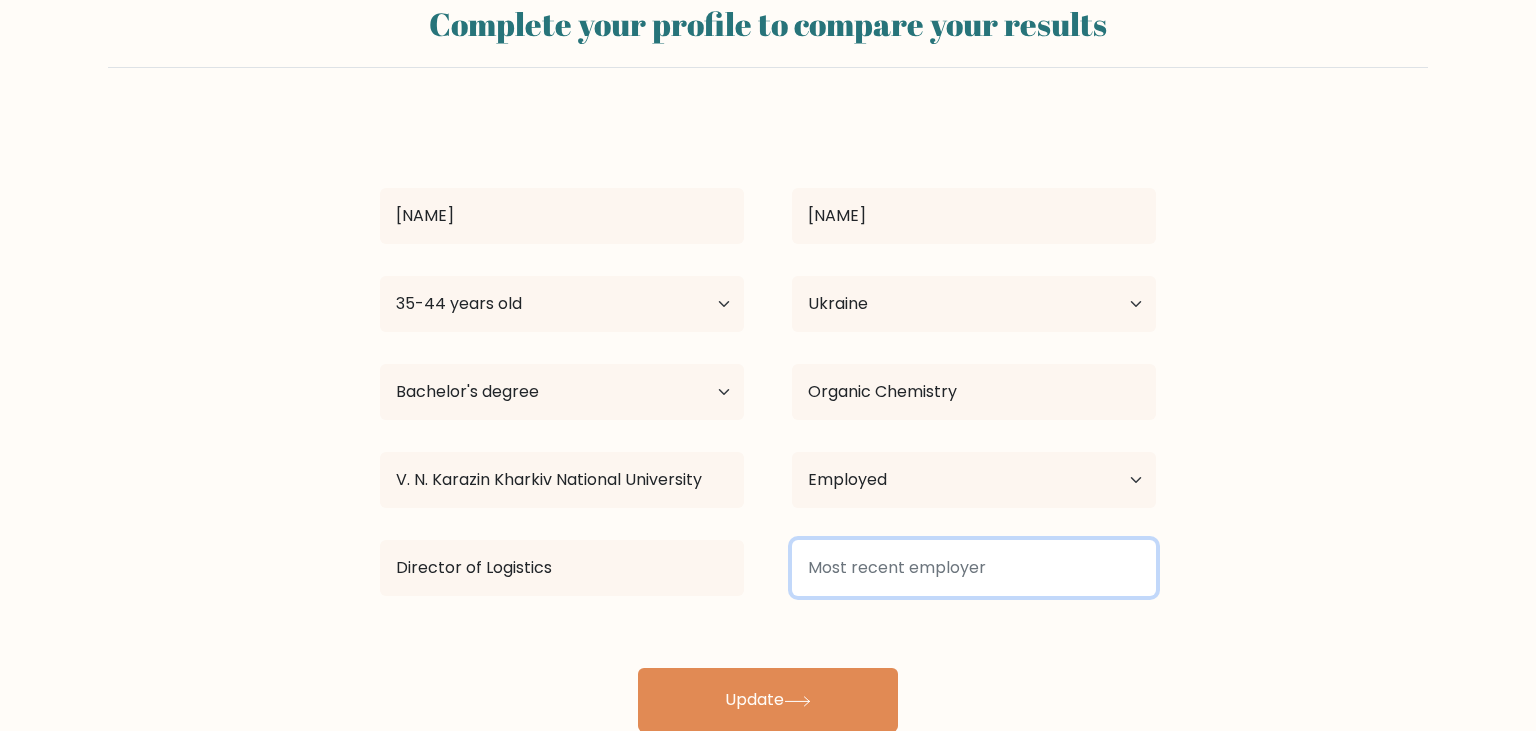 click at bounding box center [974, 568] 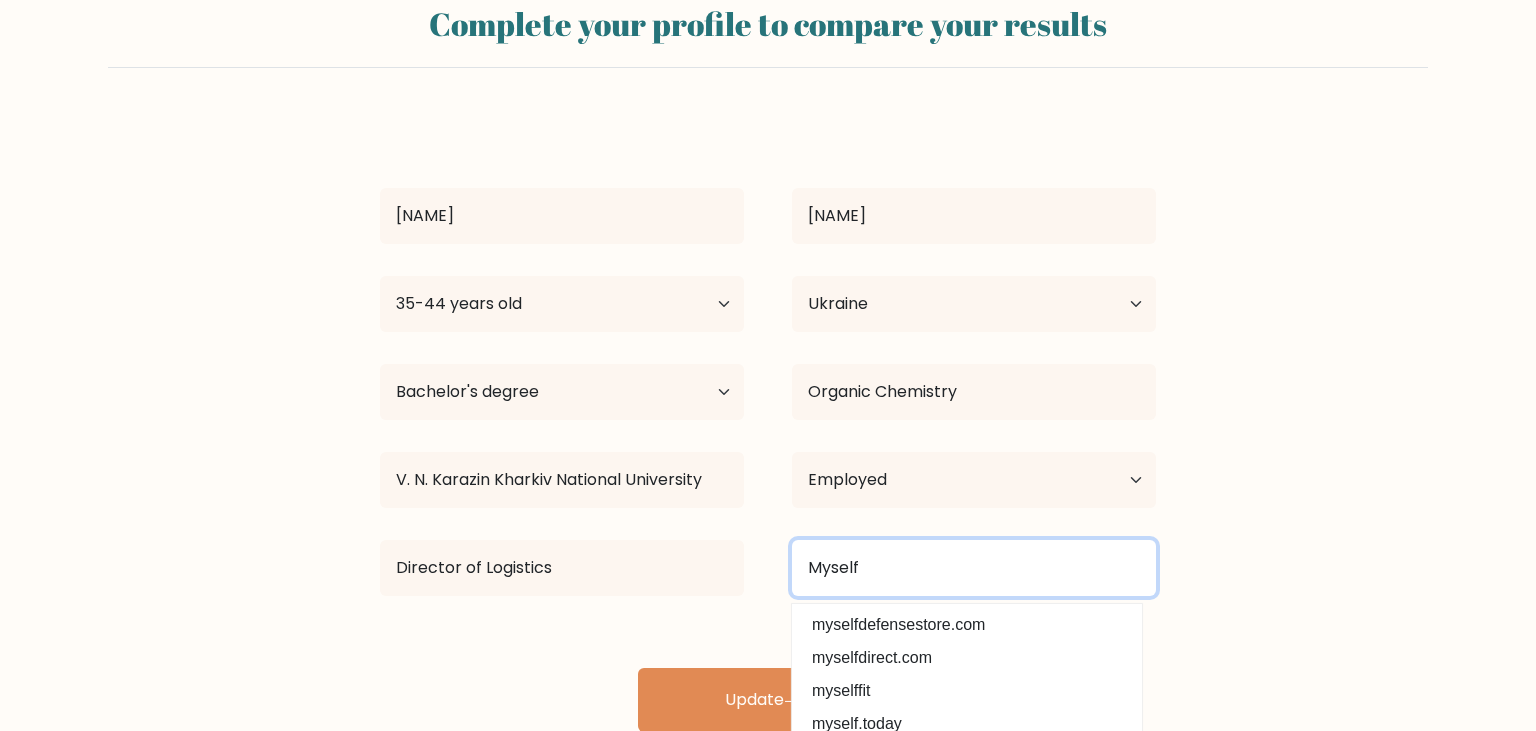 scroll, scrollTop: 92, scrollLeft: 0, axis: vertical 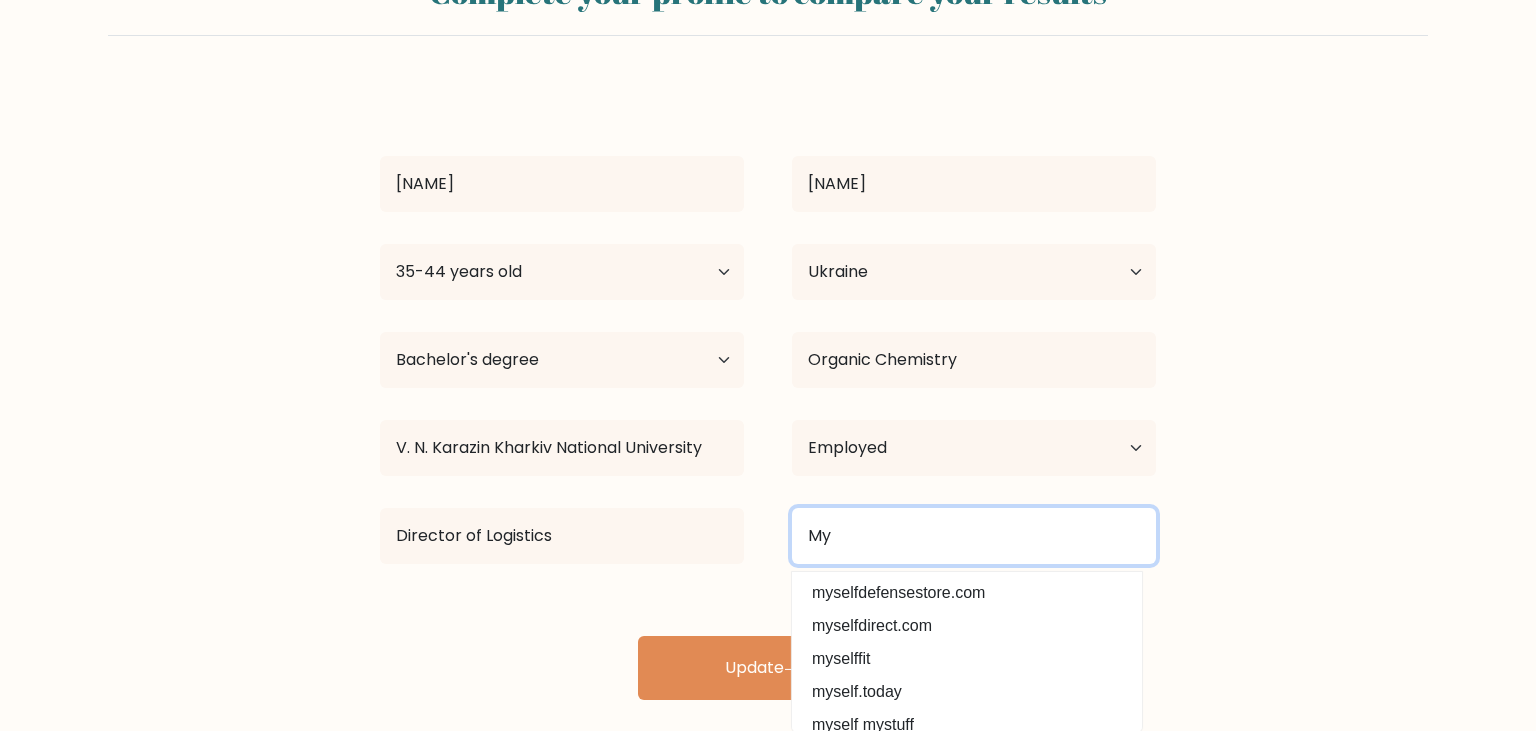 type on "M" 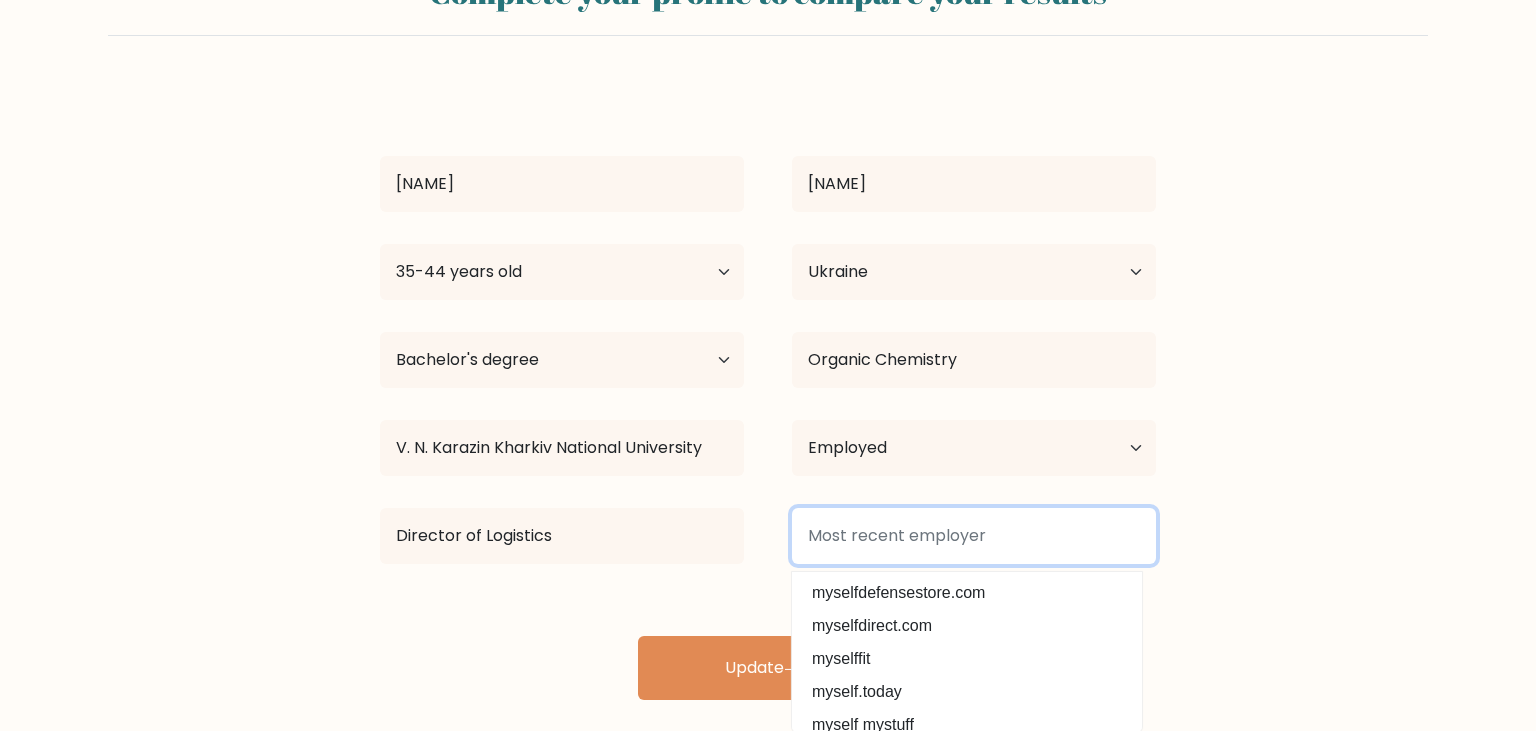 scroll, scrollTop: 60, scrollLeft: 0, axis: vertical 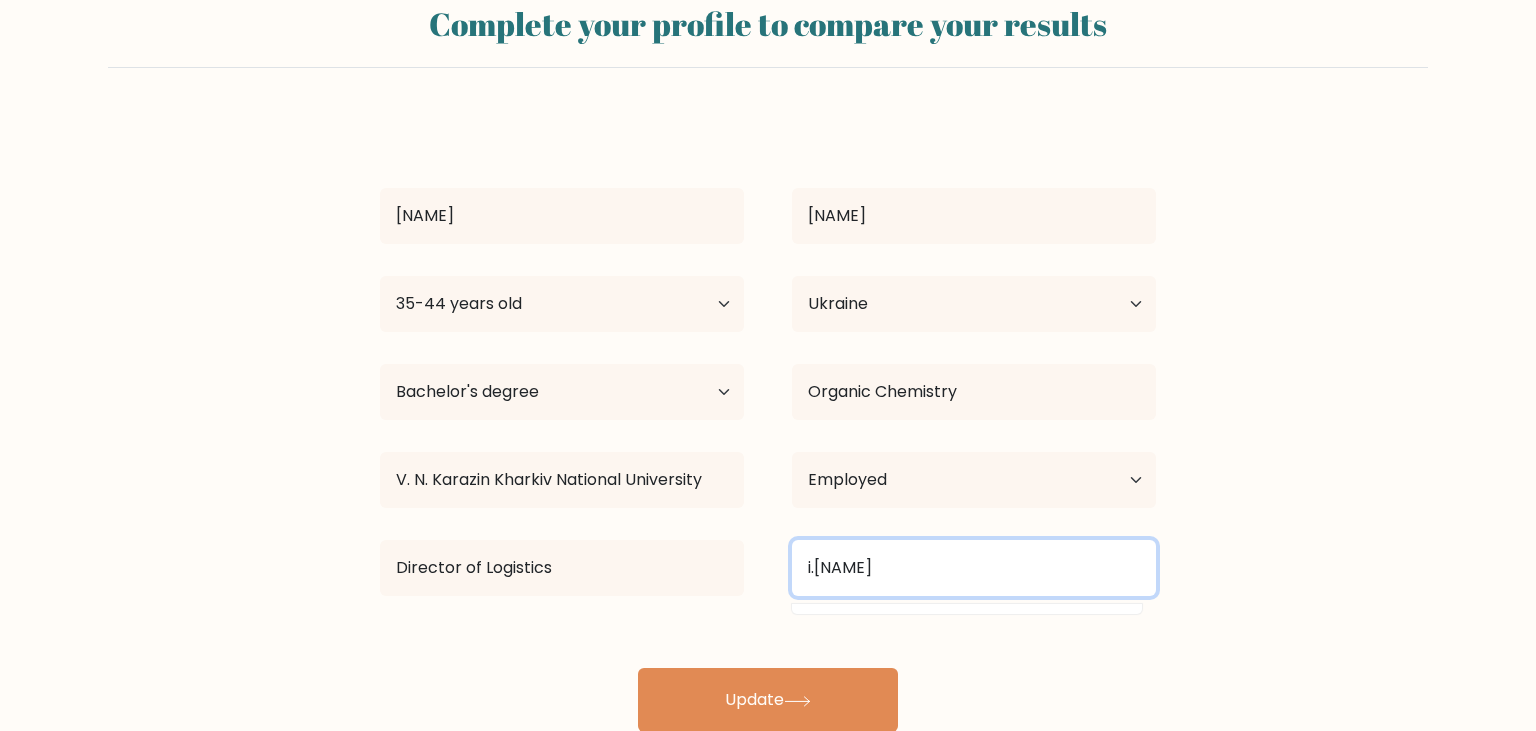 type on "i.[NAME]" 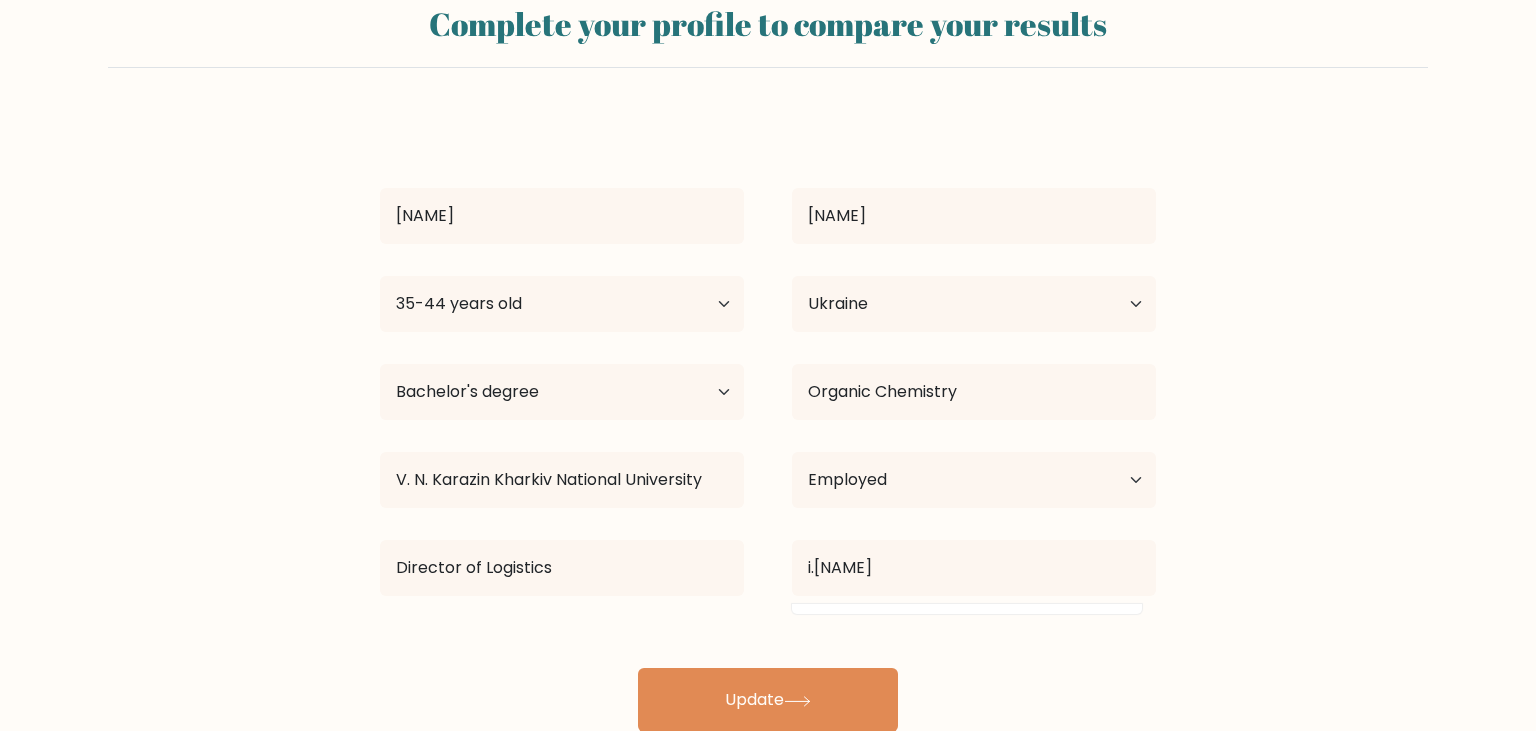 click on "Complete your profile to compare your results
[NAME]
[NAME]
Age
Under 18 years old
18-24 years old
25-34 years old
35-44 years old
45-54 years old
55-64 years old
65 years old and above
Country
Afghanistan
Albania
Algeria
American Samoa" at bounding box center [768, 360] 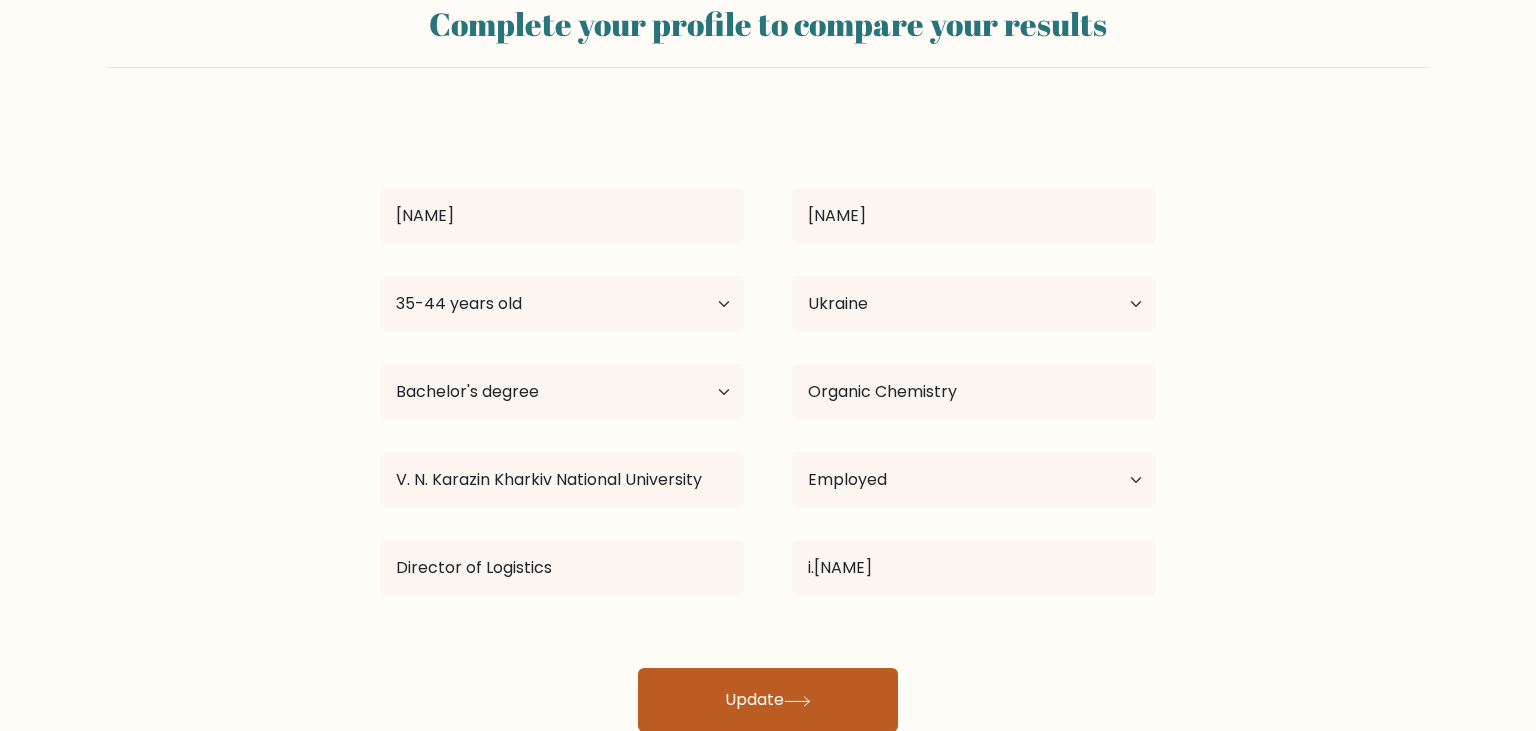 click 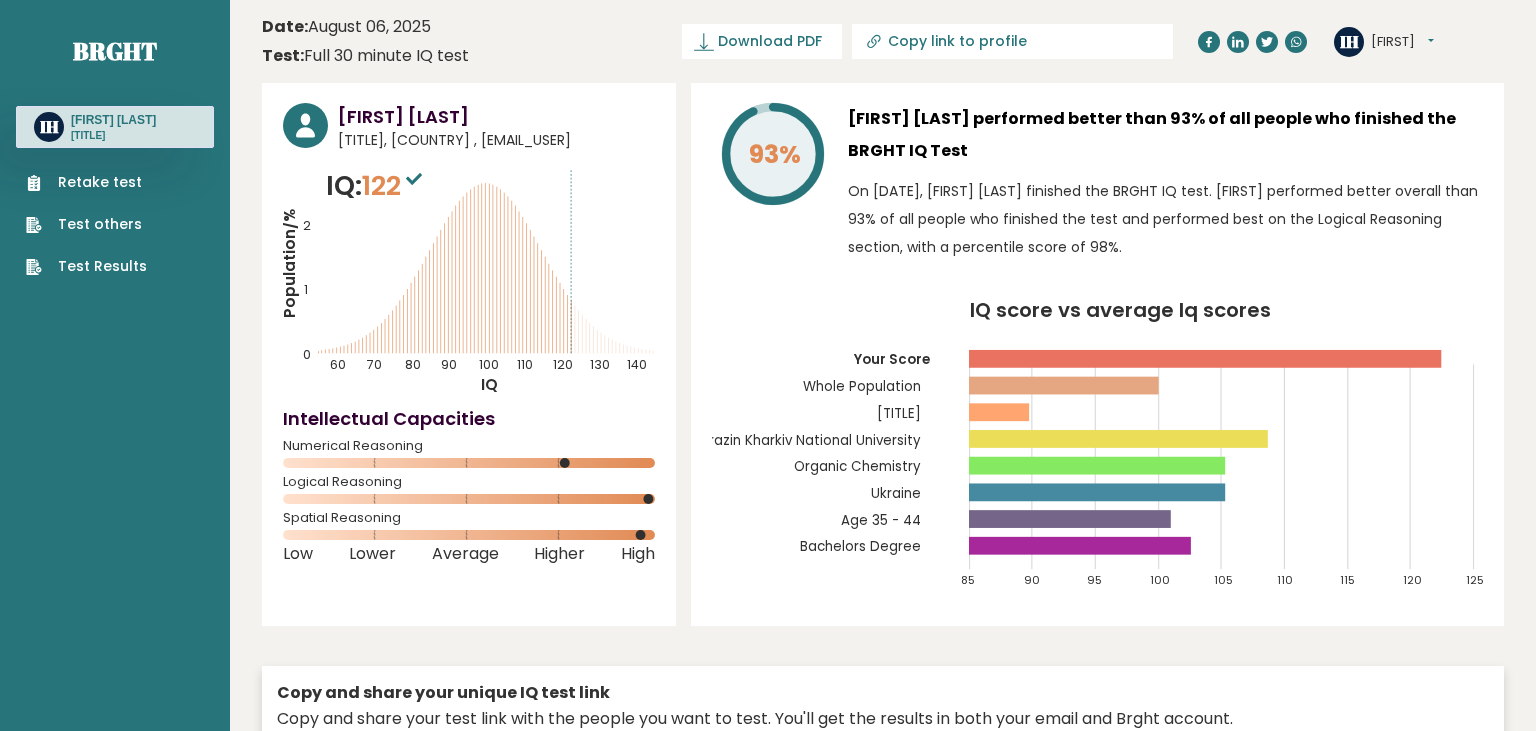 scroll, scrollTop: 0, scrollLeft: 0, axis: both 